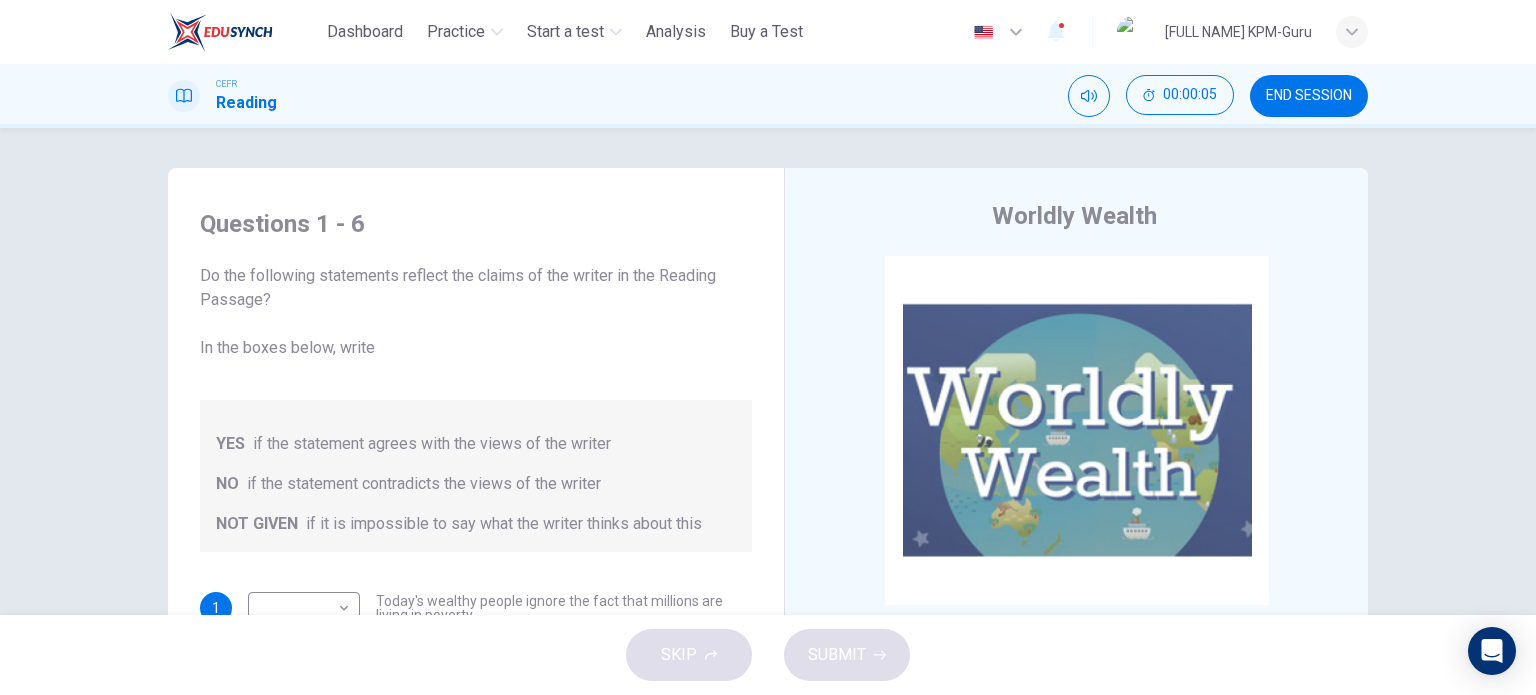 scroll, scrollTop: 0, scrollLeft: 0, axis: both 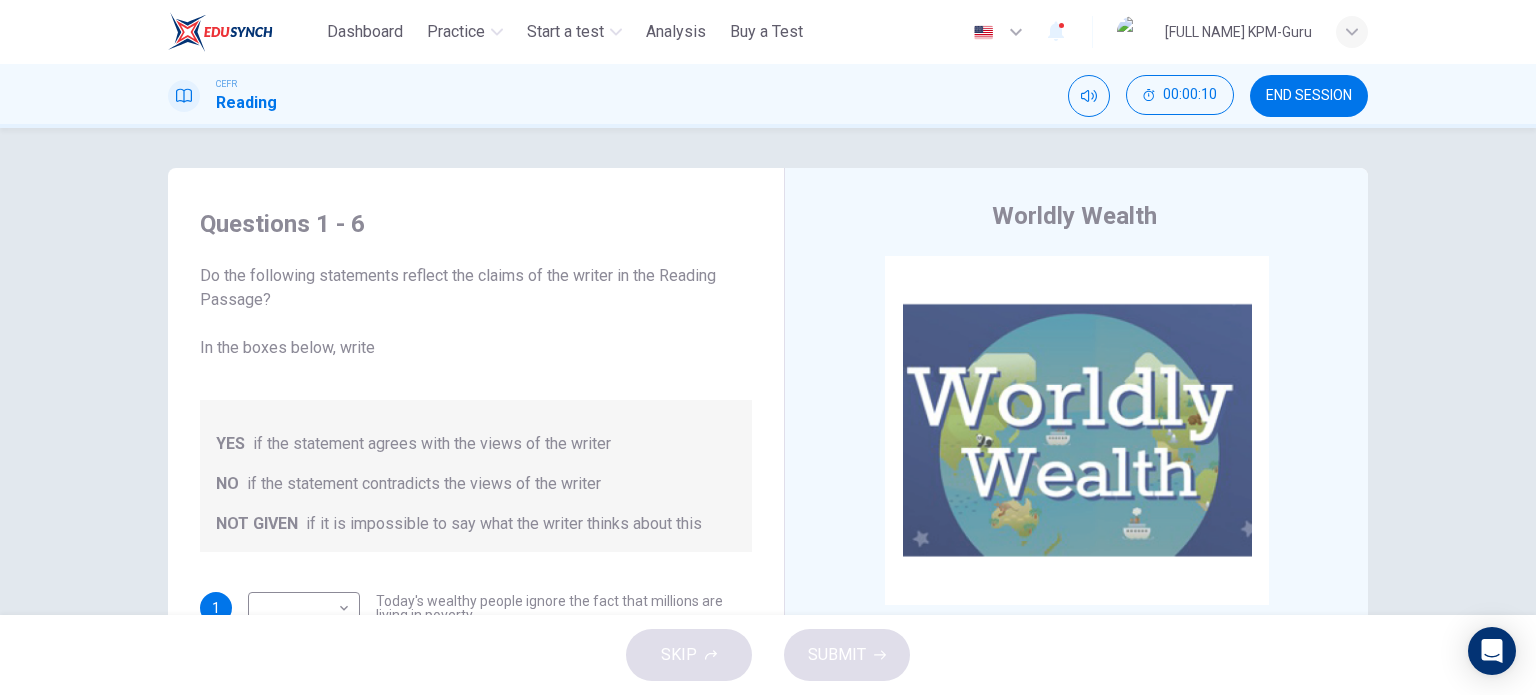 drag, startPoint x: 1359, startPoint y: 315, endPoint x: 1356, endPoint y: 363, distance: 48.09366 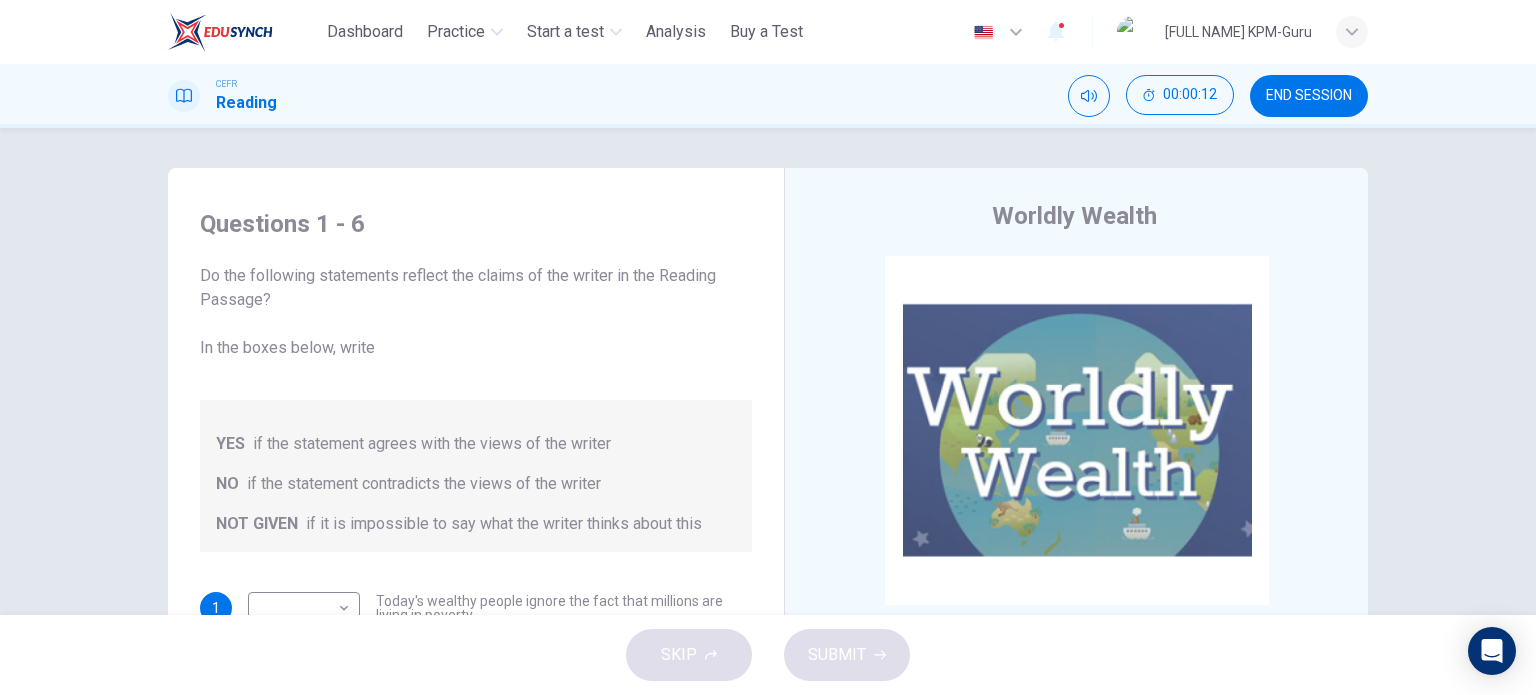 drag, startPoint x: 1358, startPoint y: 348, endPoint x: 1353, endPoint y: 388, distance: 40.311287 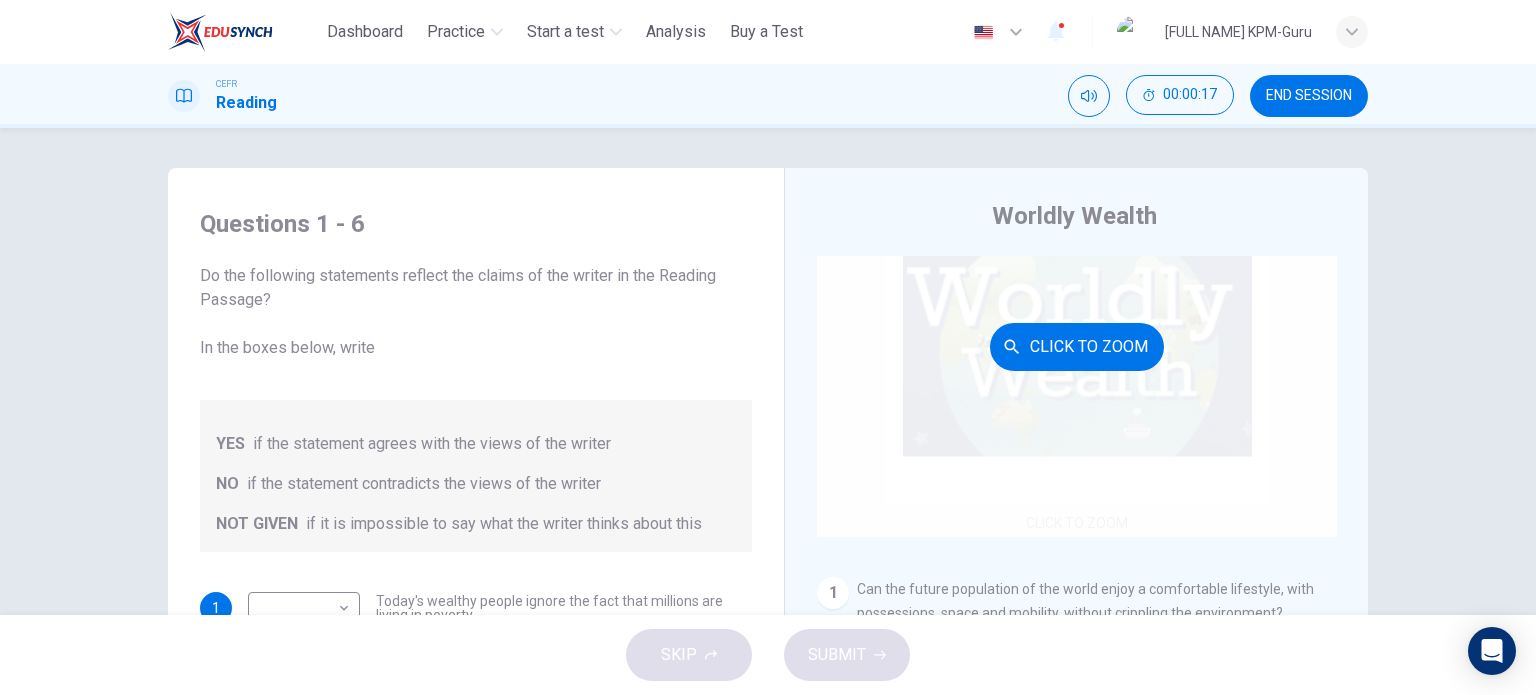 scroll, scrollTop: 0, scrollLeft: 0, axis: both 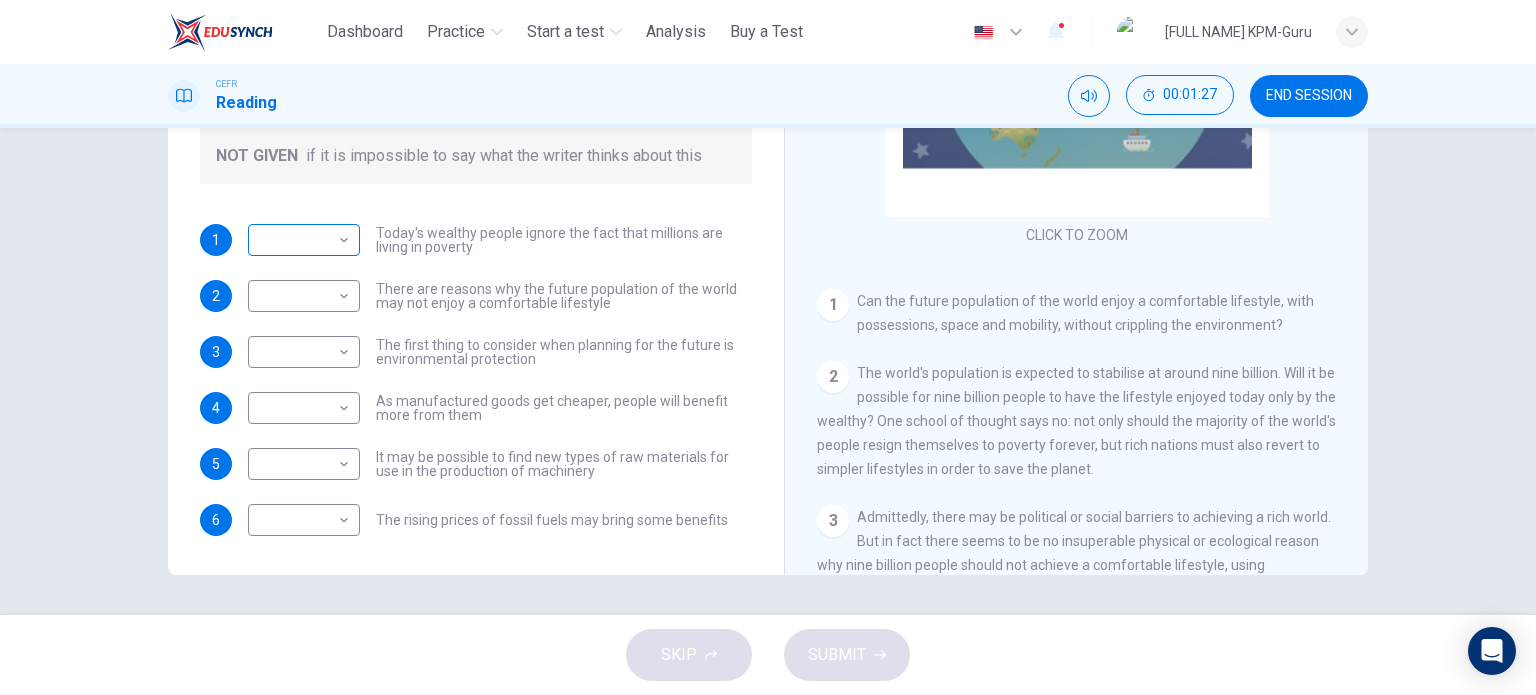 click on "This site uses cookies, as explained in our  Privacy Policy . If you agree to the use of cookies, please click the Accept button and continue to browse our site.   Privacy Policy Accept Dashboard Practice Start a test Analysis Buy a Test English ** ​ [FULL NAME] KPM-Guru CEFR Reading 00:01:27 END SESSION Questions 1 - 6 Do the following statements reflect the claims of the writer in the Reading Passage?
In the boxes below, write YES if the statement agrees with the views of the writer NO if the statement contradicts the views of the writer NOT GIVEN if it is impossible to say what the writer thinks about this 1 ​ ​ Today's wealthy people ignore the fact that millions are living in poverty 2 ​ ​ There are reasons why the future population of the world may not enjoy a comfortable lifestyle 3 ​ ​ The first thing to consider when planning for the future is environmental protection 4 ​ ​ As manufactured goods get cheaper, people will benefit more from them 5 ​ 6 ​ 1 2 3 4" at bounding box center (768, 347) 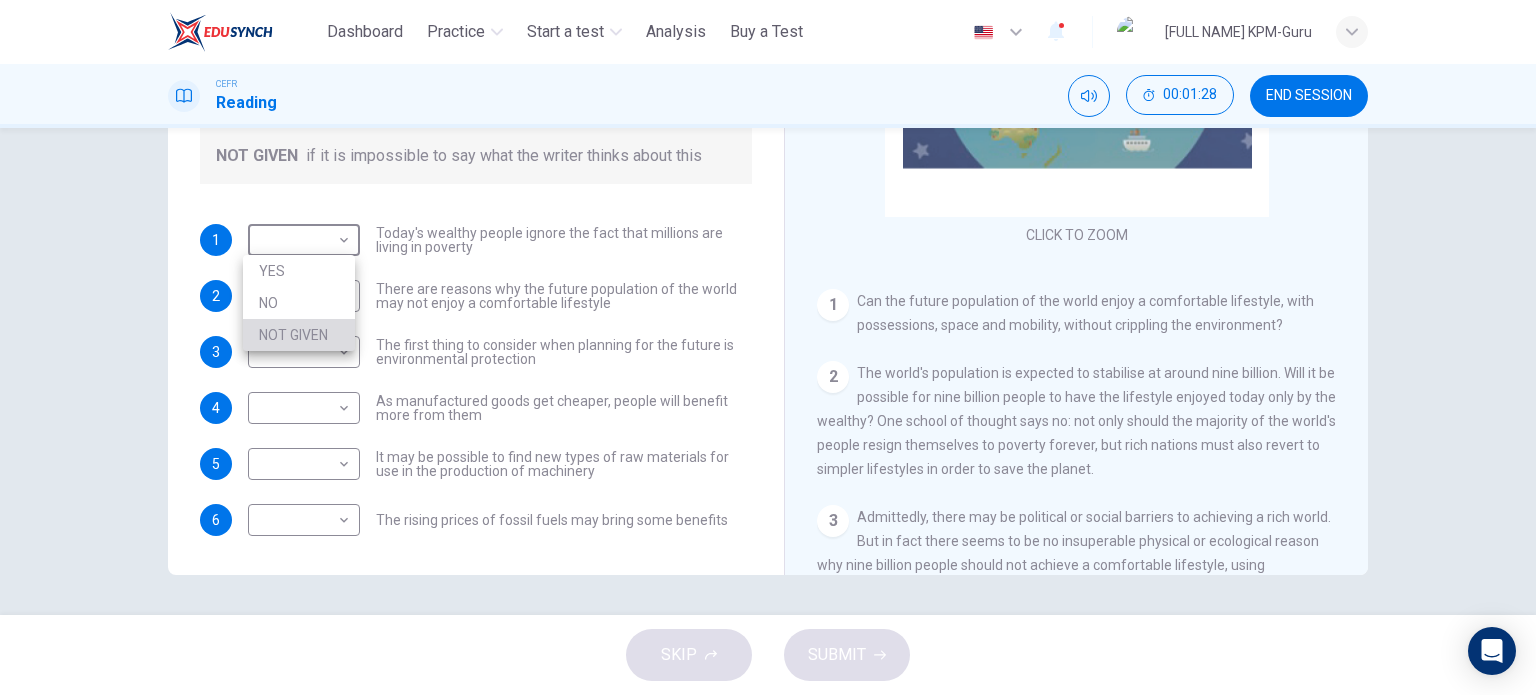 click on "NOT GIVEN" at bounding box center [299, 335] 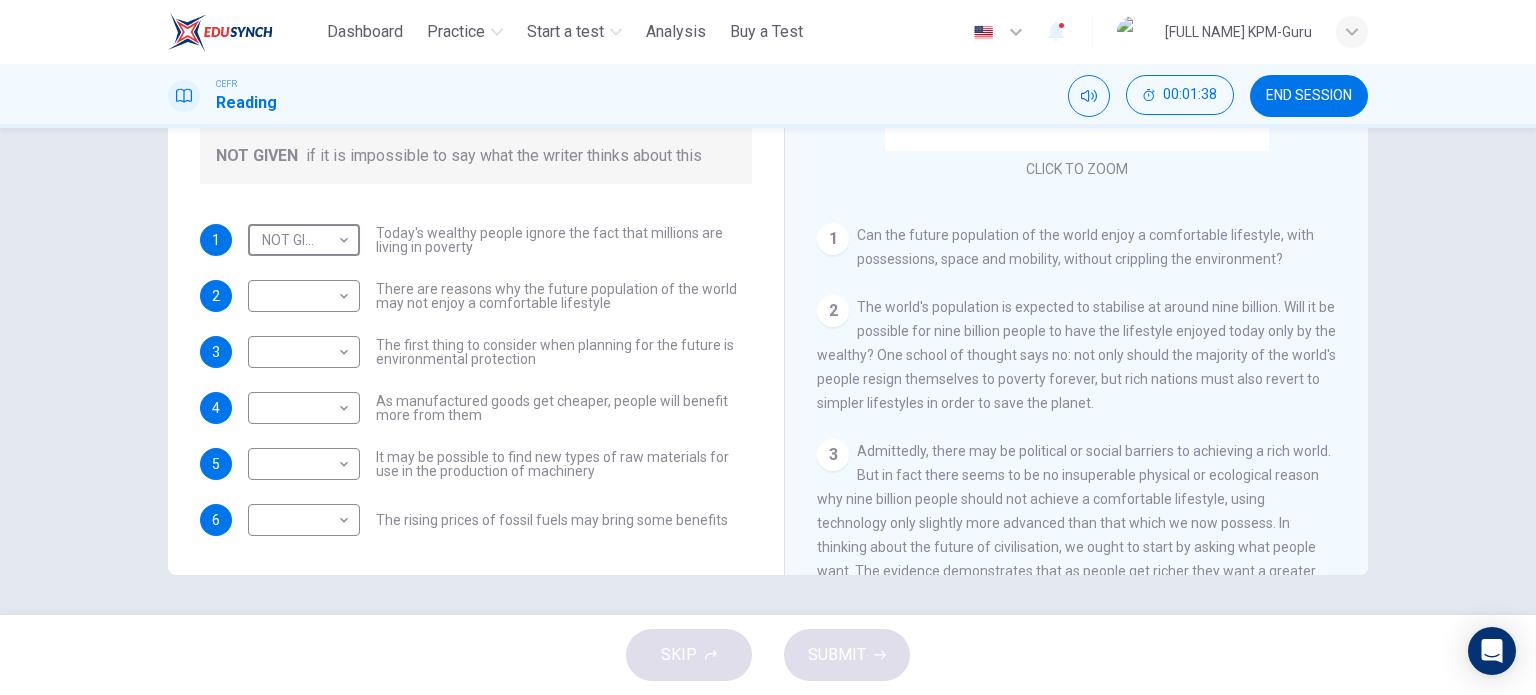 scroll, scrollTop: 200, scrollLeft: 0, axis: vertical 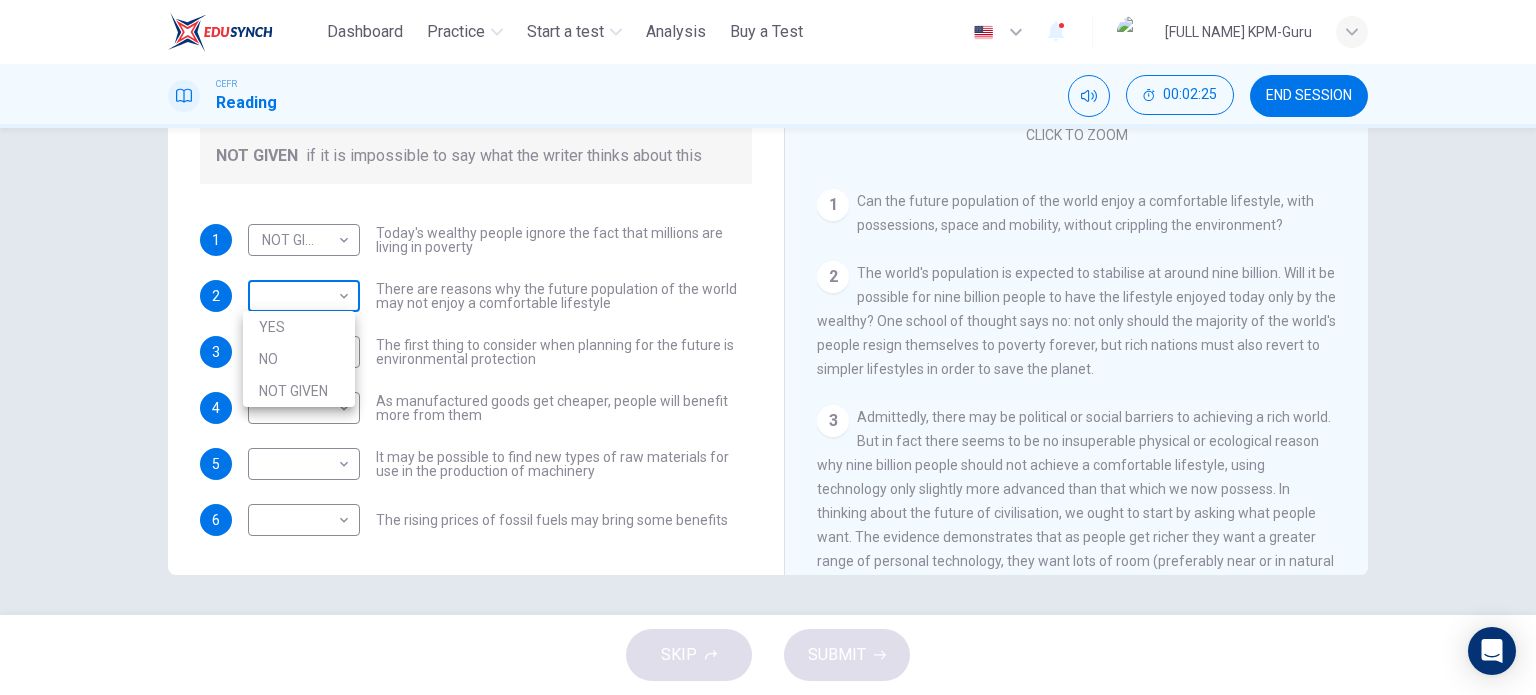 click on "This site uses cookies, as explained in our Privacy Policy. If you agree to the use of cookies, please click the Accept button and continue to browse our site. Privacy Policy Accept Dashboard Practice Start a test Analysis Buy a Test English ** ​ ZUR ATHIRAH BINTI SIDIN KPM-Guru CEFR Reading [TIME] END SESSION Questions 1 - 6 Do the following statements reflect the claims of the writer in the Reading Passage?
In the boxes below, write YES if the statement agrees with the views of the writer NO if the statement contradicts the views of the writer NOT GIVEN if it is impossible to say what the writer thinks about this 1 NOT GIVEN ********* ​ Today's wealthy people ignore the fact that millions are living in poverty 2 ​ ​ There are reasons why the future population of the world may not enjoy a comfortable lifestyle 3 ​ ​ The first thing to consider when planning for the future is environmental protection 4 ​ ​ As manufactured goods get cheaper, people will benefit more from them 5 ​ ​ 6" at bounding box center [768, 347] 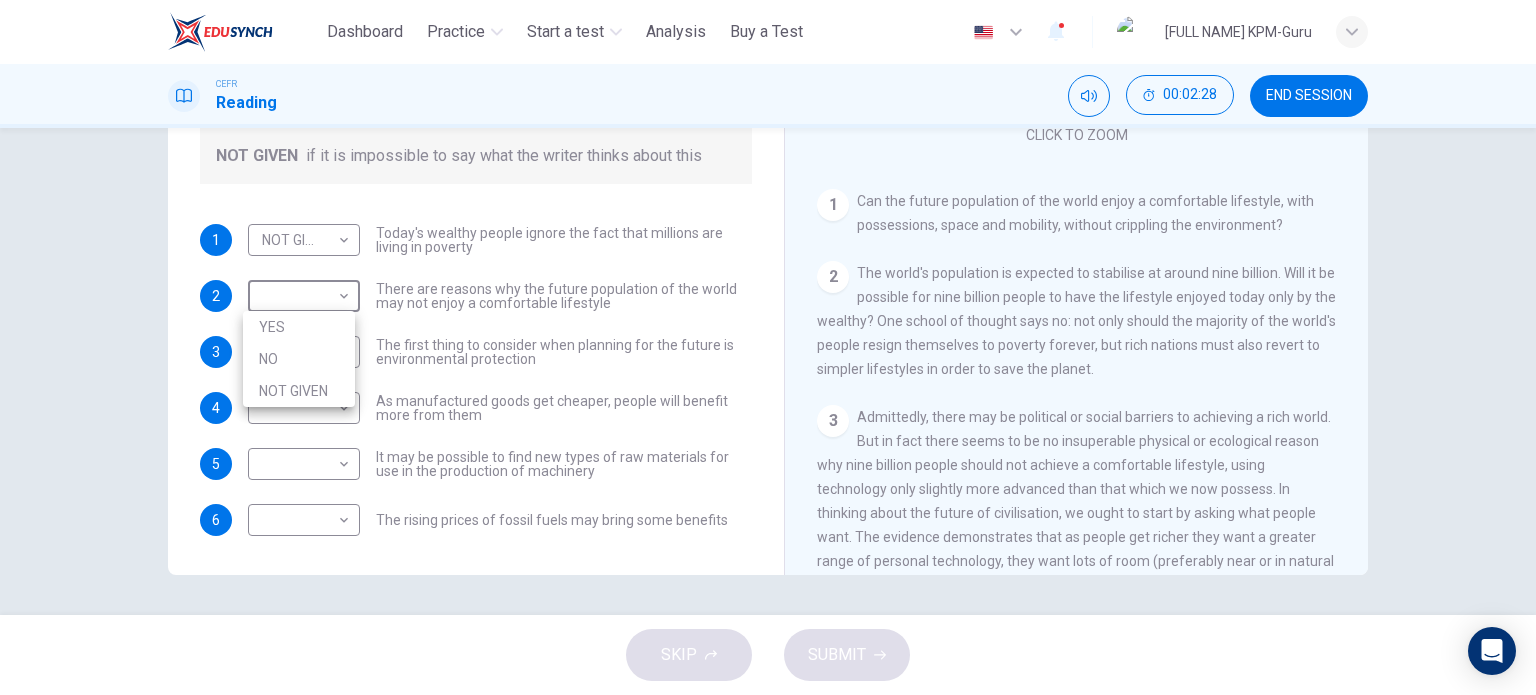 click on "NO" at bounding box center (299, 359) 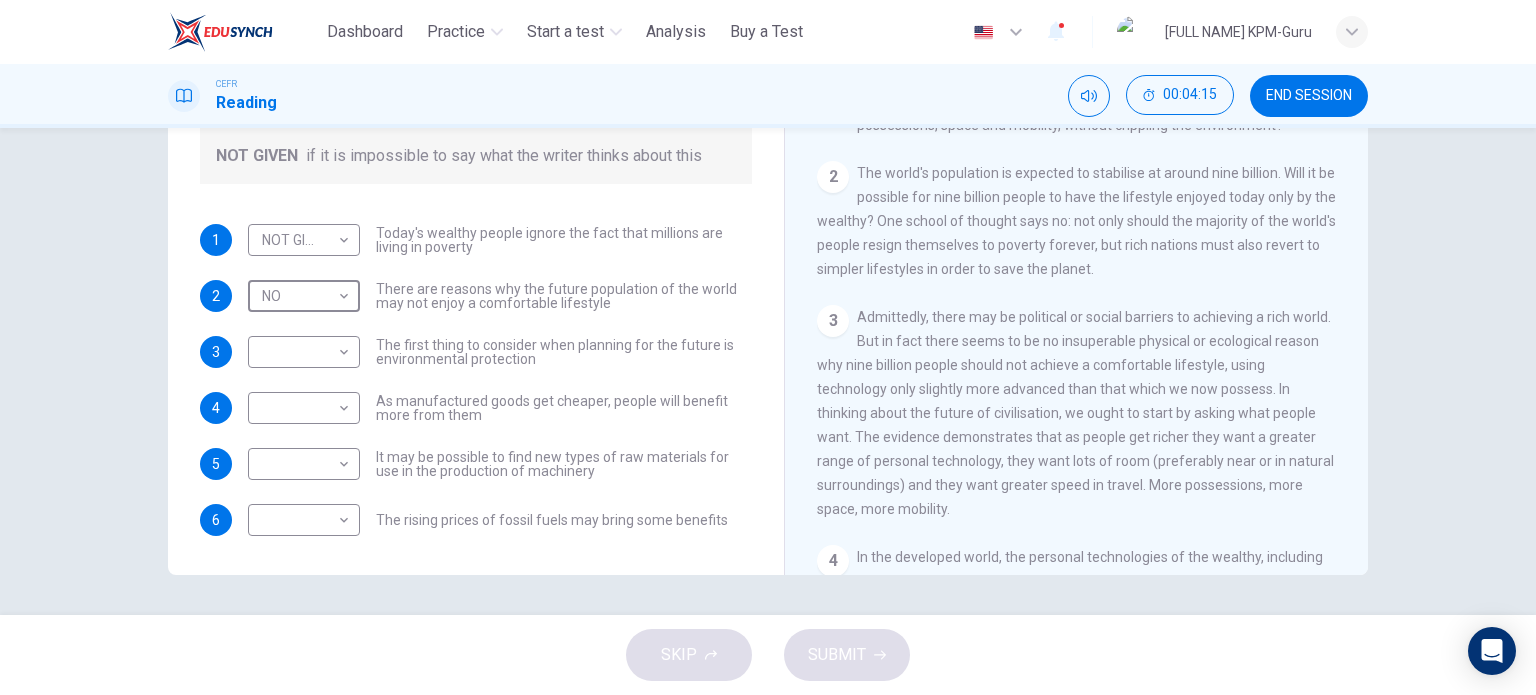 scroll, scrollTop: 400, scrollLeft: 0, axis: vertical 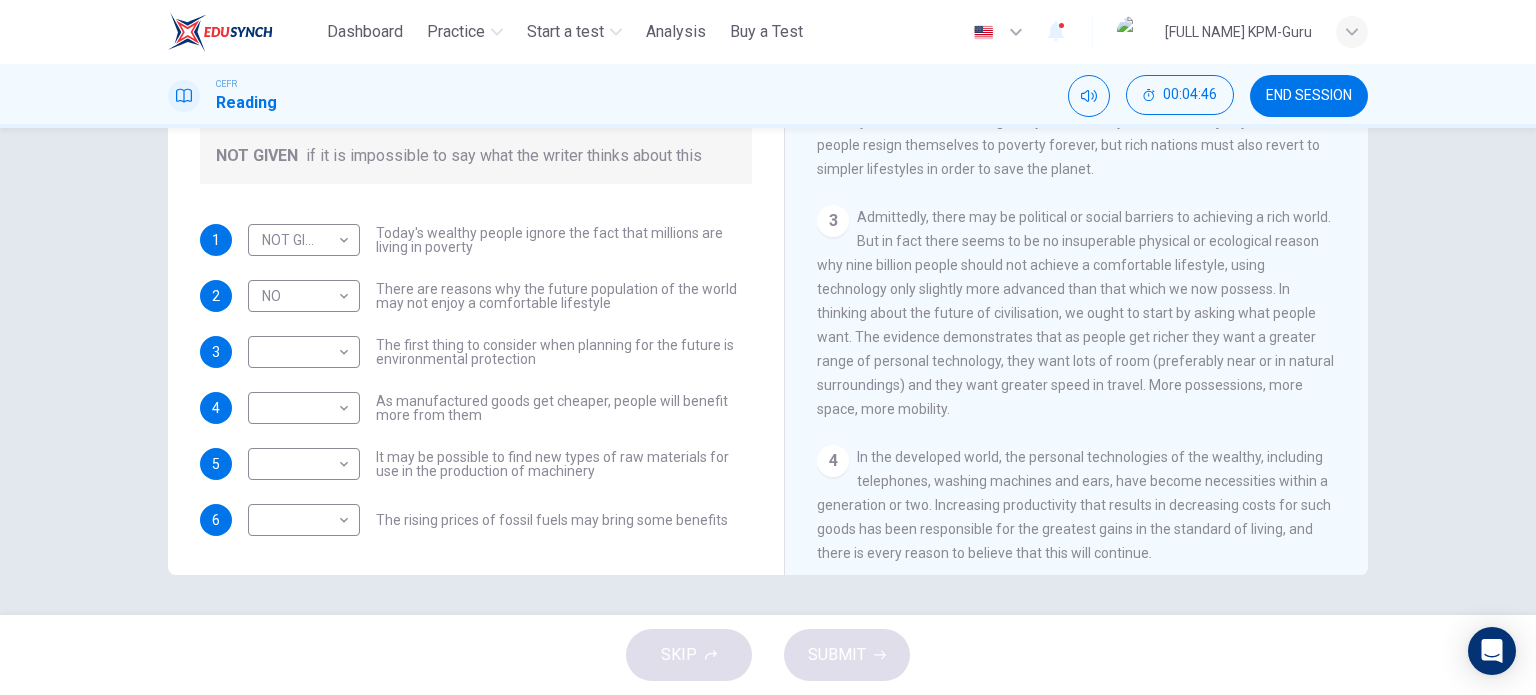 drag, startPoint x: 1171, startPoint y: 401, endPoint x: 1246, endPoint y: 401, distance: 75 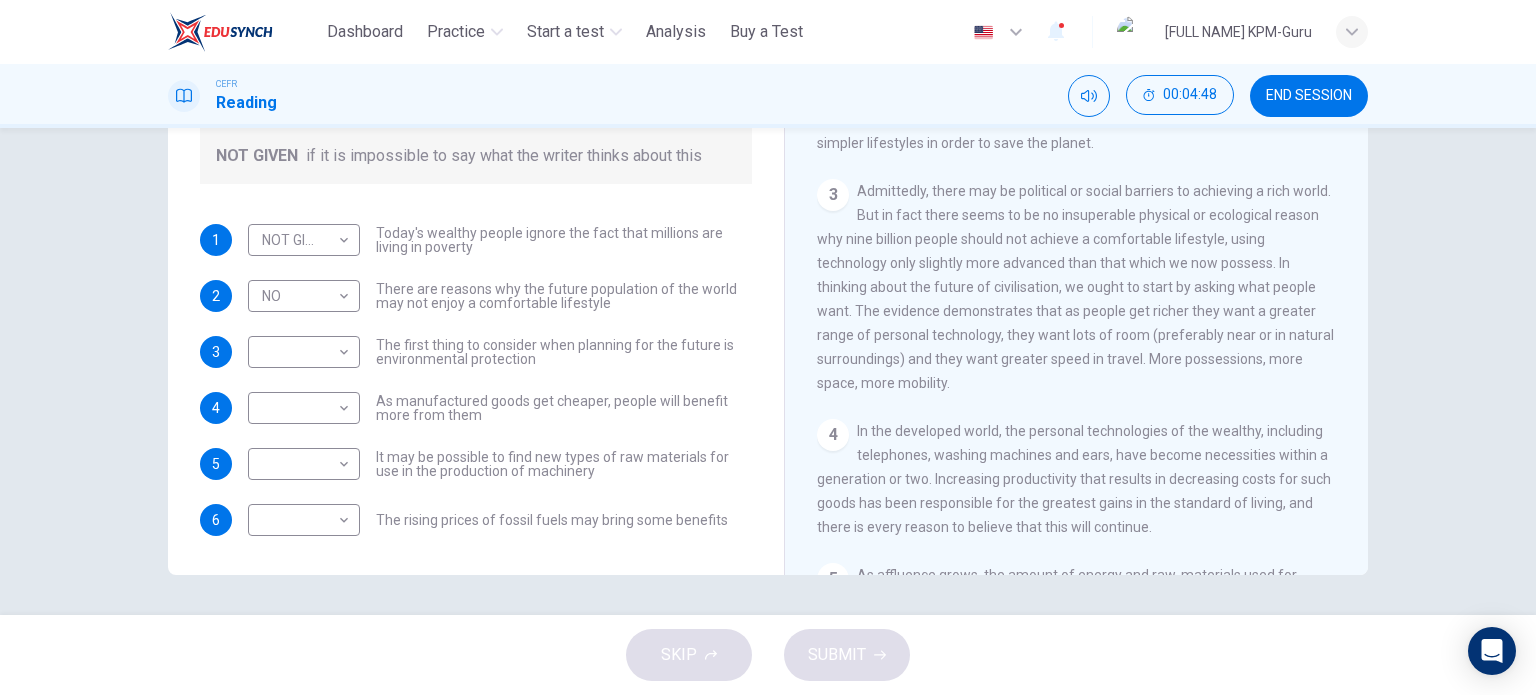 scroll, scrollTop: 500, scrollLeft: 0, axis: vertical 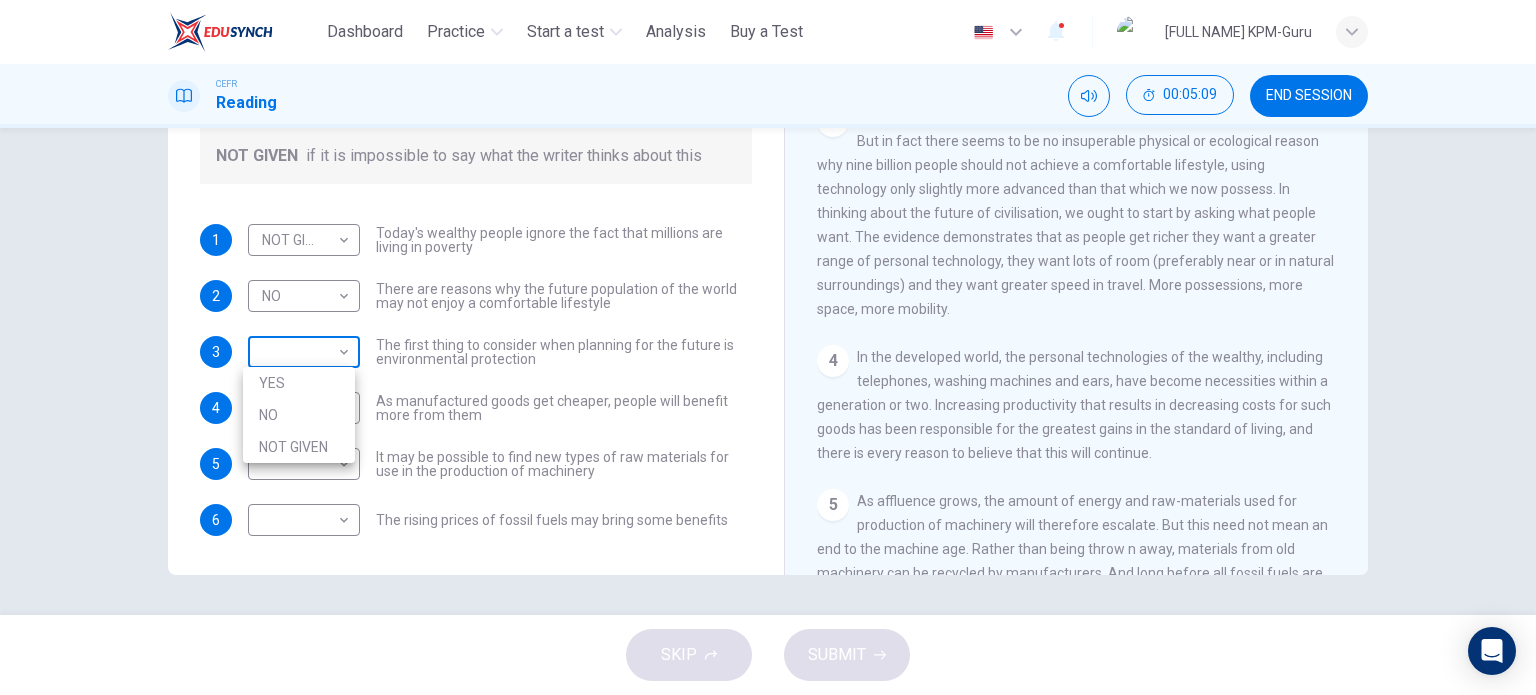 click on "This site uses cookies, as explained in our  Privacy Policy . If you agree to the use of cookies, please click the Accept button and continue to browse our site.   Privacy Policy Accept Dashboard Practice Start a test Analysis Buy a Test English ** ​ [FULL NAME] KPM-Guru CEFR Reading 00:05:09 END SESSION Questions 1 - 6 Do the following statements reflect the claims of the writer in the Reading Passage?
In the boxes below, write YES if the statement agrees with the views of the writer NO if the statement contradicts the views of the writer NOT GIVEN if it is impossible to say what the writer thinks about this 1 NOT GIVEN ********* ​ Today's wealthy people ignore the fact that millions are living in poverty 2 NO ** ​ There are reasons why the future population of the world may not enjoy a comfortable lifestyle 3 ​ ​ The first thing to consider when planning for the future is environmental protection 4 ​ ​ As manufactured goods get cheaper, people will benefit more from them 5 ​ ​" at bounding box center [768, 347] 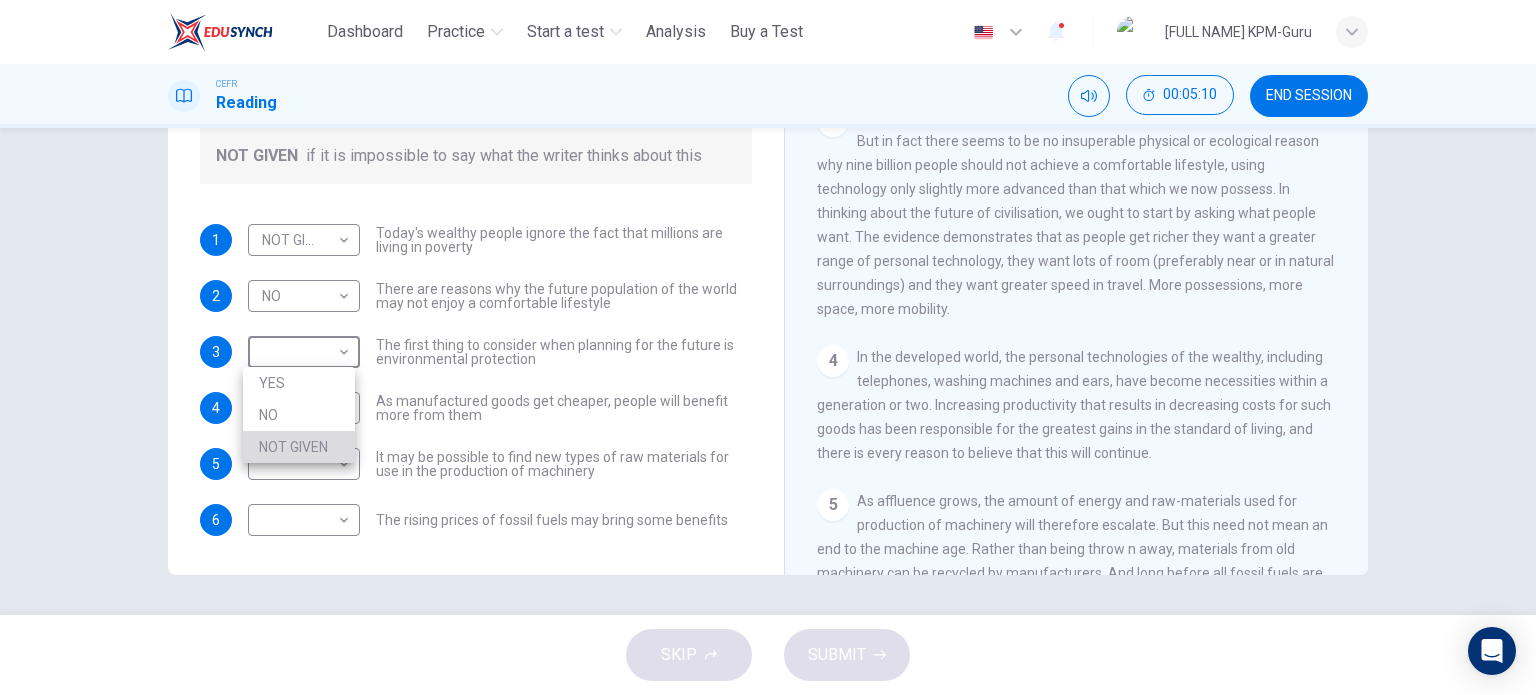 click on "NOT GIVEN" at bounding box center (299, 447) 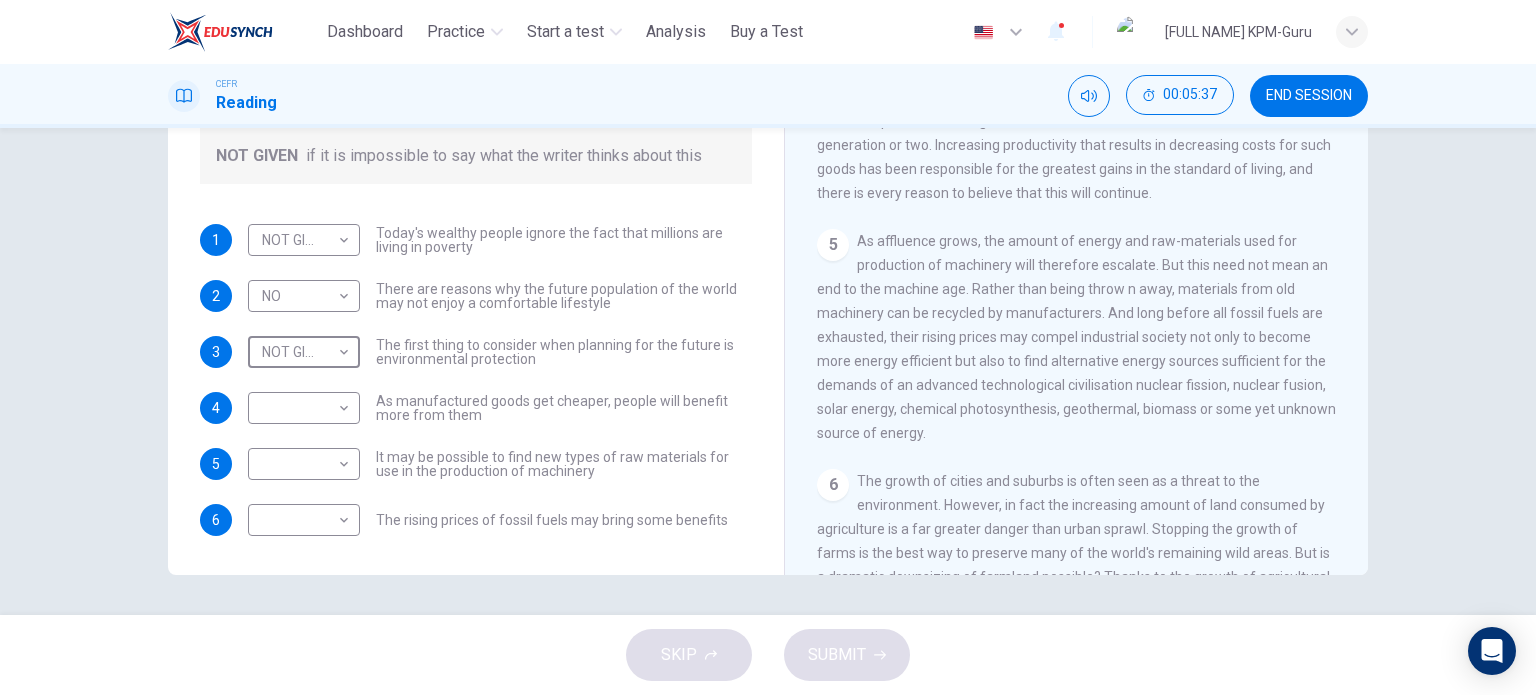 scroll, scrollTop: 800, scrollLeft: 0, axis: vertical 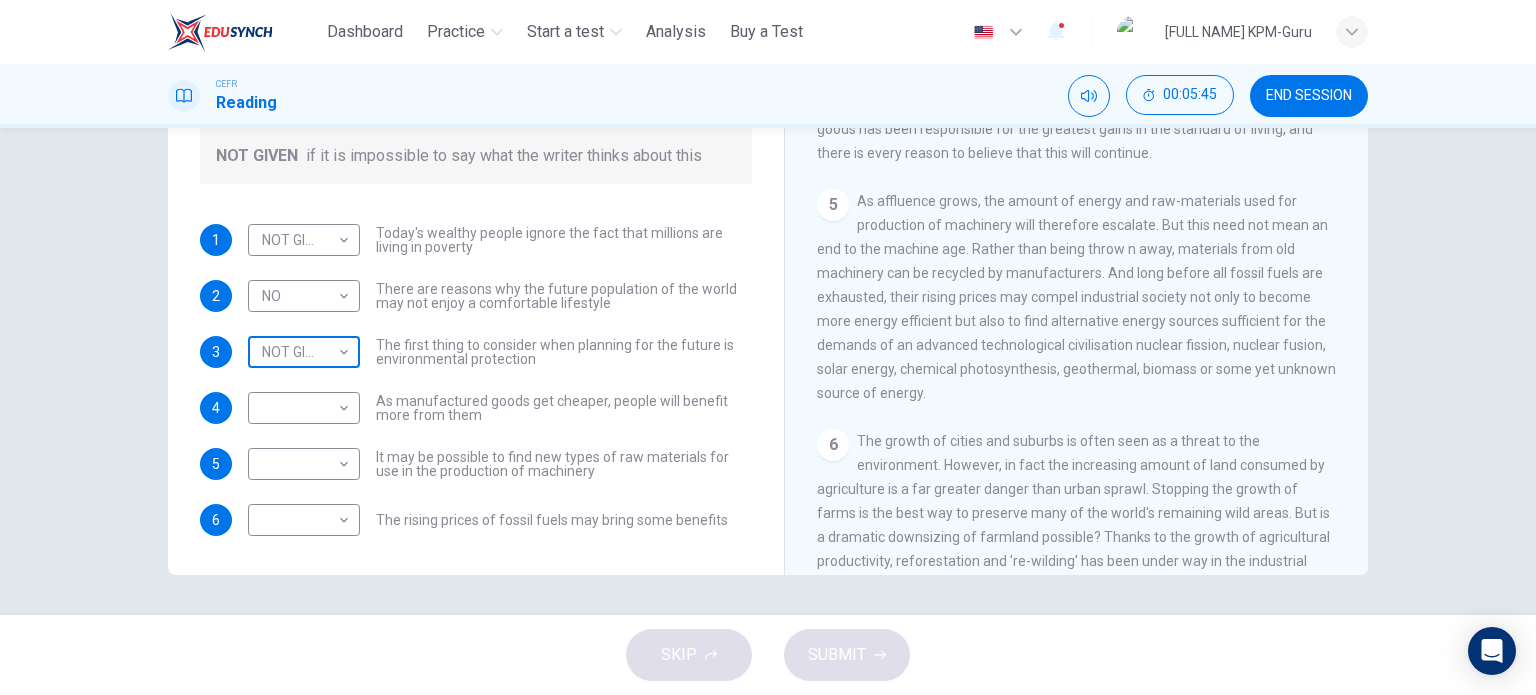 click on "This site uses cookies, as explained in our Privacy Policy. If you agree to the use of cookies, please click the Accept button and continue to browse our site. Privacy Policy Accept Dashboard Practice Start a test Analysis Buy a Test English ** ​ ZUR ATHIRAH BINTI SIDIN KPM-Guru CEFR Reading [TIME] END SESSION Questions 1 - 6 Do the following statements reflect the claims of the writer in the Reading Passage?
In the boxes below, write YES if the statement agrees with the views of the writer NO if the statement contradicts the views of the writer NOT GIVEN if it is impossible to say what the writer thinks about this 1 NOT GIVEN ********* ​ Today's wealthy people ignore the fact that millions are living in poverty 2 NO ** ​ There are reasons why the future population of the world may not enjoy a comfortable lifestyle 3 NOT GIVEN ********* ​ The first thing to consider when planning for the future is environmental protection 4 ​ ​ 5 ​ ​ 6 ​ ​ Worldly Wealth CLICK TO ZOOM Click to Zoom" at bounding box center (768, 347) 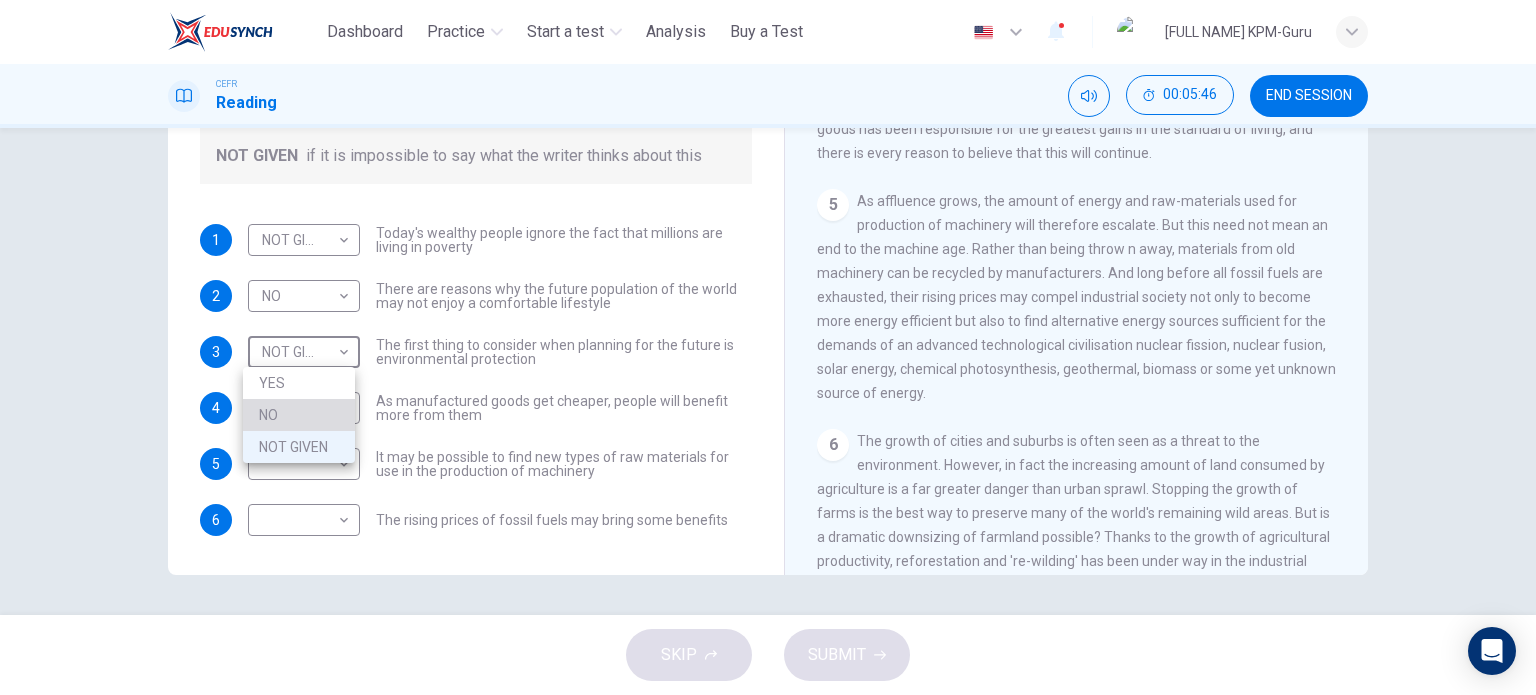 click on "NO" at bounding box center (299, 415) 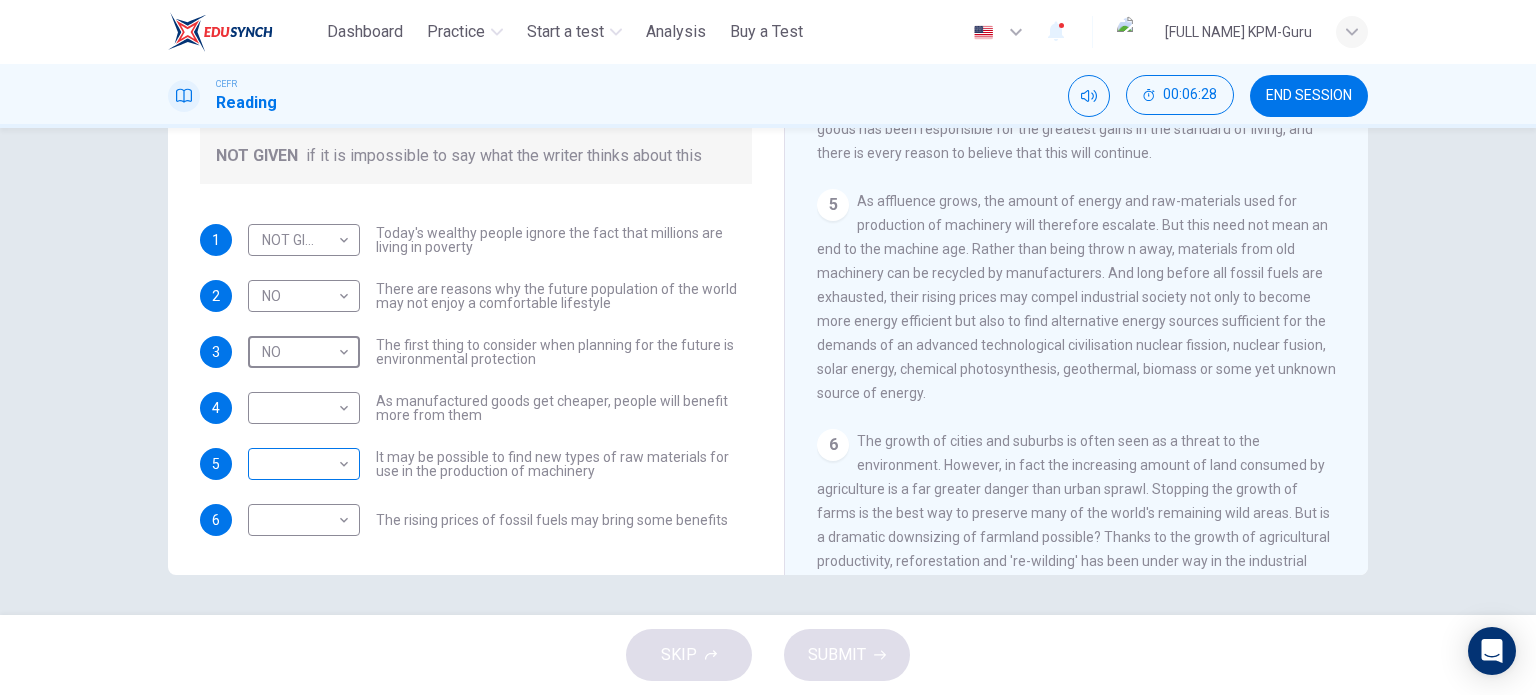 click on "This site uses cookies, as explained in our  Privacy Policy . If you agree to the use of cookies, please click the Accept button and continue to browse our site.   Privacy Policy Accept Dashboard Practice Start a test Analysis Buy a Test English ** ​ [FULL NAME] KPM-Guru CEFR Reading 00:06:28 END SESSION Questions 1 - 6 Do the following statements reflect the claims of the writer in the Reading Passage?
In the boxes below, write YES if the statement agrees with the views of the writer NO if the statement contradicts the views of the writer NOT GIVEN if it is impossible to say what the writer thinks about this 1 NOT GIVEN ********* ​ Today's wealthy people ignore the fact that millions are living in poverty 2 NO ** ​ There are reasons why the future population of the world may not enjoy a comfortable lifestyle 3 NO ** ​ The first thing to consider when planning for the future is environmental protection 4 ​ ​ As manufactured goods get cheaper, people will benefit more from them 5 ​ 6" at bounding box center (768, 347) 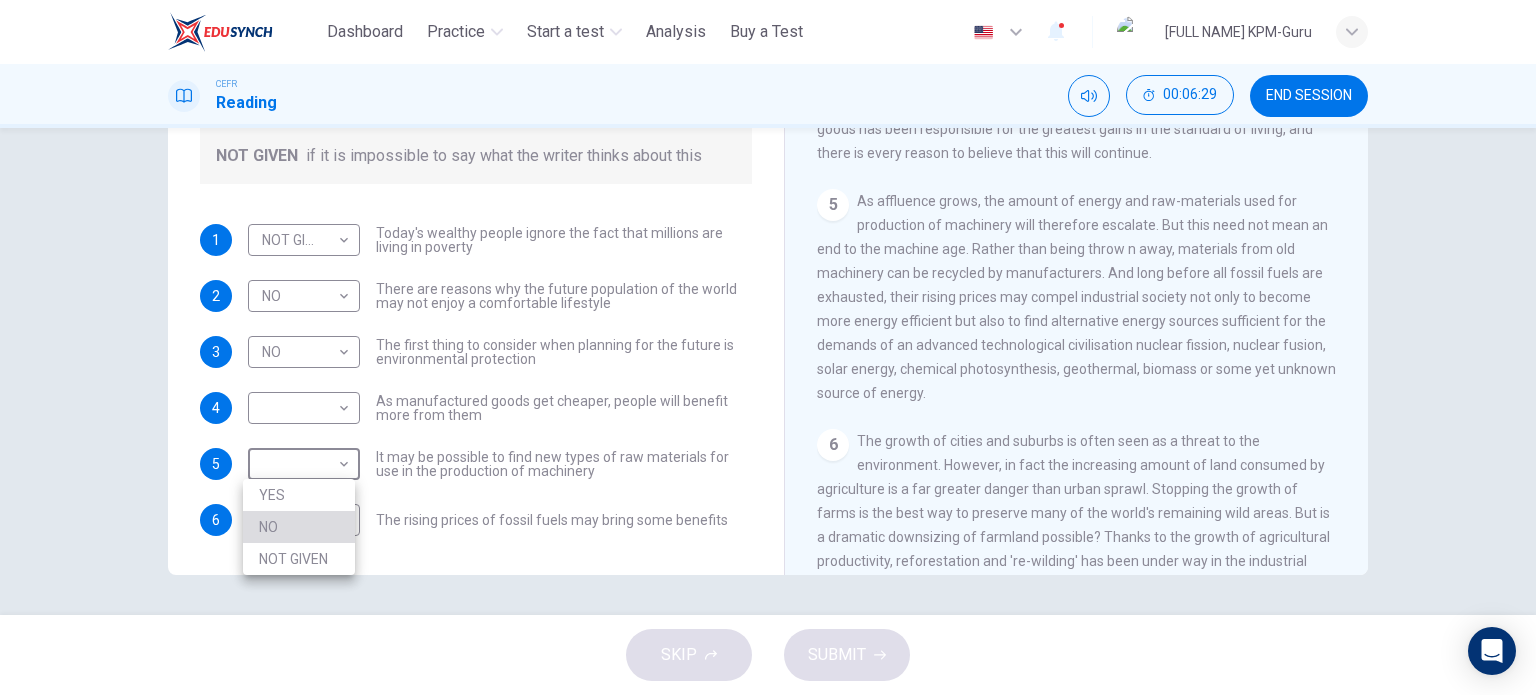 click on "NO" at bounding box center [299, 527] 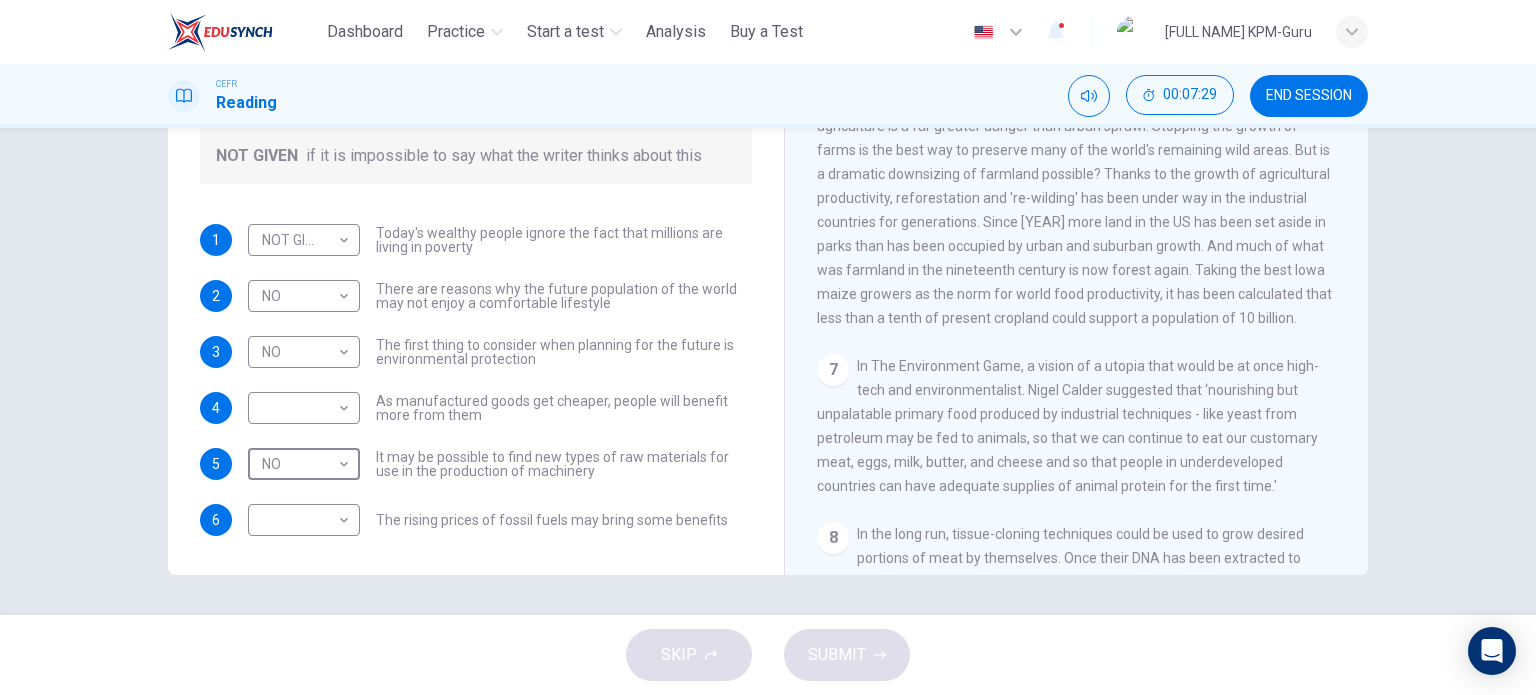 scroll, scrollTop: 1063, scrollLeft: 0, axis: vertical 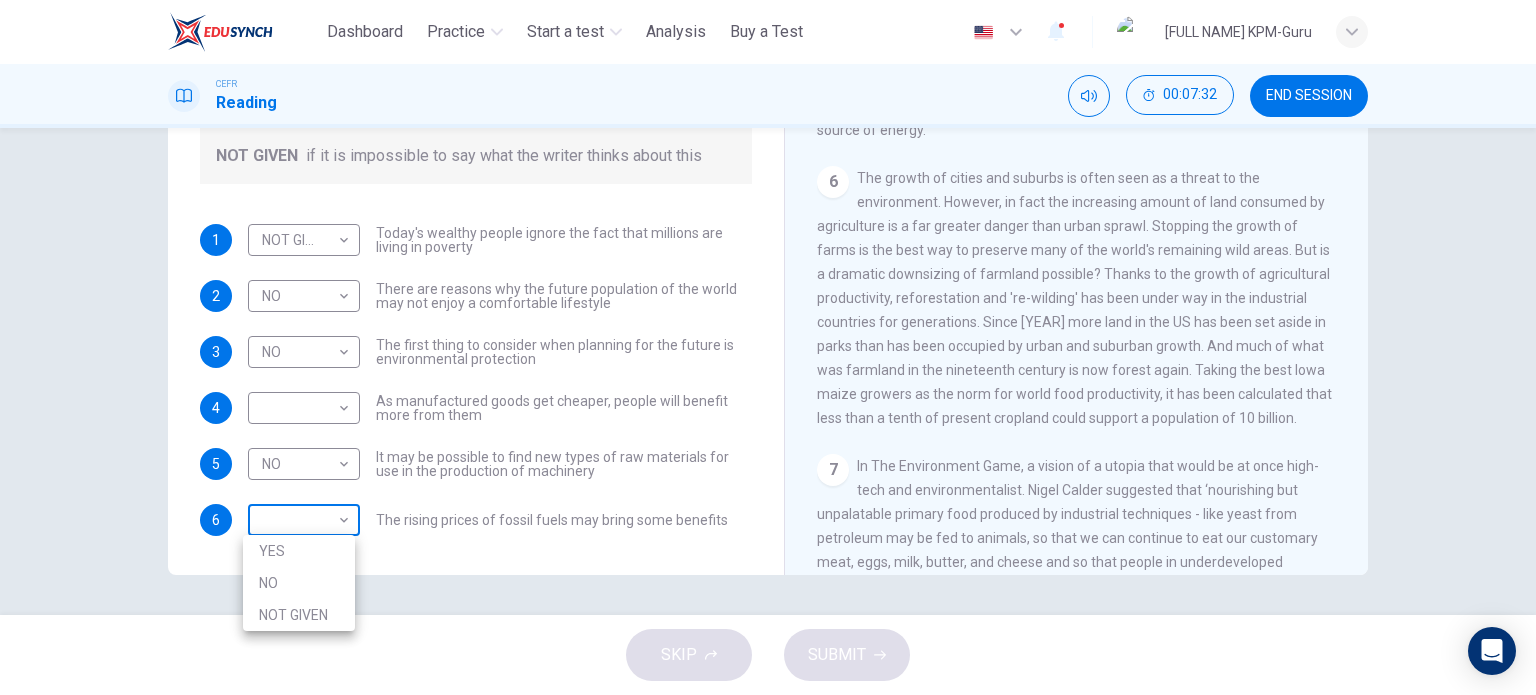 click on "This site uses cookies, as explained in our Privacy Policy. If you agree to the use of cookies, please click the Accept button and continue to browse our site. Privacy Policy Accept Dashboard Practice Start a test Analysis Buy a Test English ​ ZUR ATHIRAH BINTI SIDIN KPM-Guru CEFR Reading 00:07:32 END SESSION Questions 1 - 6 Do the following statements reflect the claims of the writer in the Reading Passage?
In the boxes below, write YES if the statement agrees with the views of the writer NO if the statement contradicts the views of the writer NOT GIVEN if it is impossible to say what the writer thinks about this 1 NOT GIVEN ********* ​ Today's wealthy people ignore the fact that millions are living in poverty 2 NO ** ​ There are reasons why the future population of the world may not enjoy a comfortable lifestyle 3 NO ** ​ The first thing to consider when planning for the future is environmental protection 4 ​ ​ As manufactured goods get cheaper, people will benefit more from them 5 NO **" at bounding box center [768, 347] 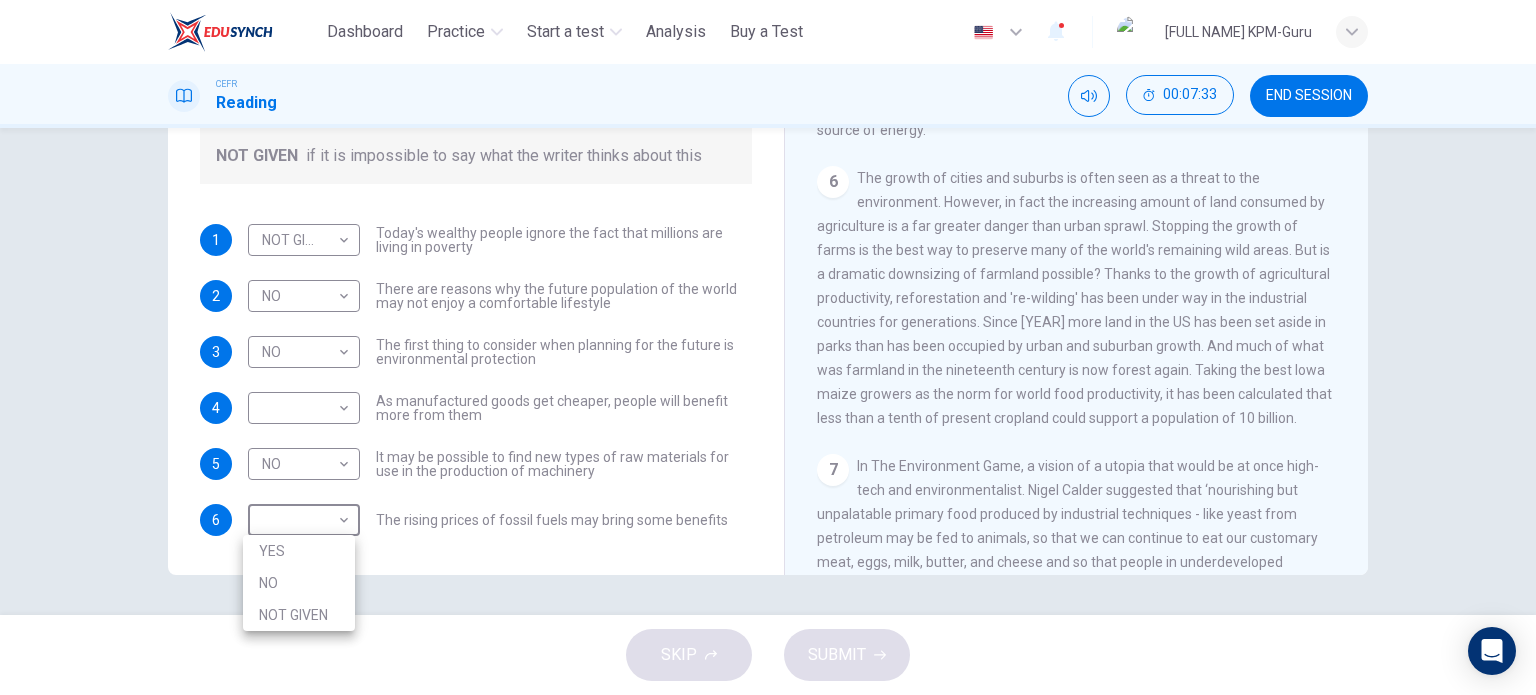 drag, startPoint x: 295, startPoint y: 613, endPoint x: 296, endPoint y: 586, distance: 27.018513 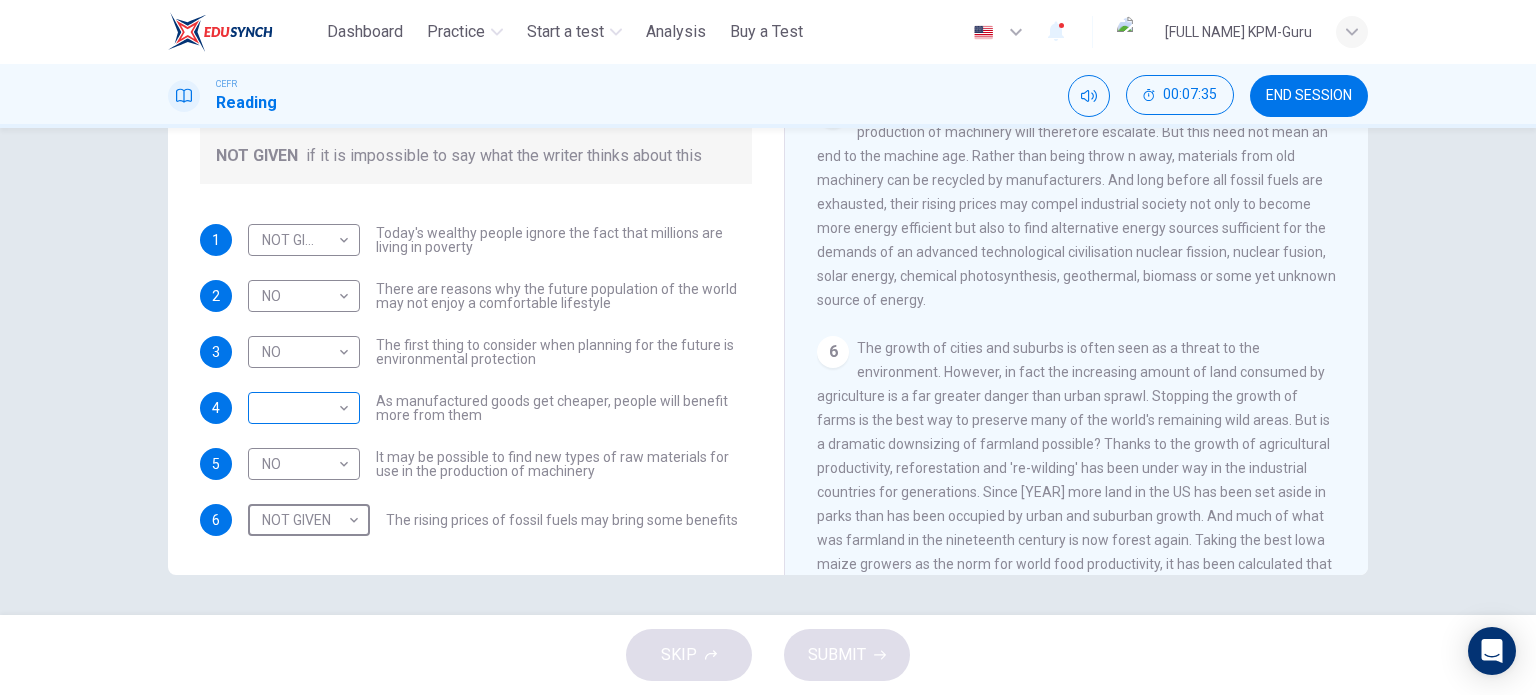 scroll, scrollTop: 863, scrollLeft: 0, axis: vertical 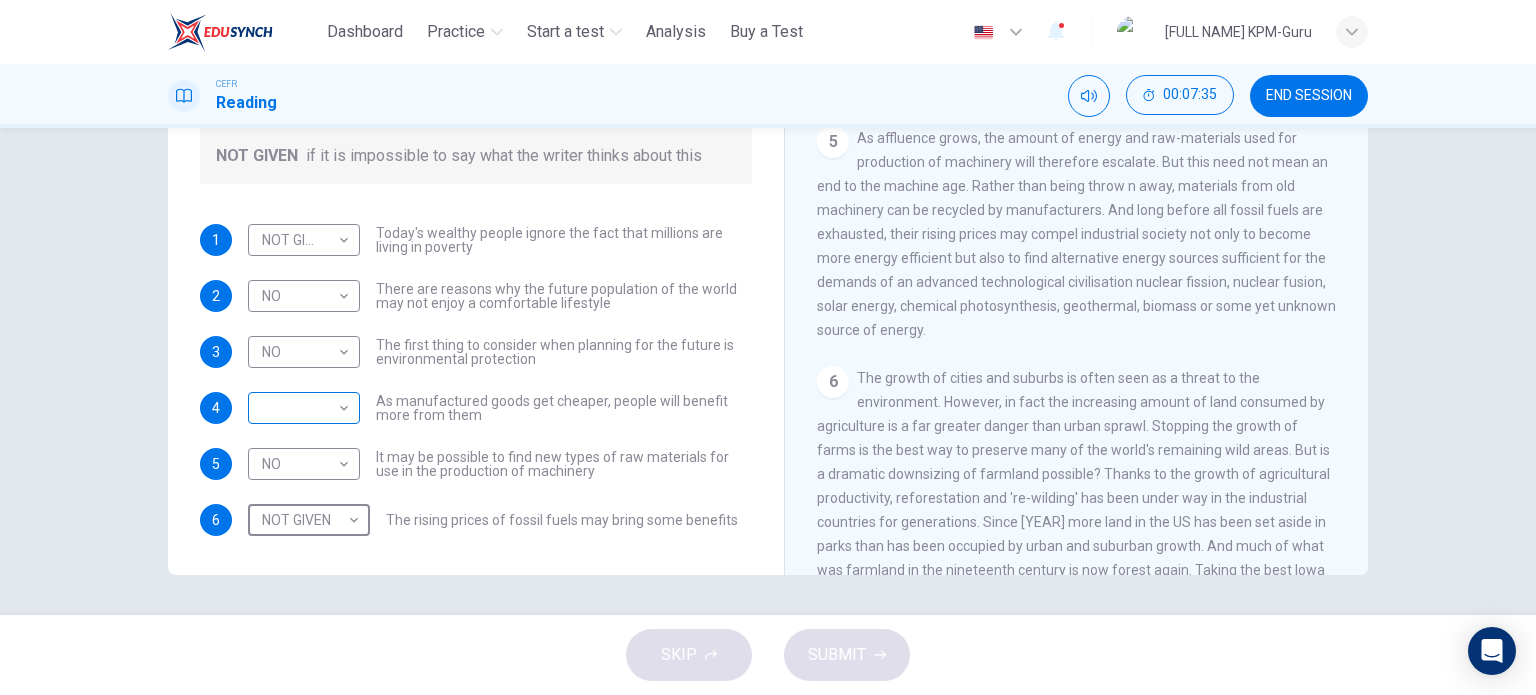click on "This site uses cookies, as explained in our Privacy Policy. If you agree to the use of cookies, please click the Accept button and continue to browse our site. Privacy Policy Accept Dashboard Practice Start a test Analysis Buy a Test English ** ​ ZUR ATHIRAH BINTI SIDIN KPM-Guru CEFR Reading 00:07:35 END SESSION Questions 1 - 6 Do the following statements reflect the claims of the writer in the Reading Passage?
In the boxes below, write YES if the statement agrees with the views of the writer NO if the statement contradicts the views of the writer NOT GIVEN if it is impossible to say what the writer thinks about this 1 NOT GIVEN ********* ​ Today's wealthy people ignore the fact that millions are living in poverty 2 NO ** ​ There are reasons why the future population of the world may not enjoy a comfortable lifestyle 3 NO ** ​ The first thing to consider when planning for the future is environmental protection 4 ​ ​ As manufactured goods get cheaper, people will benefit more from them 5 NO **" at bounding box center (768, 347) 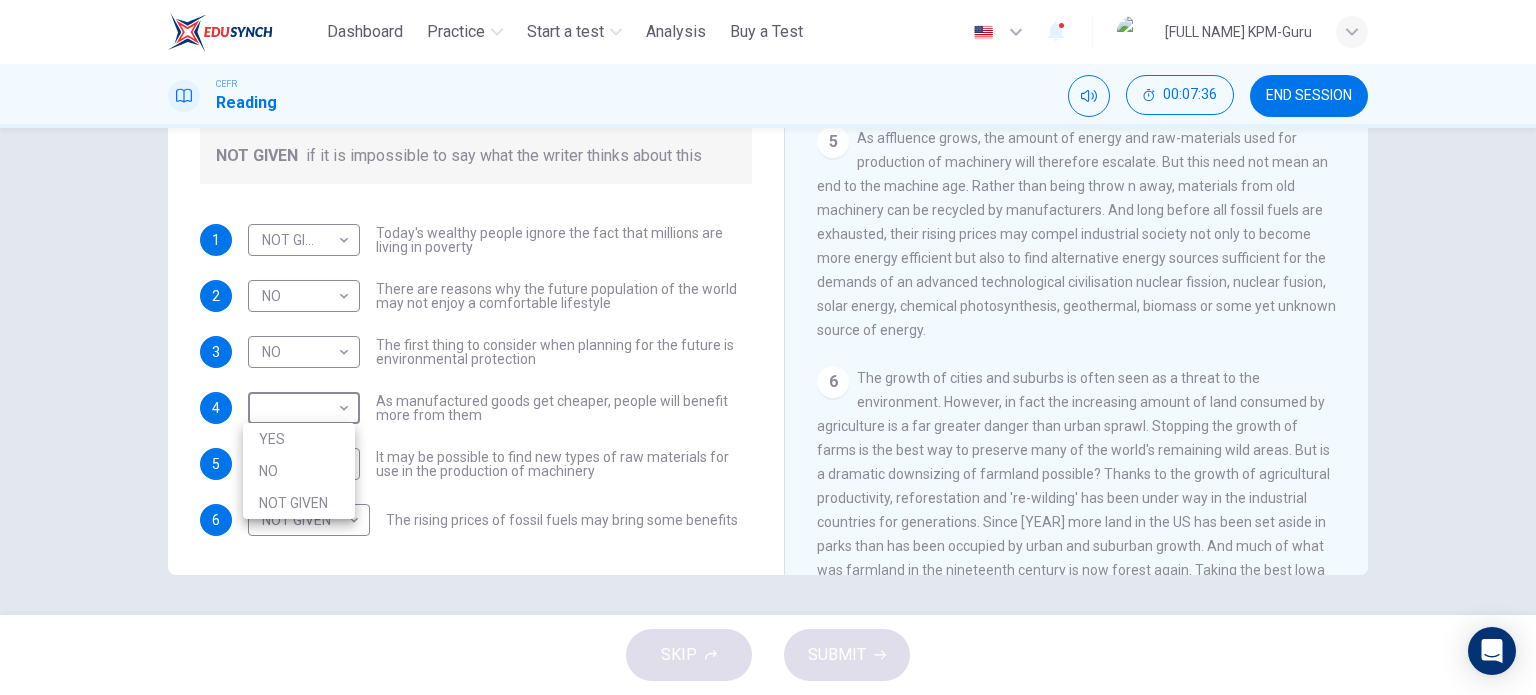 click on "NOT GIVEN" at bounding box center (299, 503) 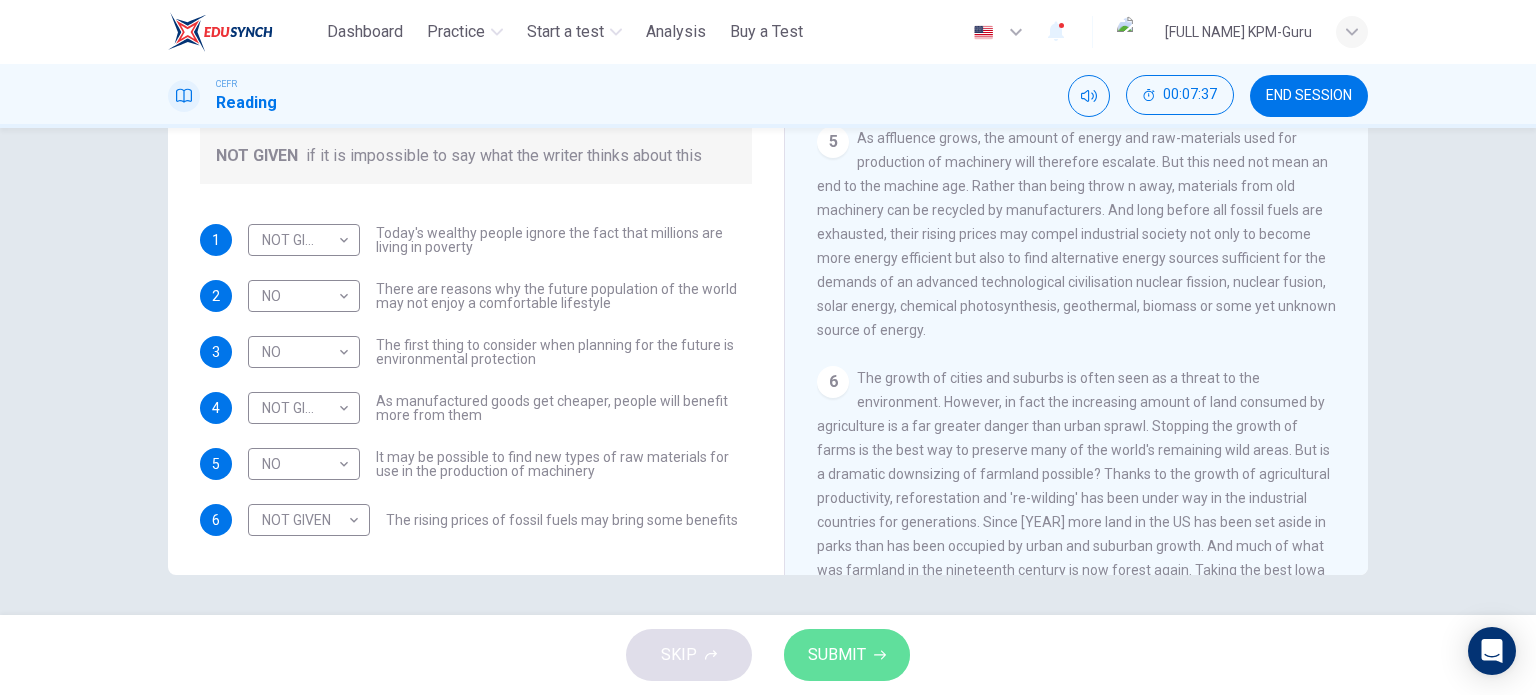 click on "SUBMIT" at bounding box center (837, 655) 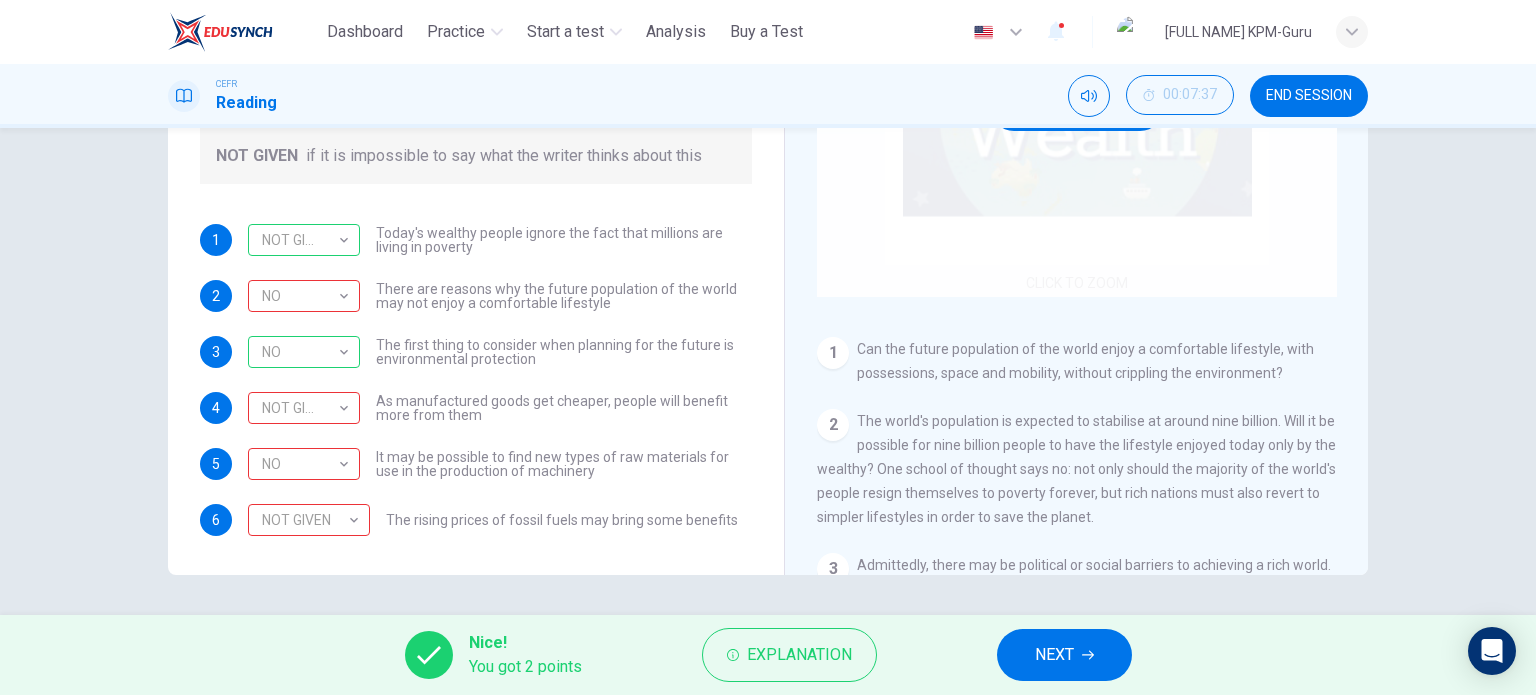 scroll, scrollTop: 0, scrollLeft: 0, axis: both 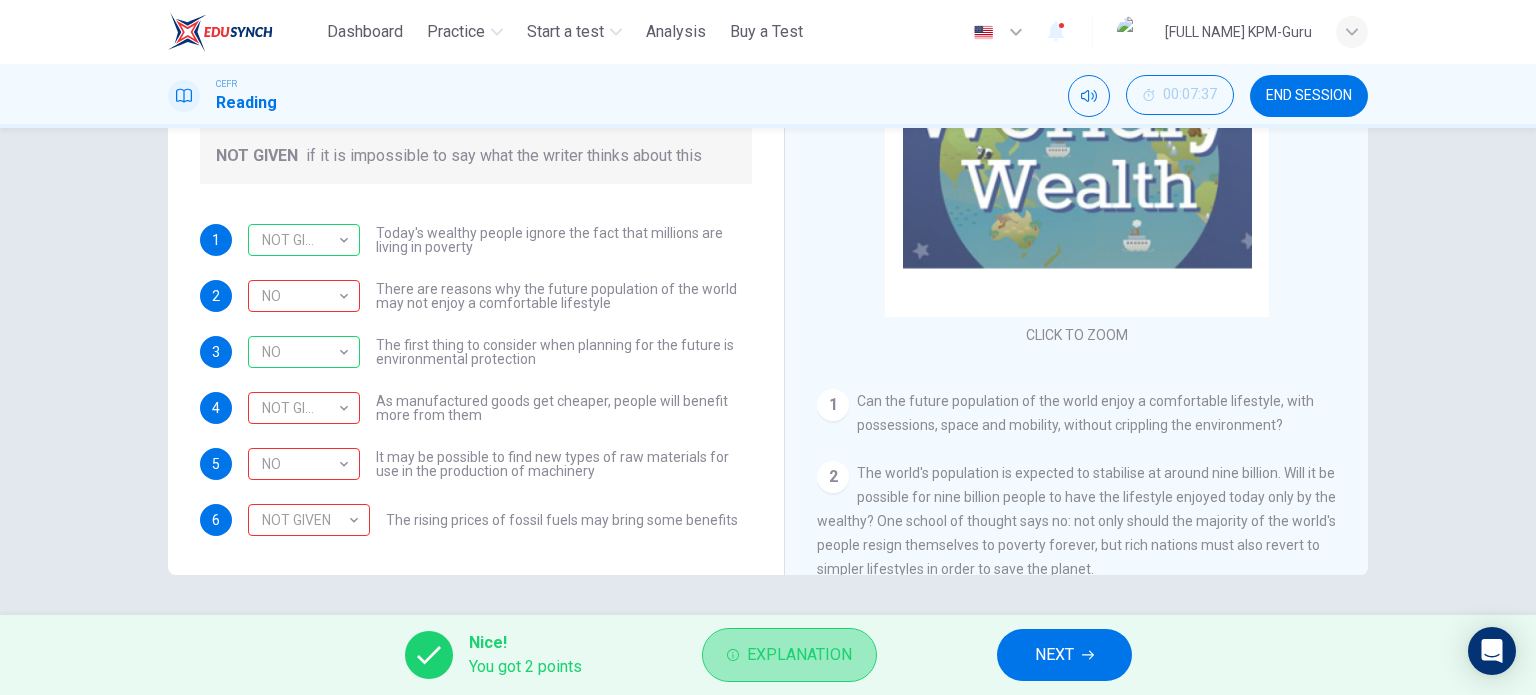 click on "Explanation" at bounding box center [789, 655] 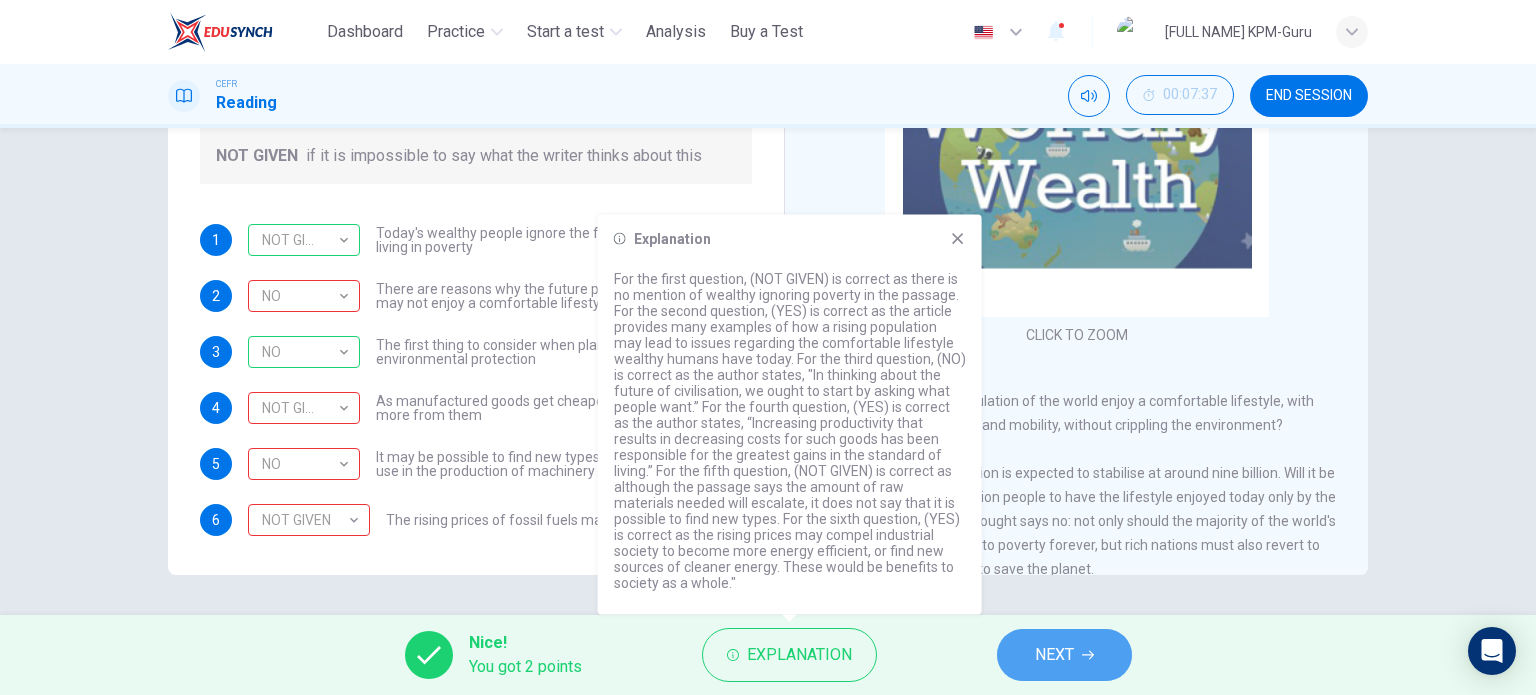 click on "NEXT" at bounding box center [1054, 655] 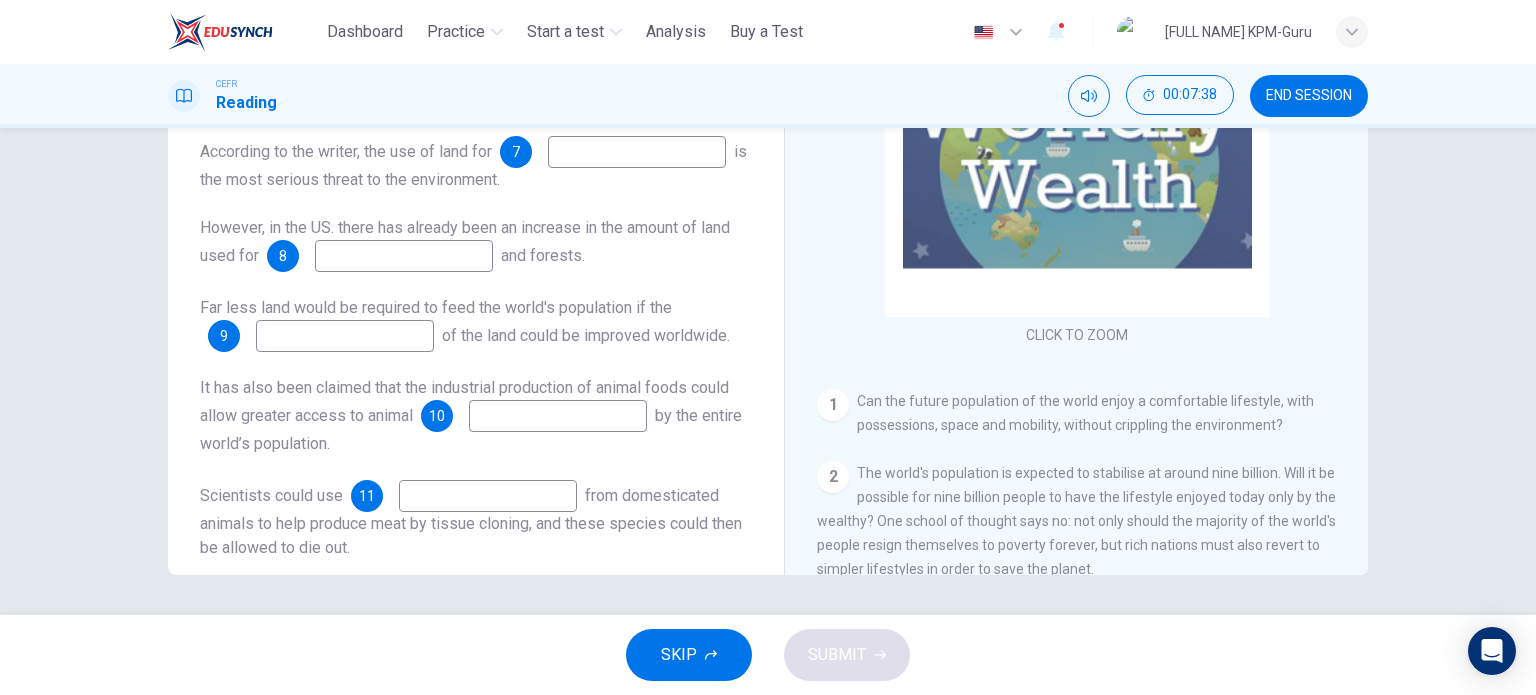 scroll, scrollTop: 0, scrollLeft: 0, axis: both 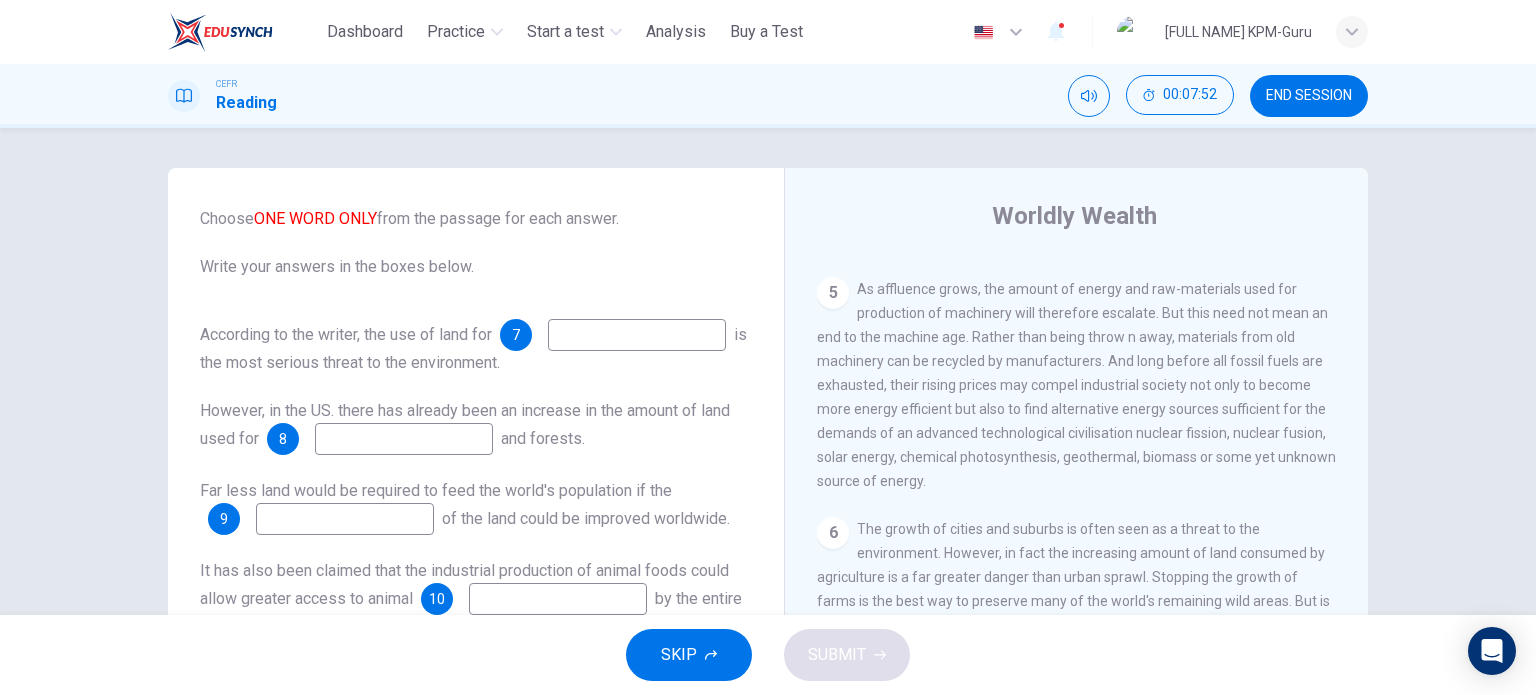 click at bounding box center [637, 335] 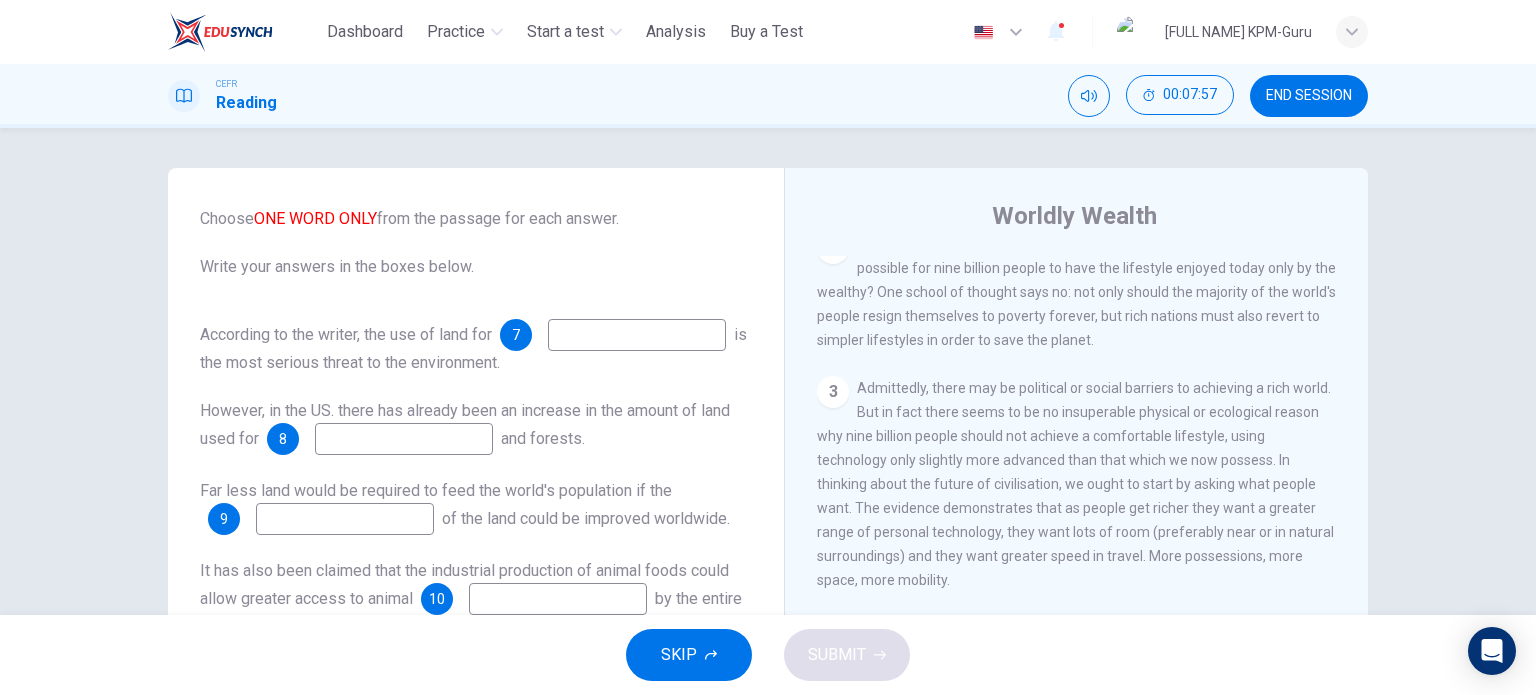 scroll, scrollTop: 500, scrollLeft: 0, axis: vertical 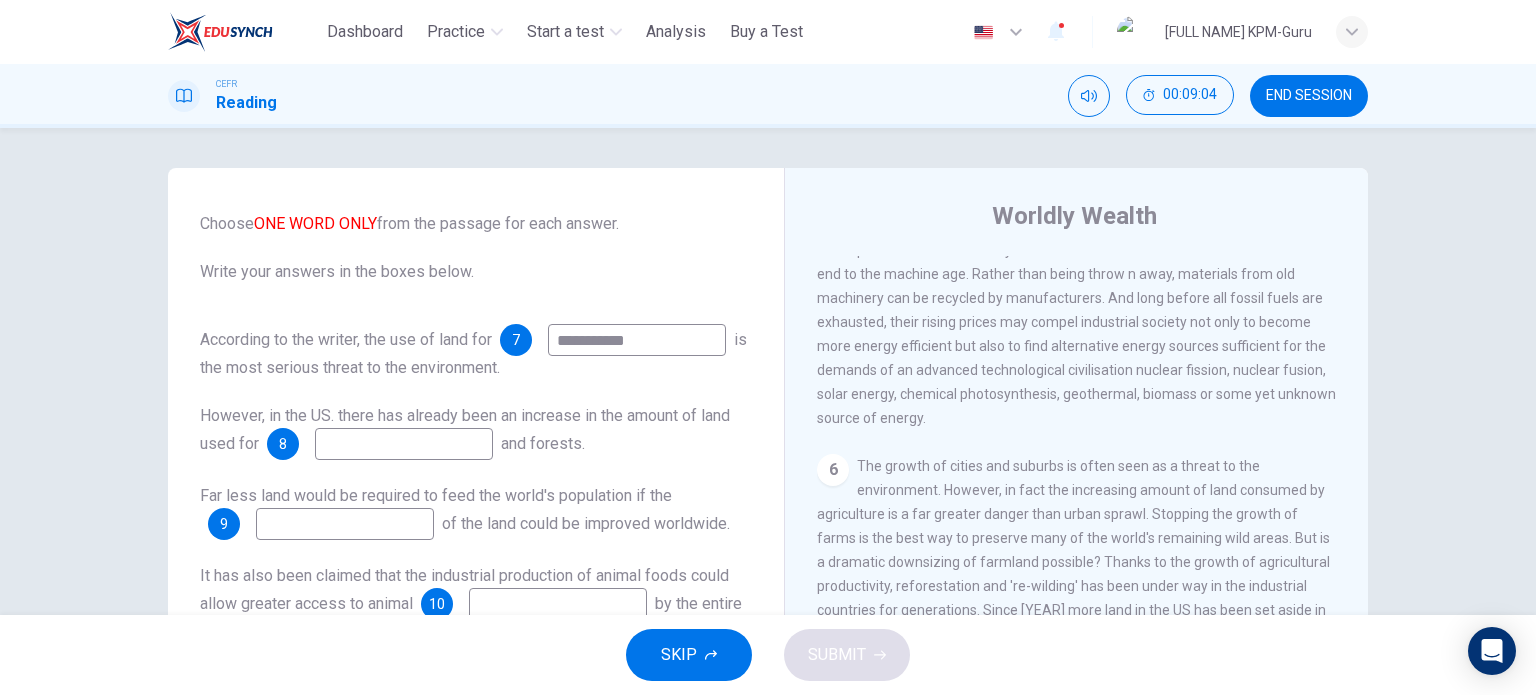 type on "**********" 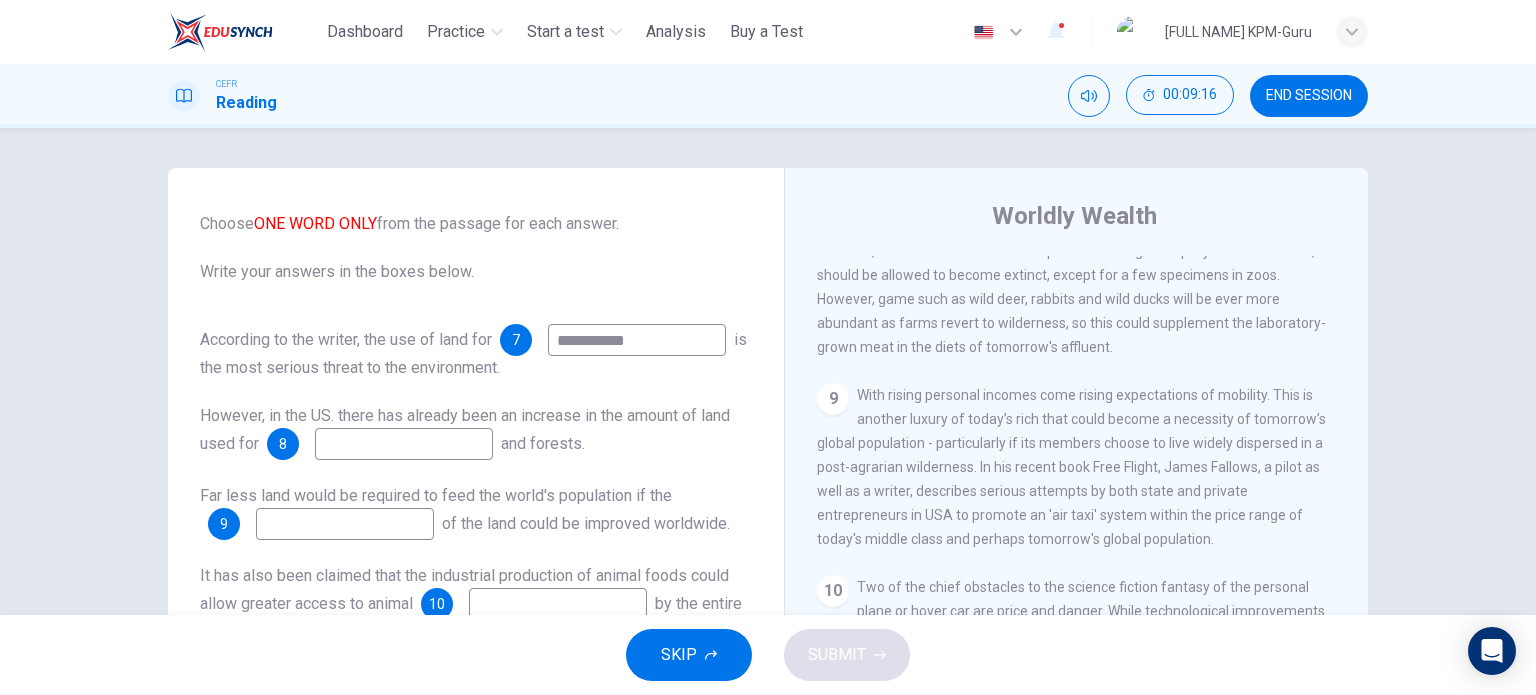 scroll, scrollTop: 1863, scrollLeft: 0, axis: vertical 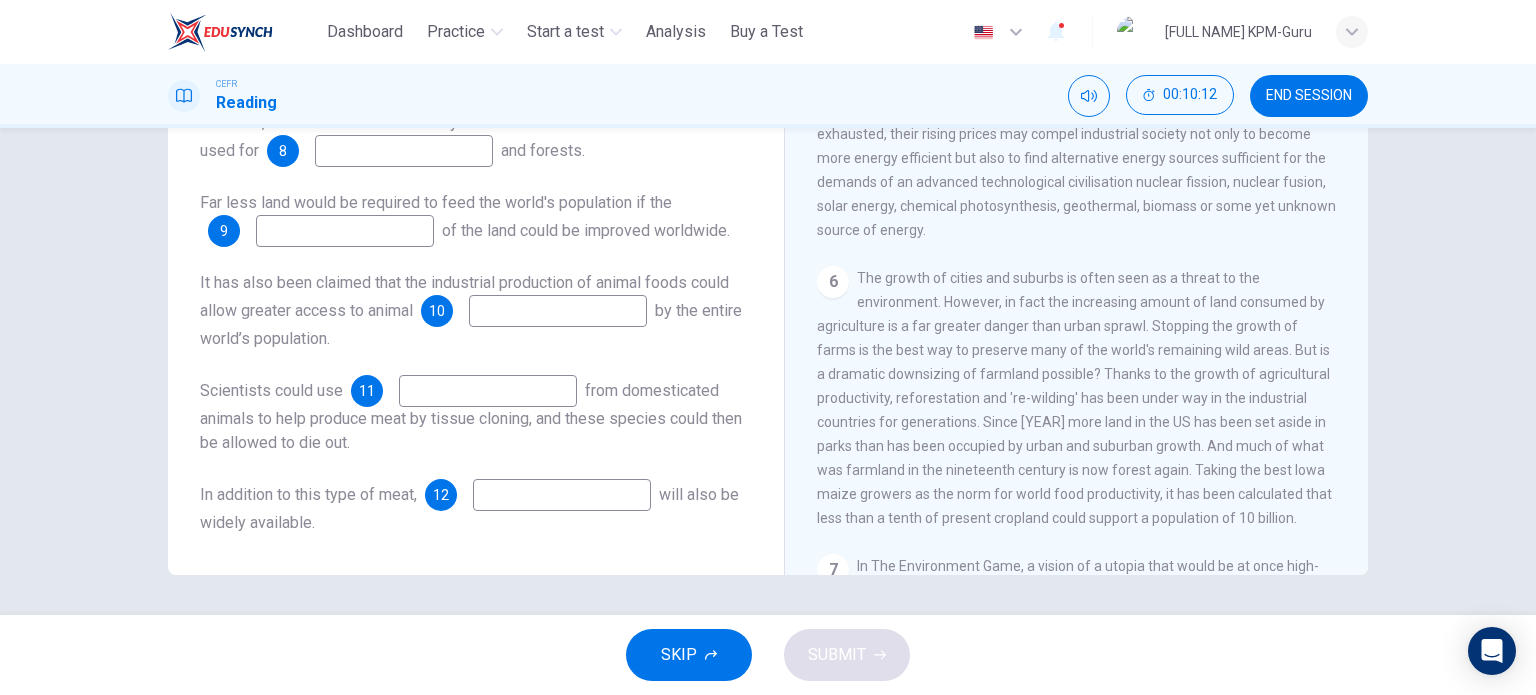 click at bounding box center [637, 47] 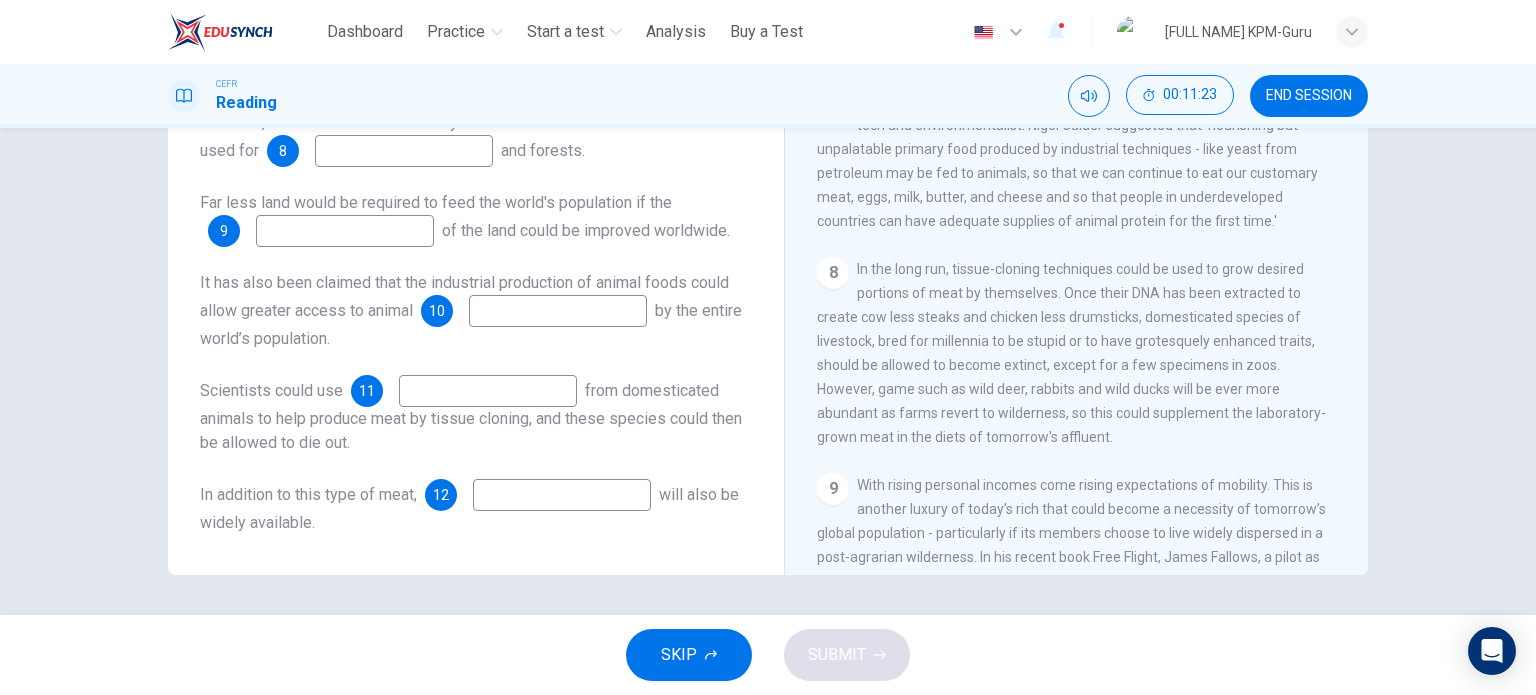 scroll, scrollTop: 1463, scrollLeft: 0, axis: vertical 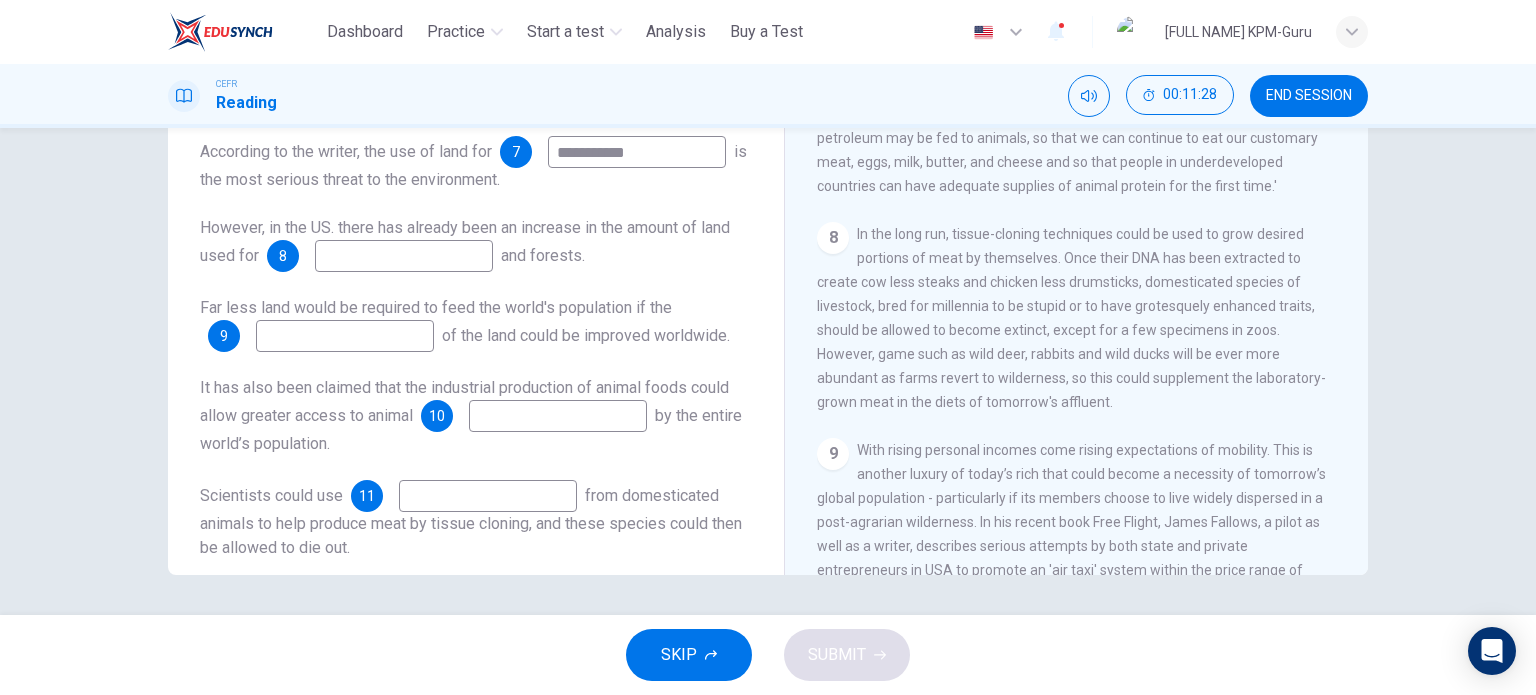 click at bounding box center [637, 152] 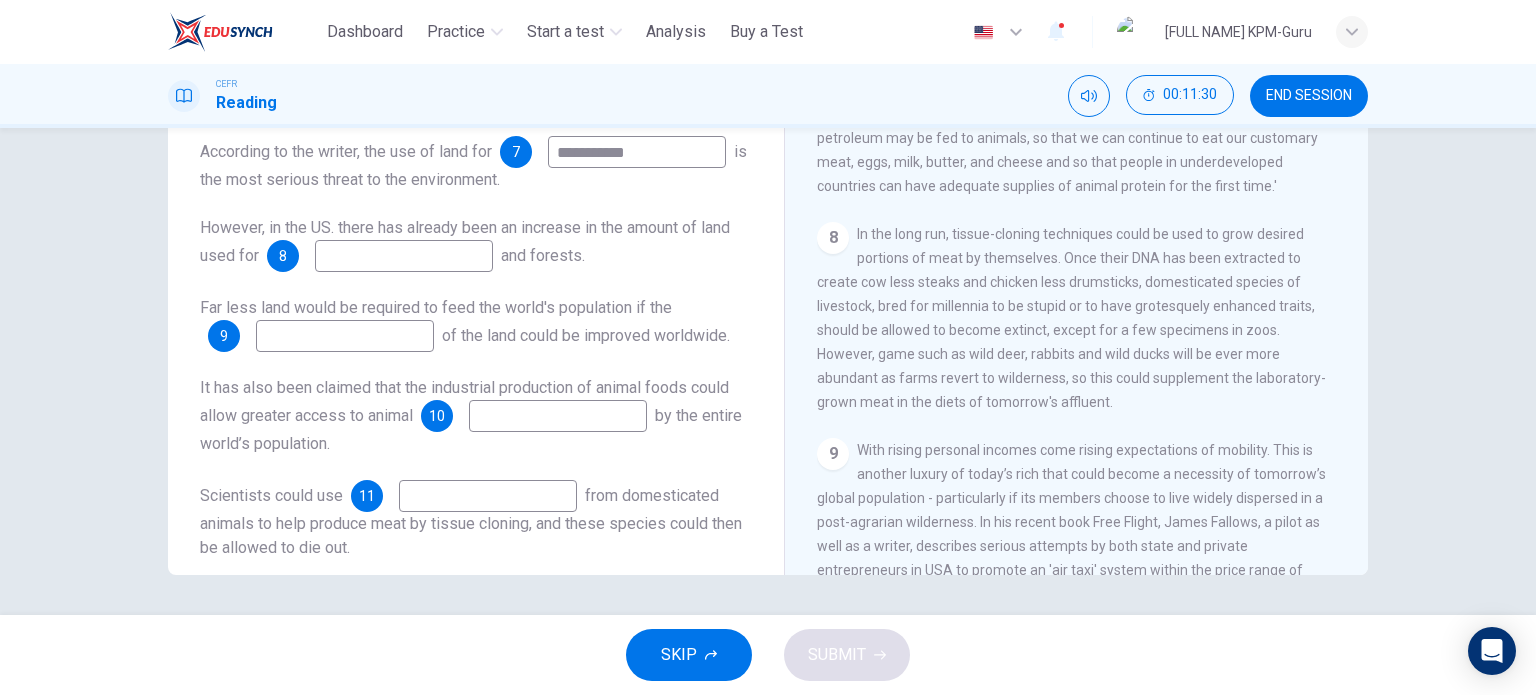 click at bounding box center (637, 152) 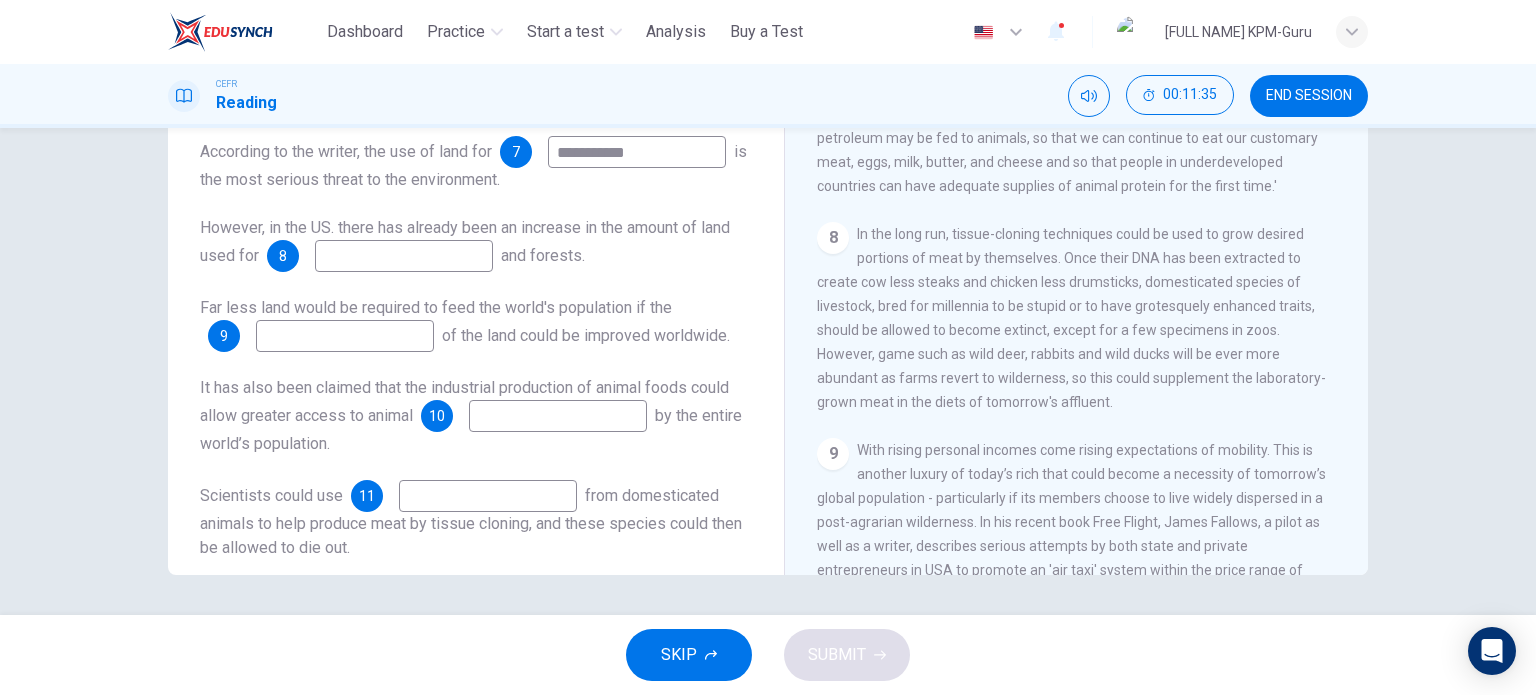 scroll, scrollTop: 100, scrollLeft: 0, axis: vertical 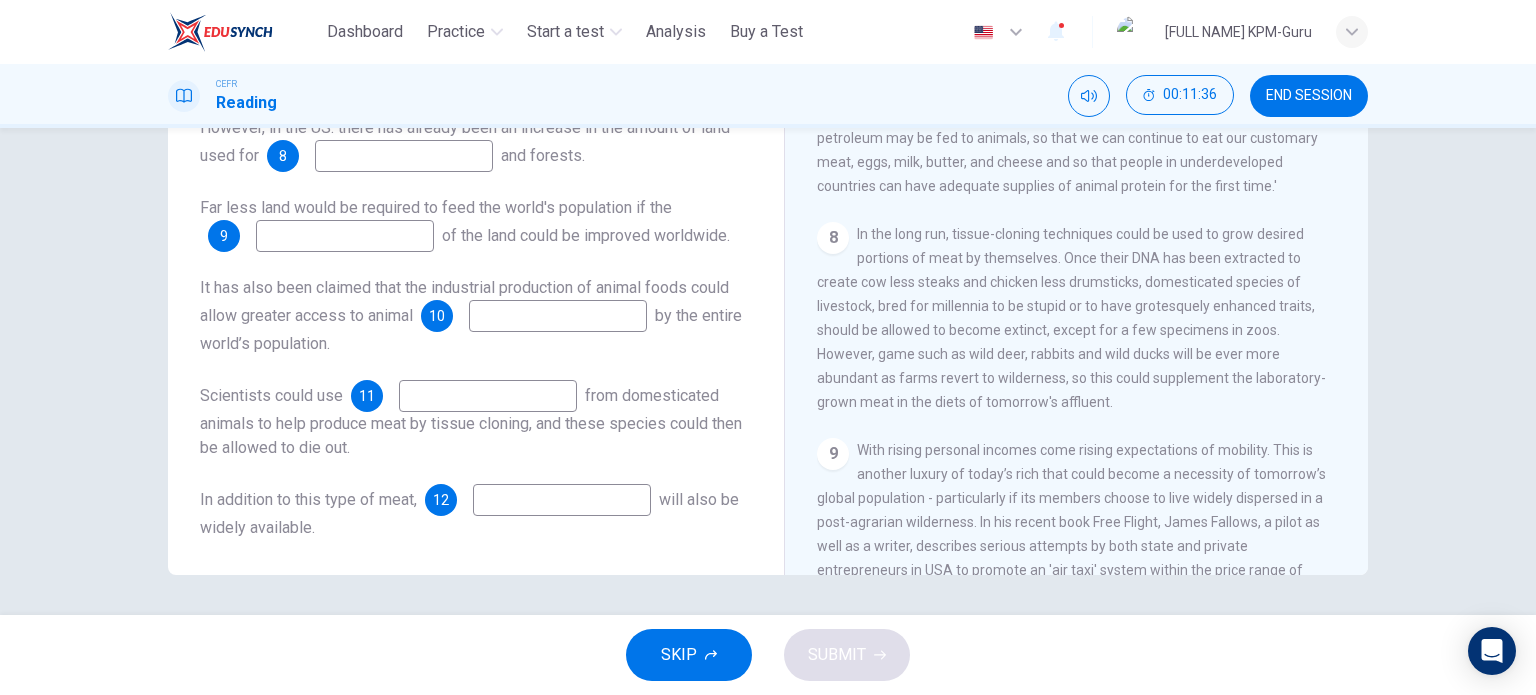 click at bounding box center (637, 52) 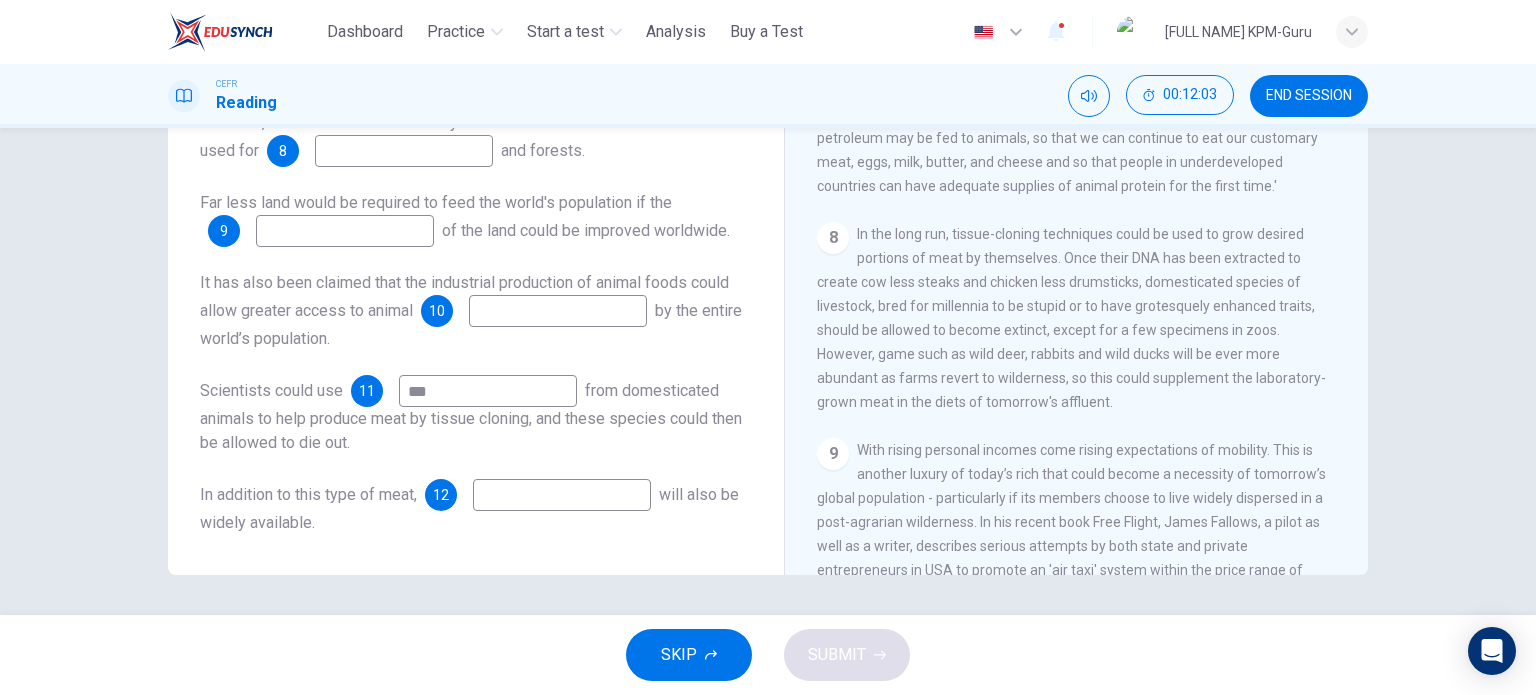 scroll, scrollTop: 152, scrollLeft: 0, axis: vertical 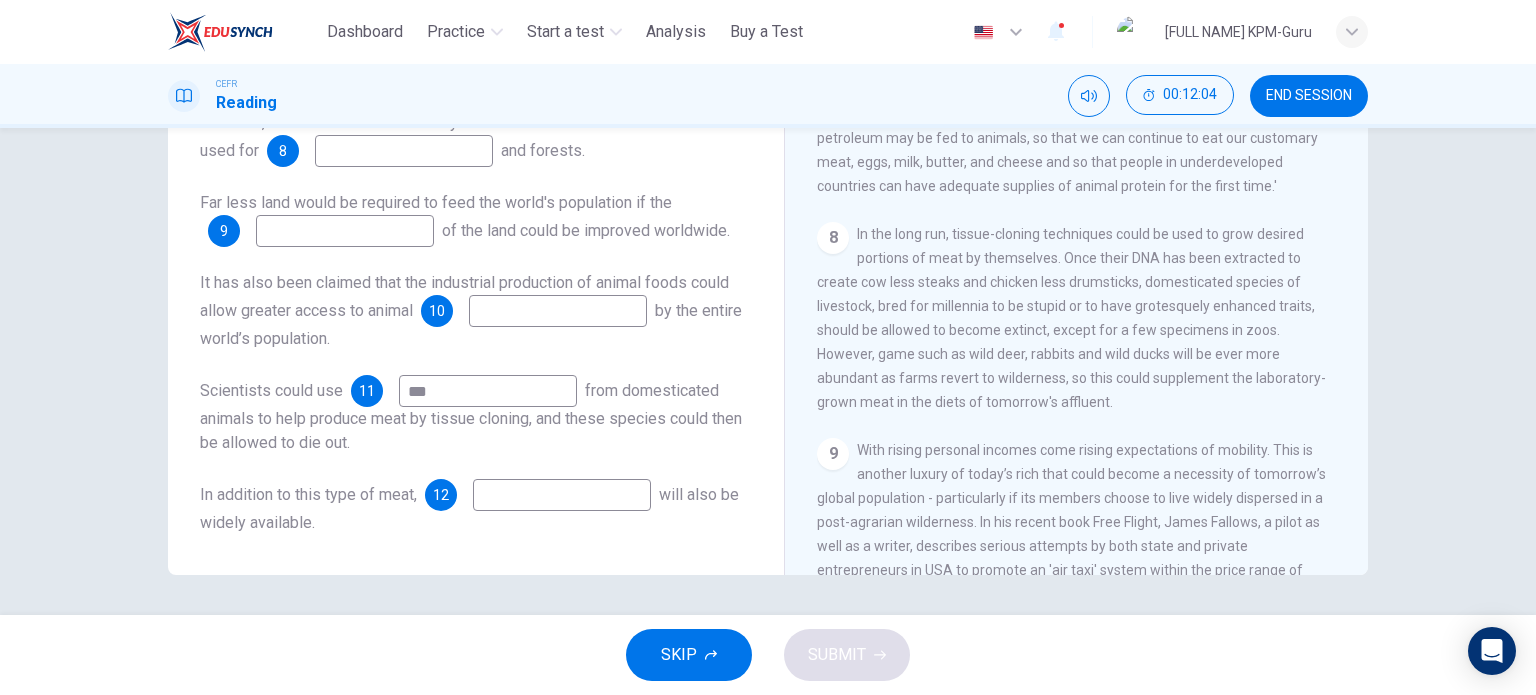 type on "***" 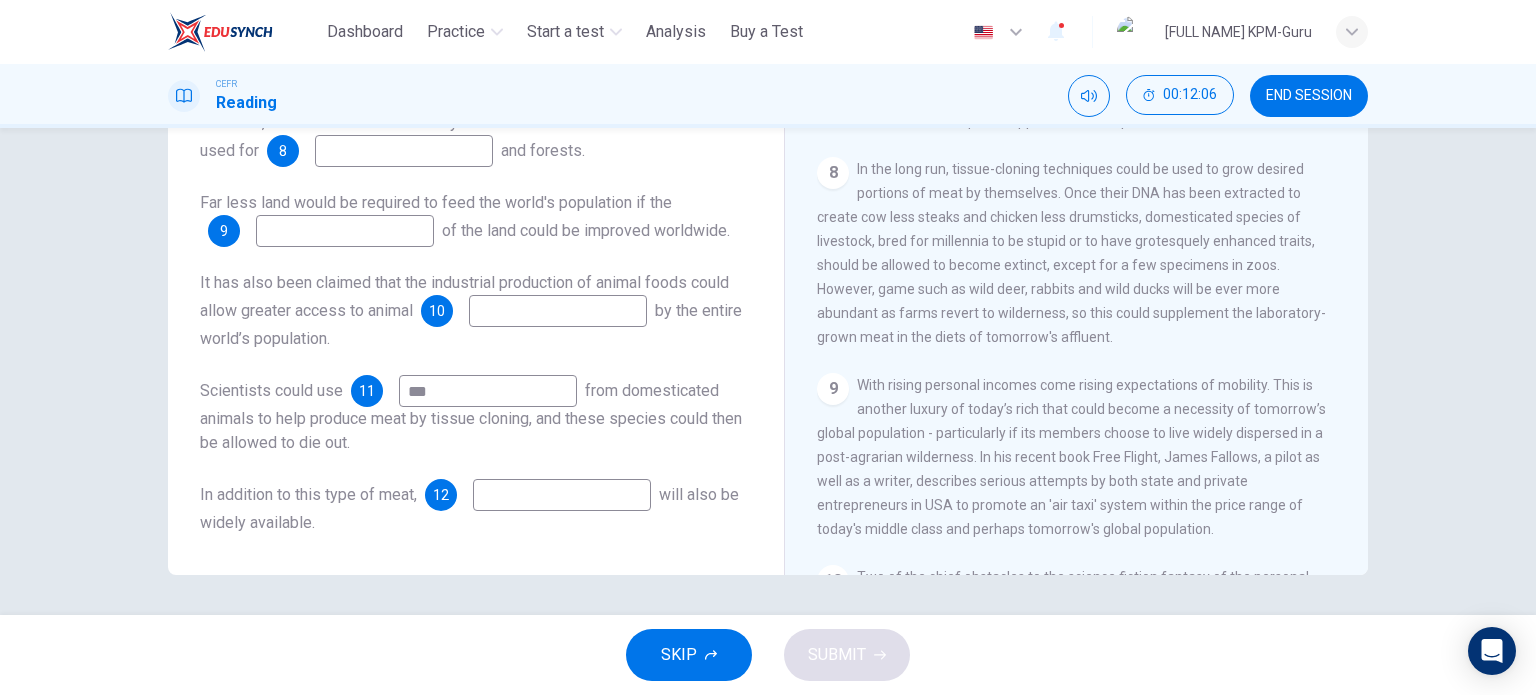scroll, scrollTop: 1563, scrollLeft: 0, axis: vertical 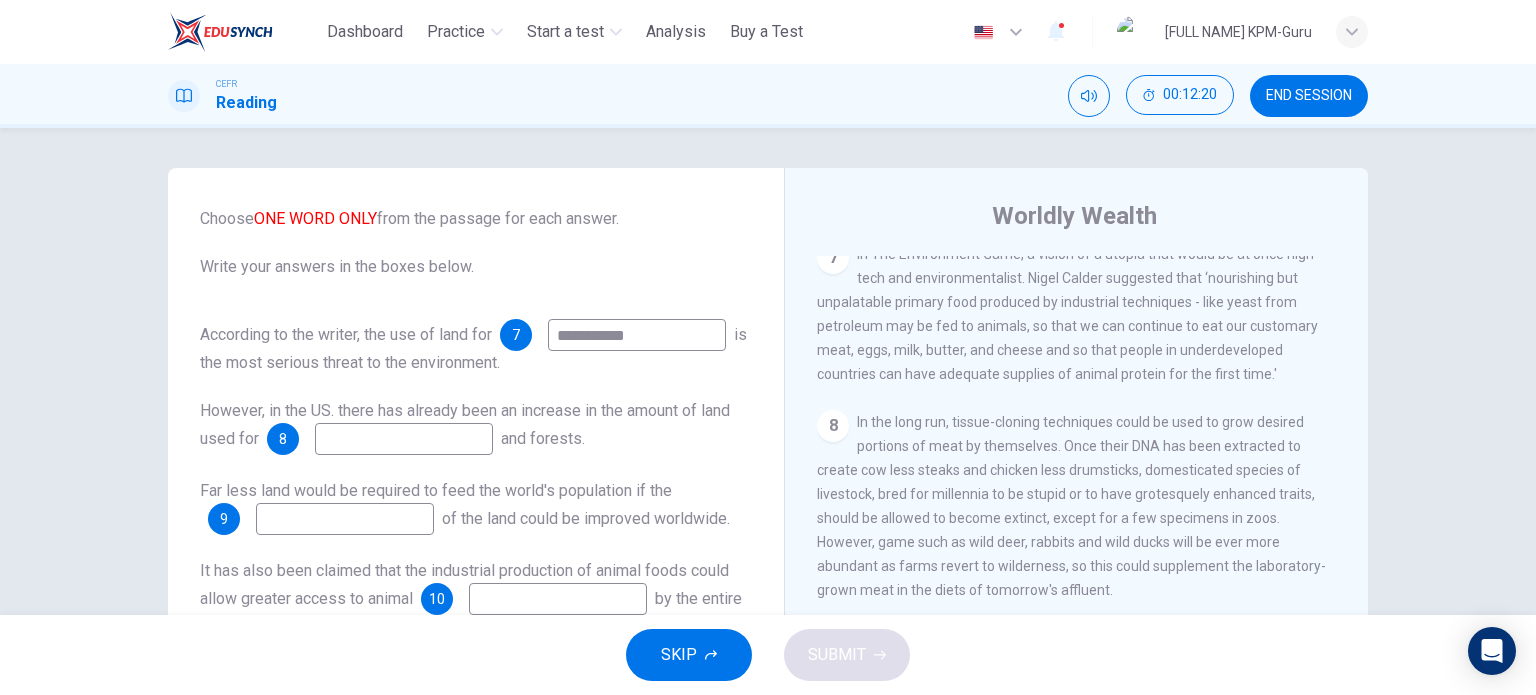 click at bounding box center [637, 335] 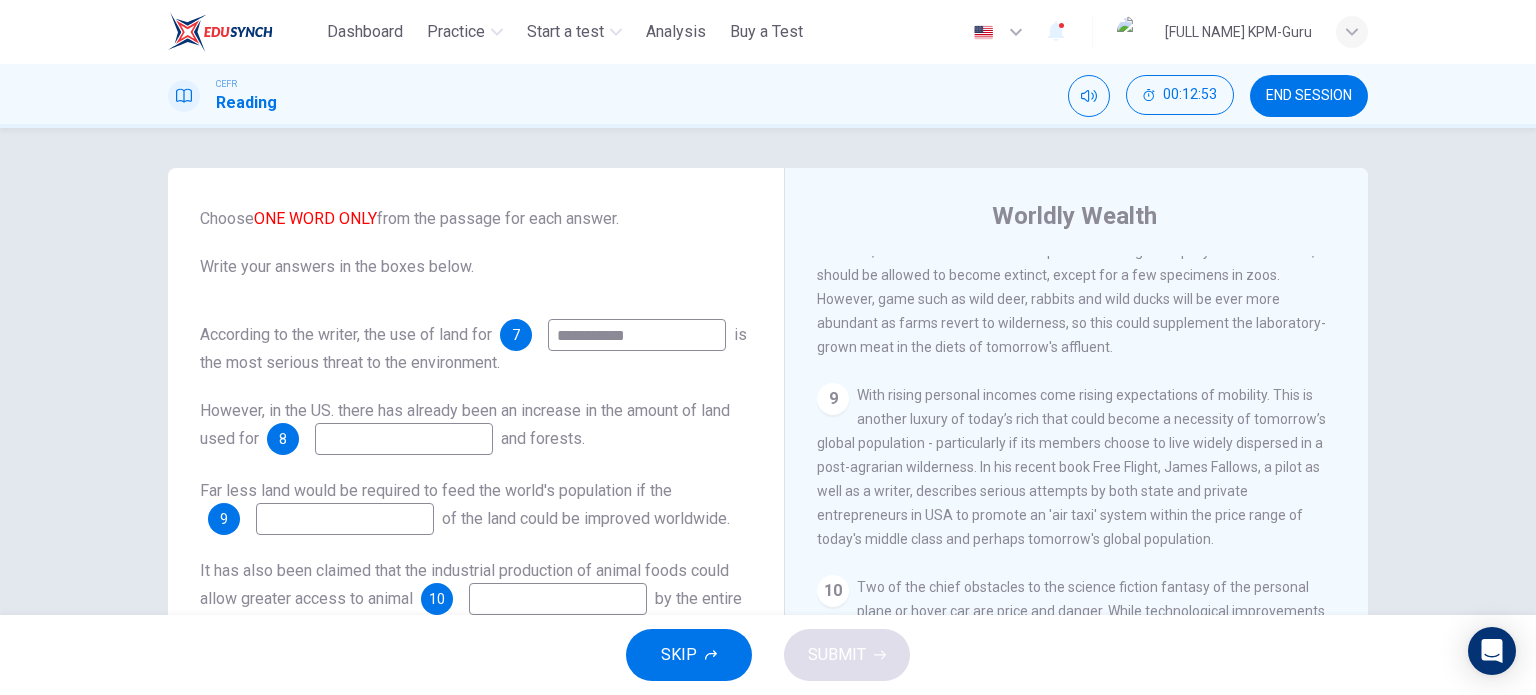 scroll, scrollTop: 1863, scrollLeft: 0, axis: vertical 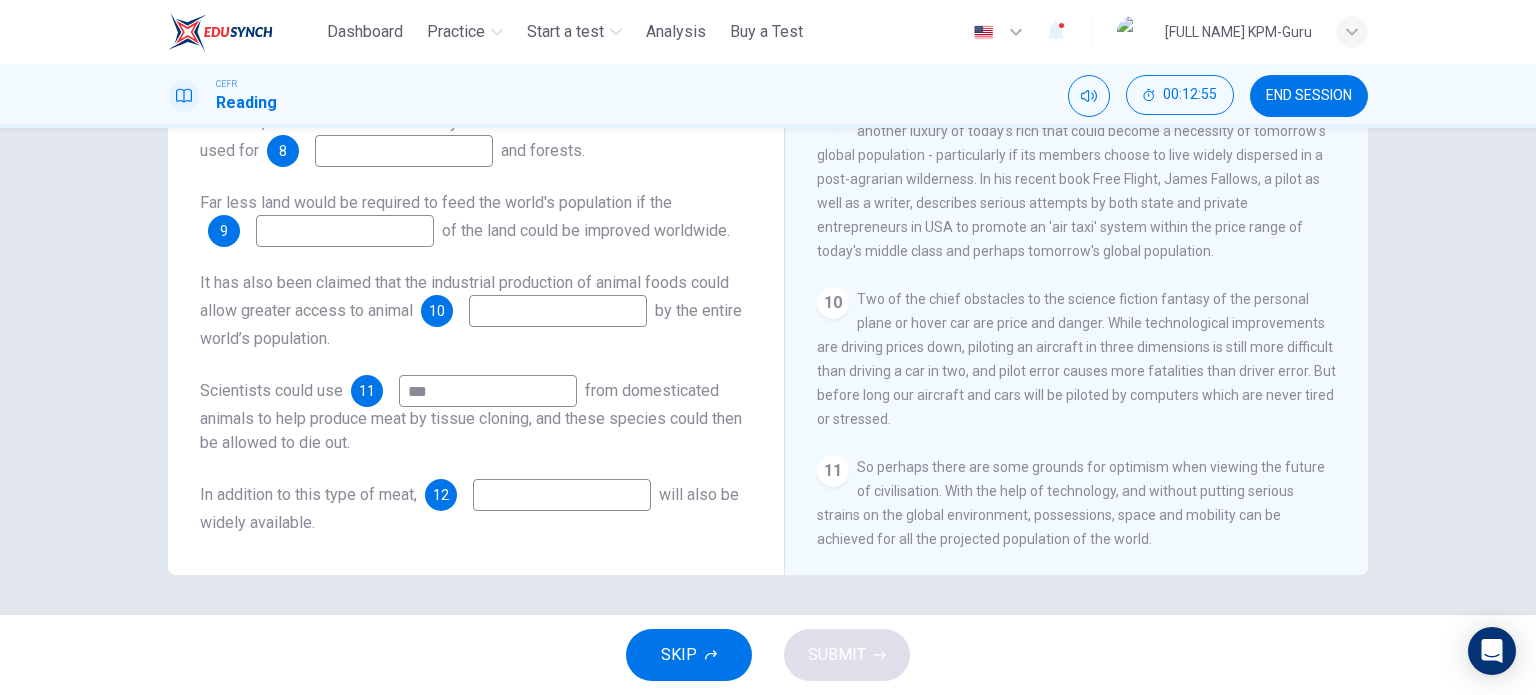 click at bounding box center [637, 47] 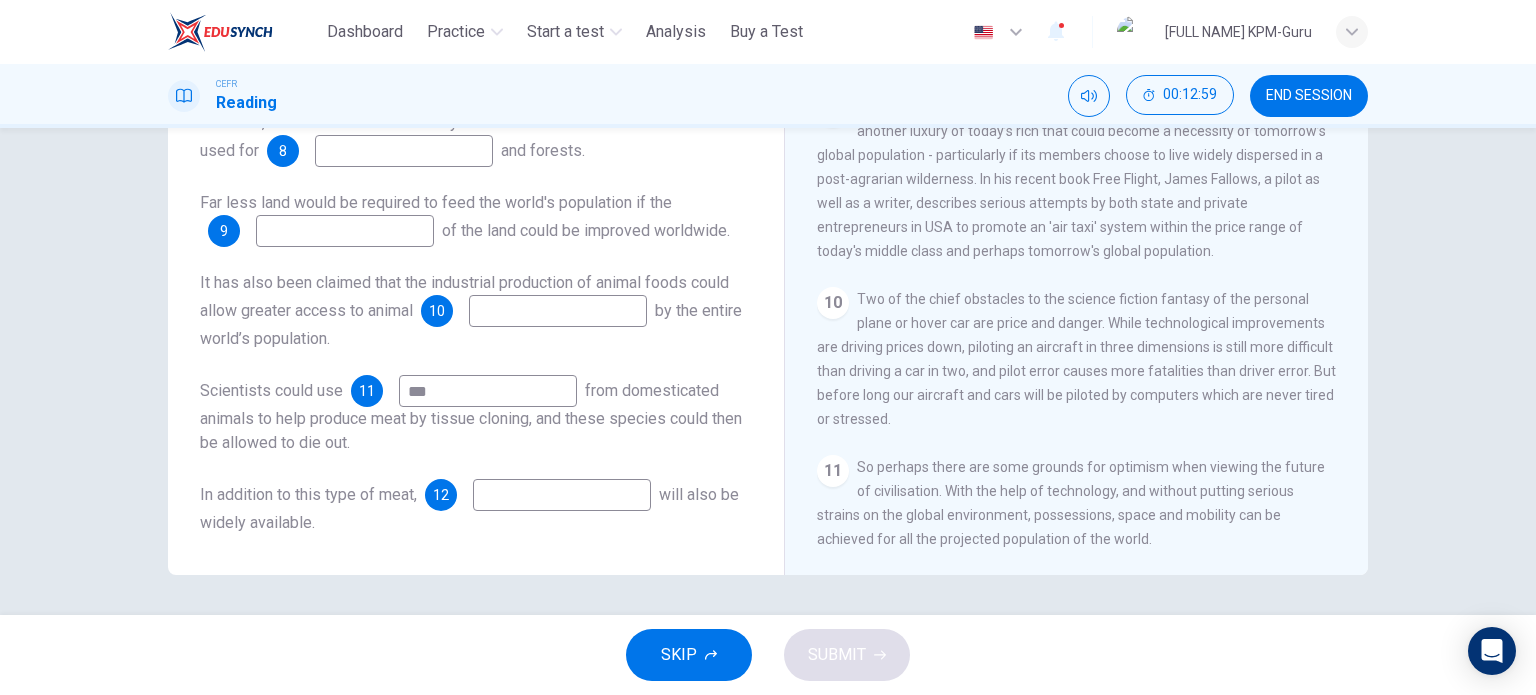 click at bounding box center (637, 47) 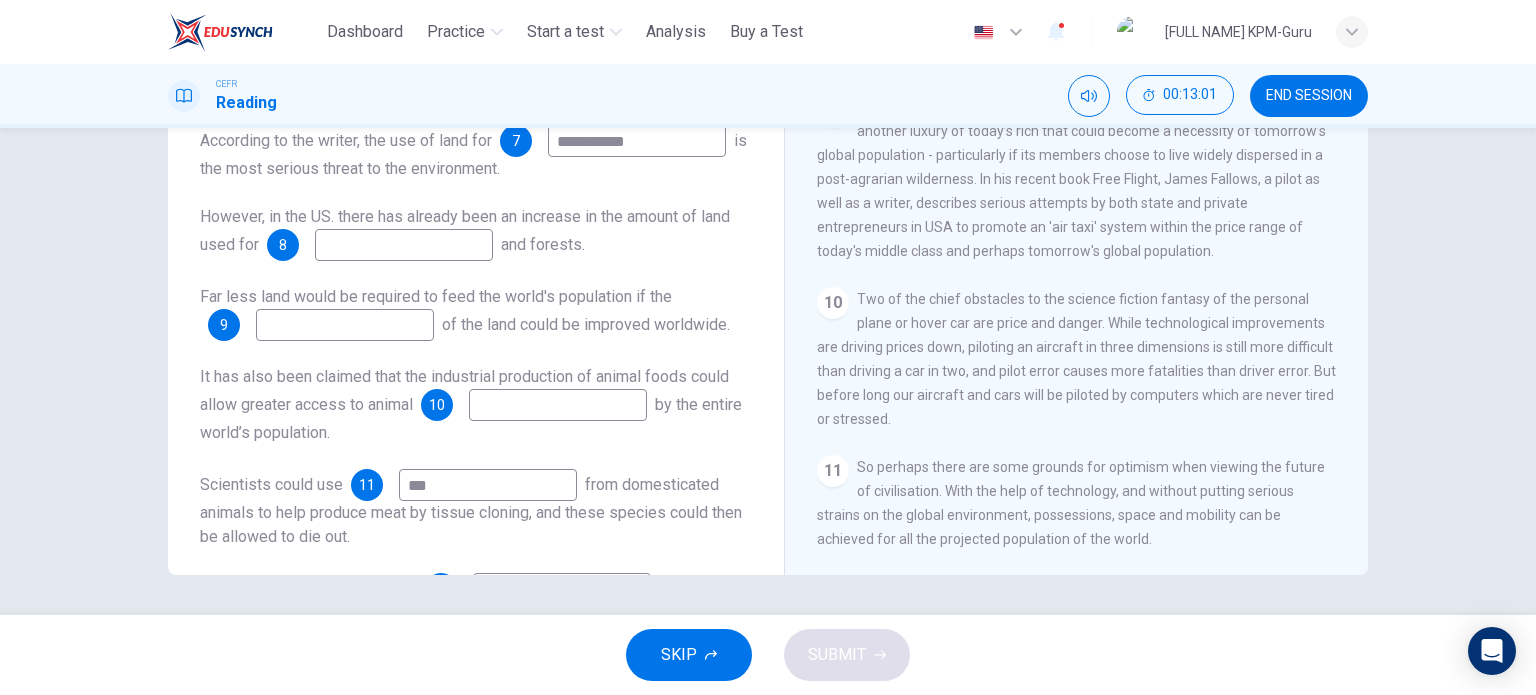 scroll, scrollTop: 0, scrollLeft: 0, axis: both 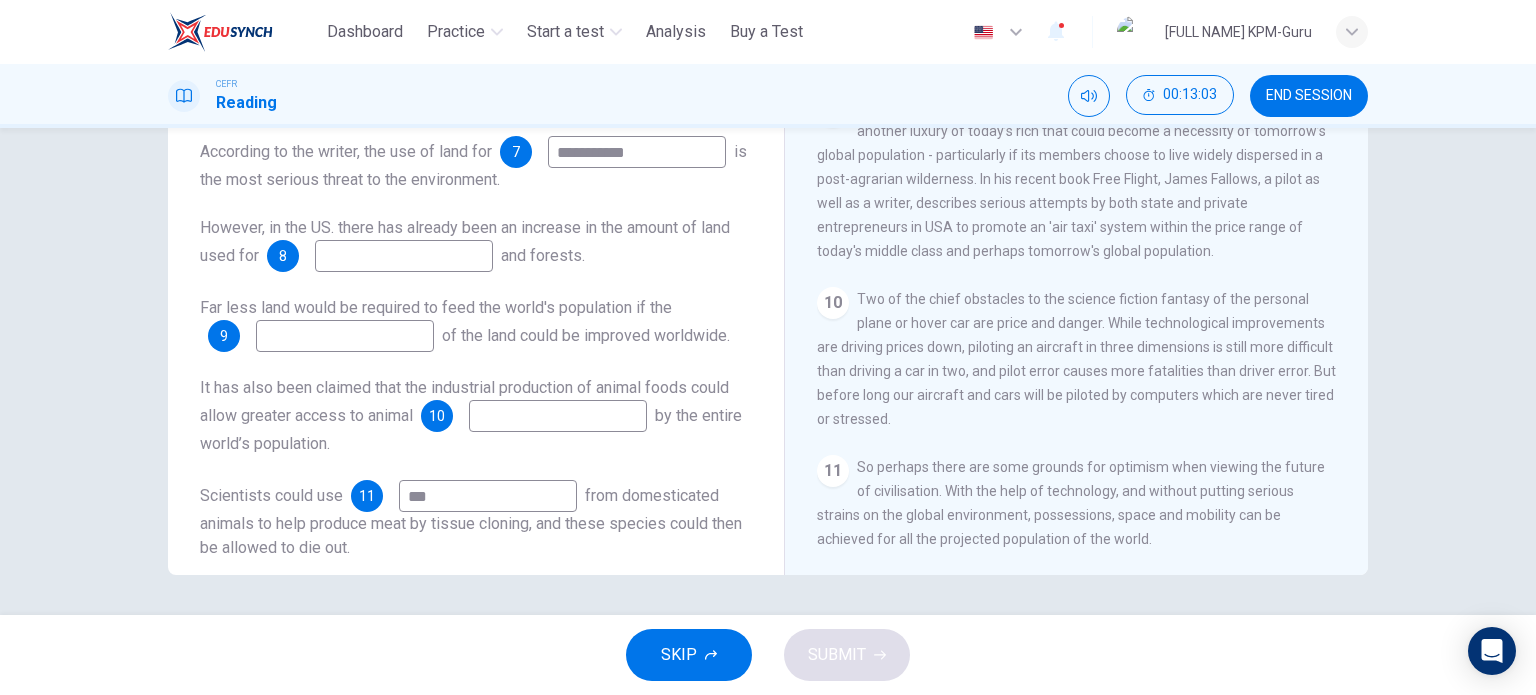 click at bounding box center (637, 152) 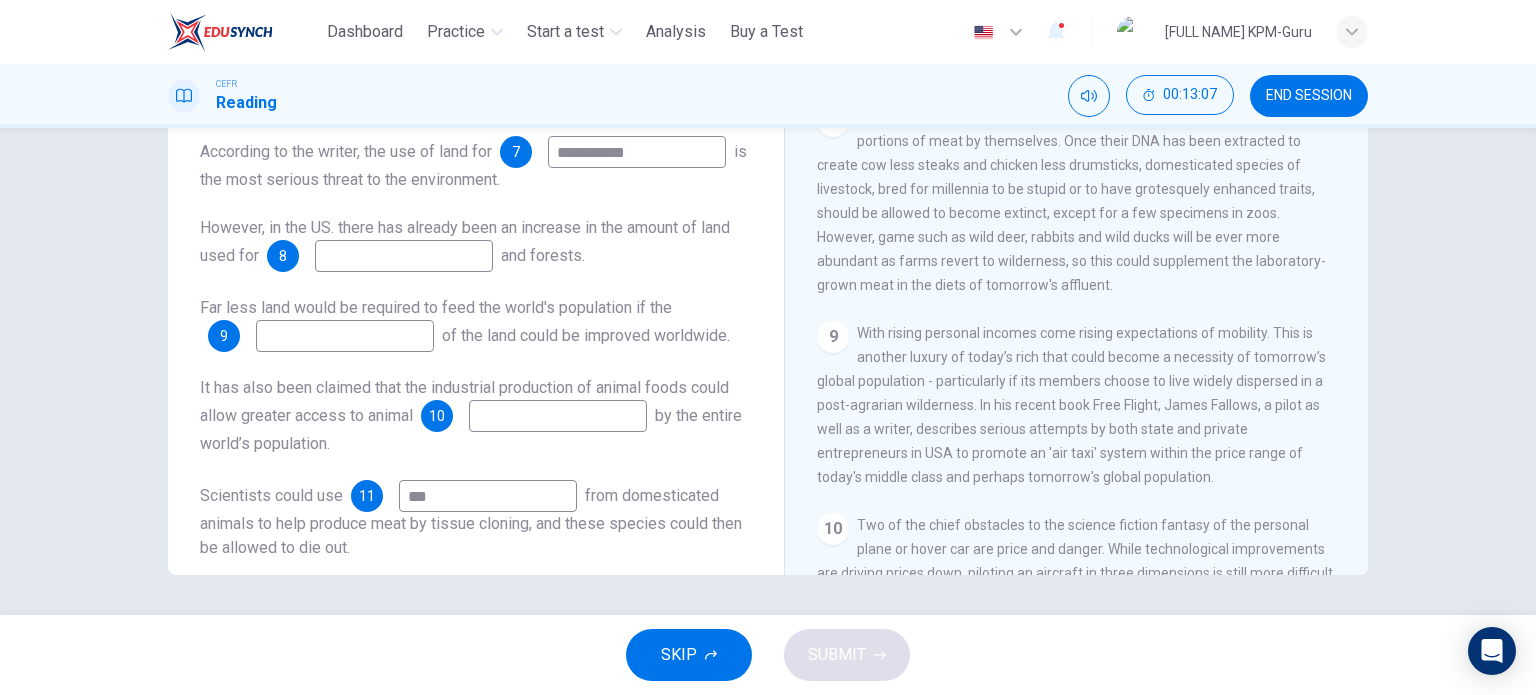scroll, scrollTop: 1563, scrollLeft: 0, axis: vertical 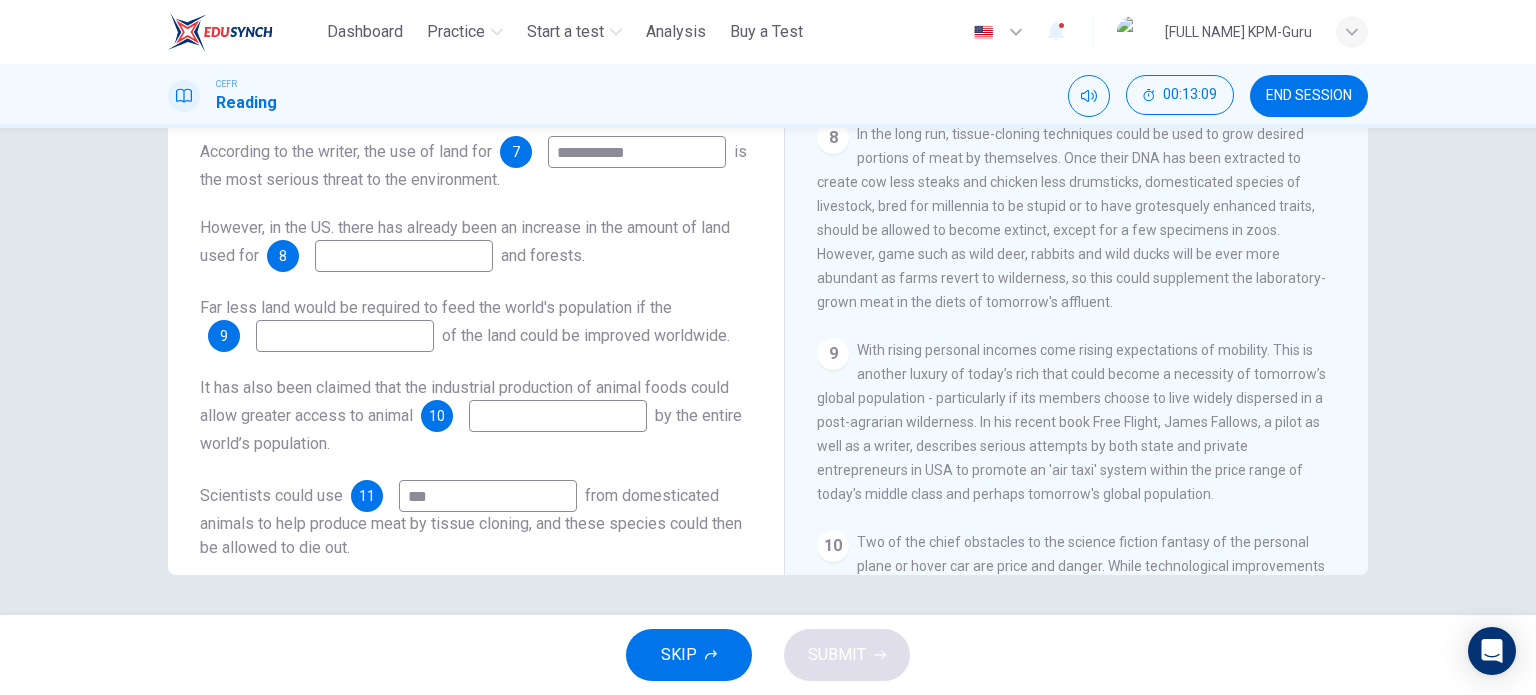 click at bounding box center (637, 152) 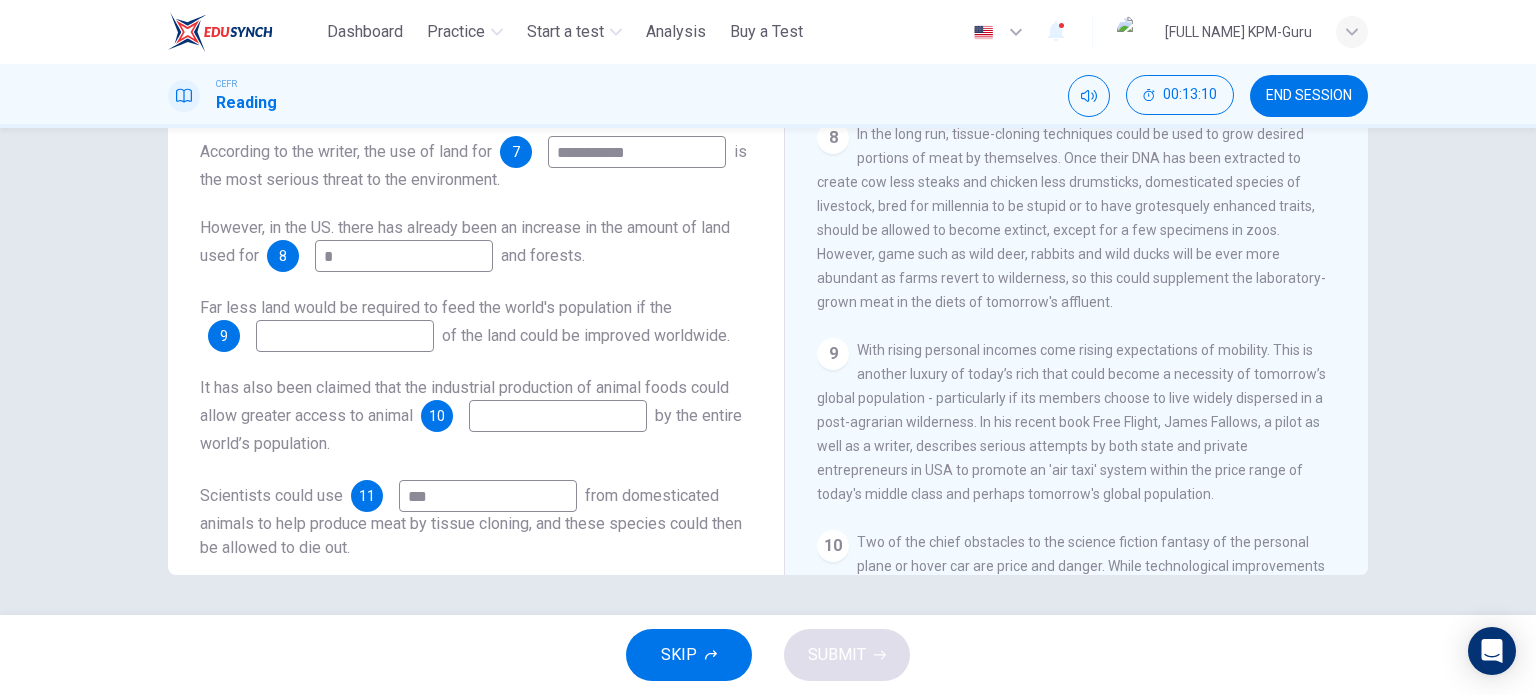 type on "*" 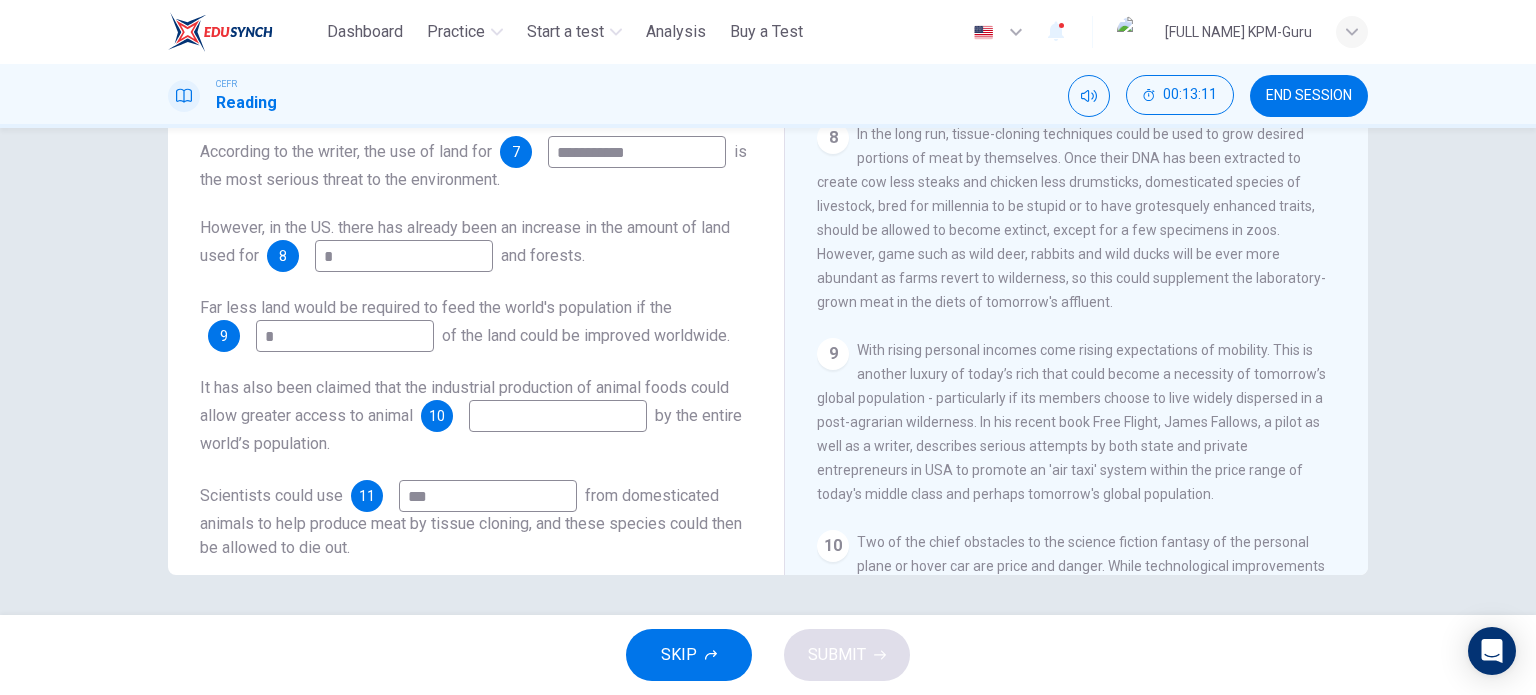 type on "*" 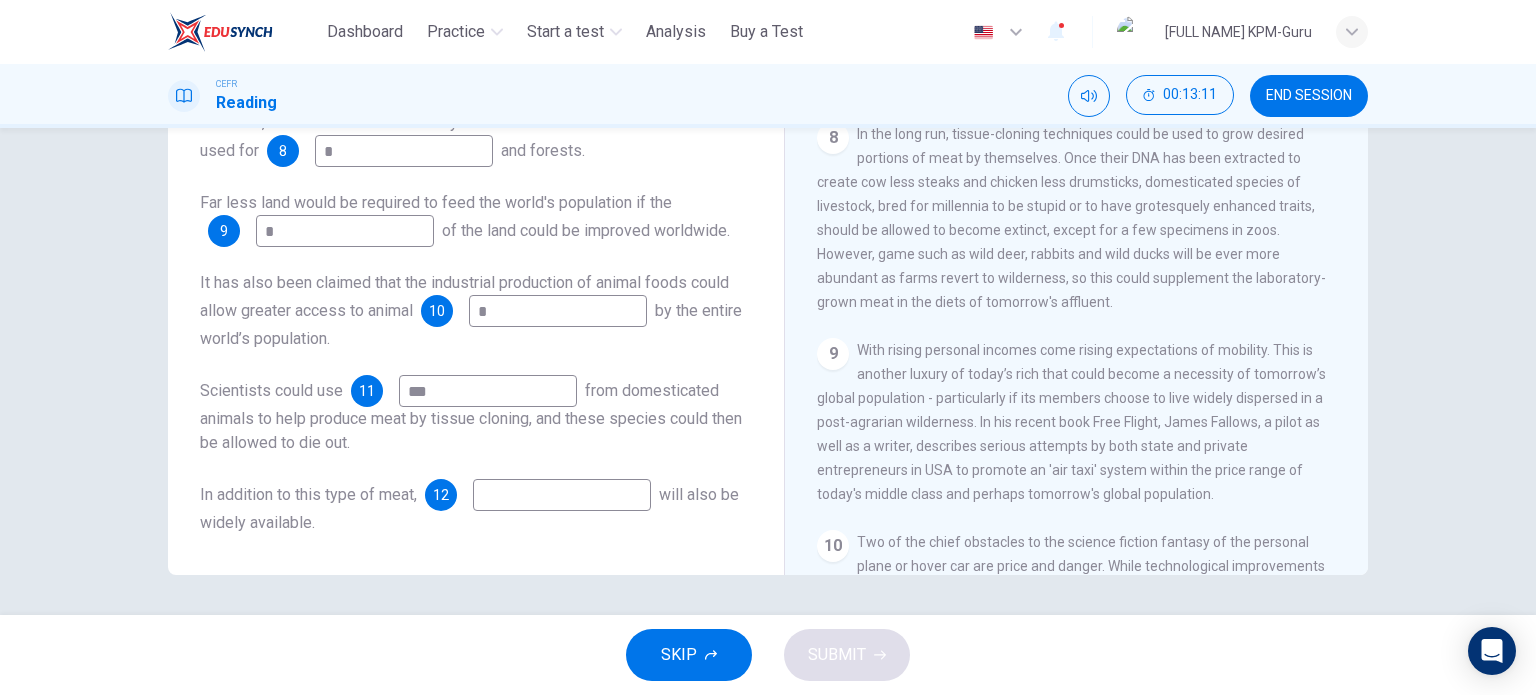 scroll, scrollTop: 152, scrollLeft: 0, axis: vertical 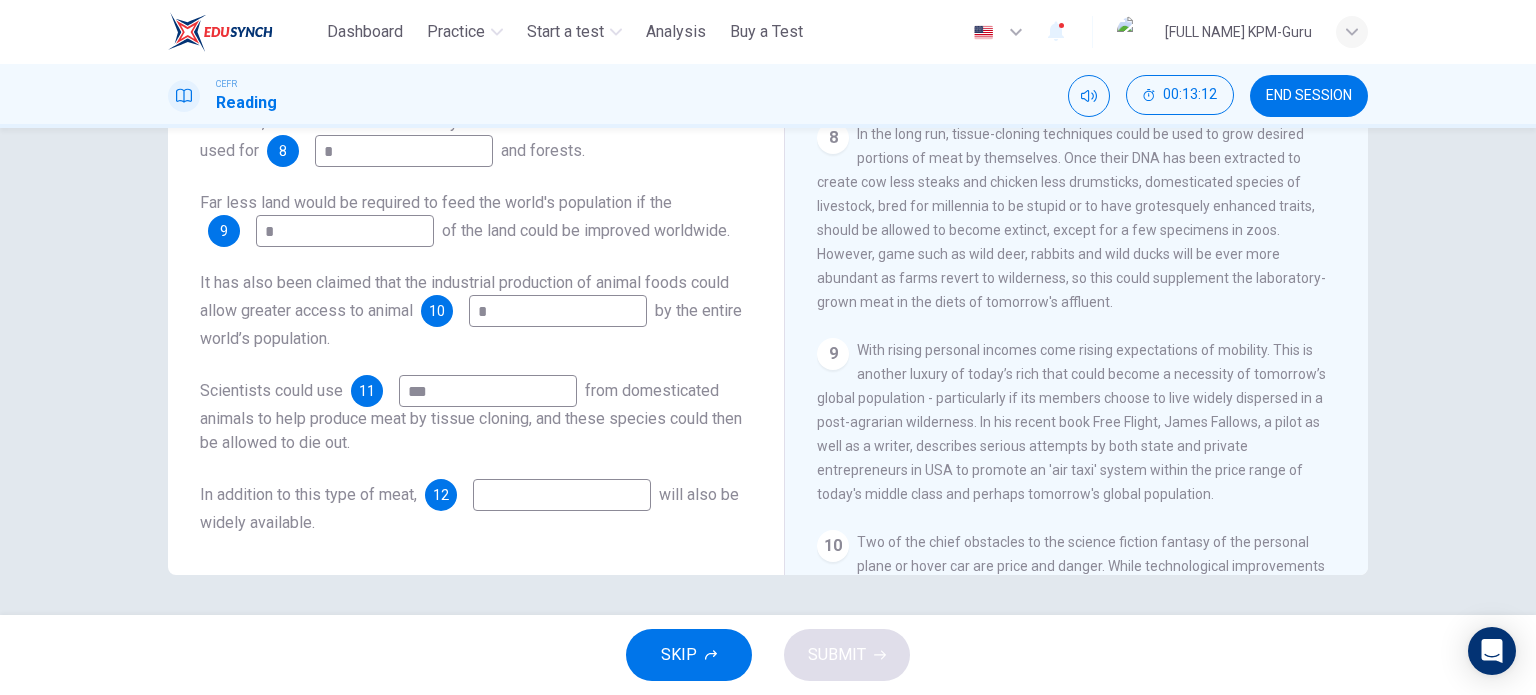 type on "*" 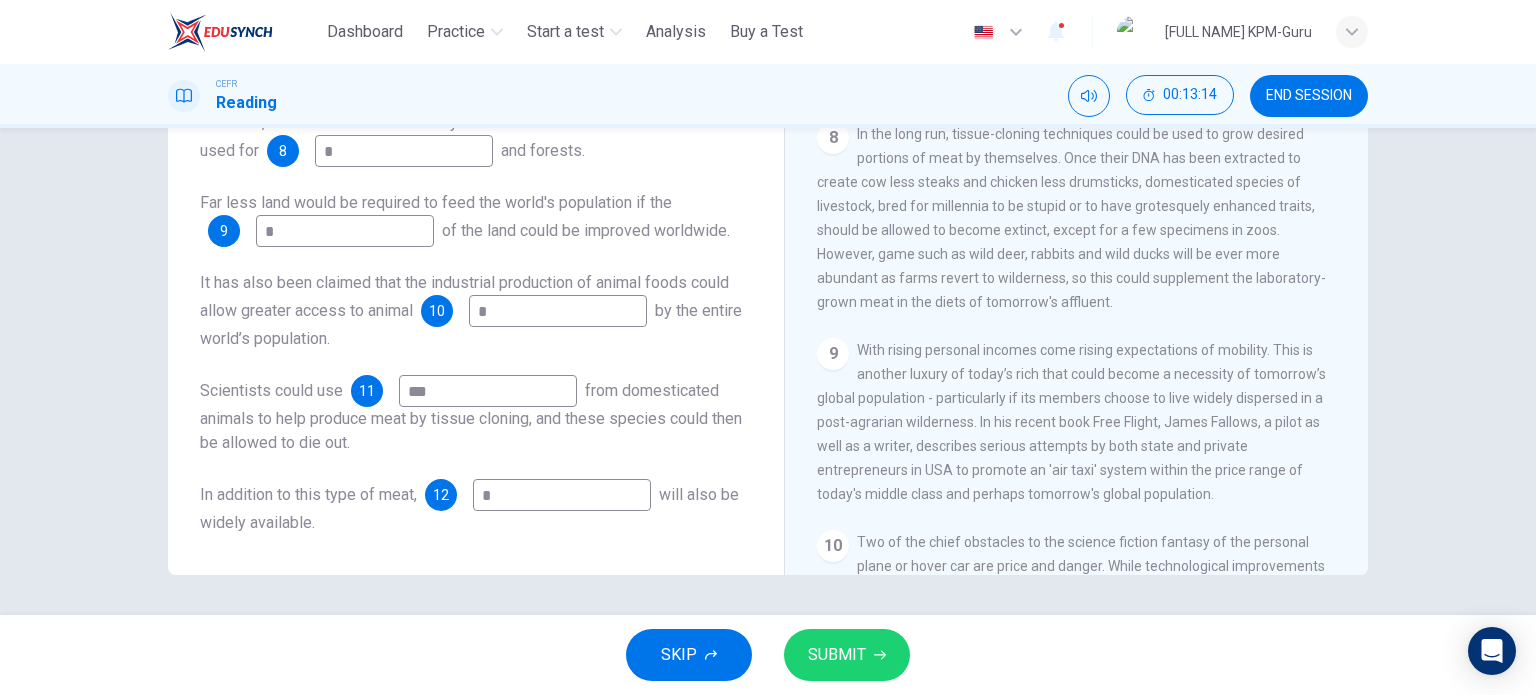 type on "*" 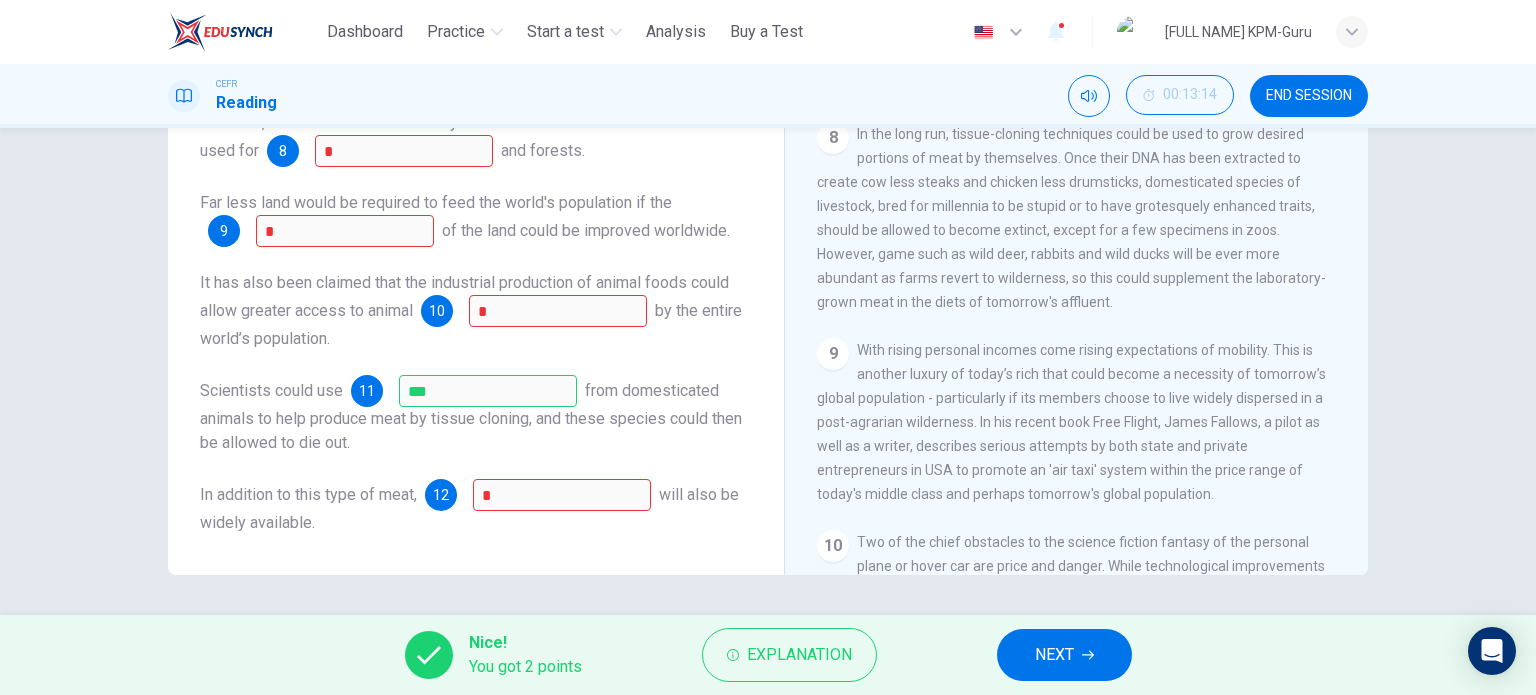 scroll, scrollTop: 152, scrollLeft: 0, axis: vertical 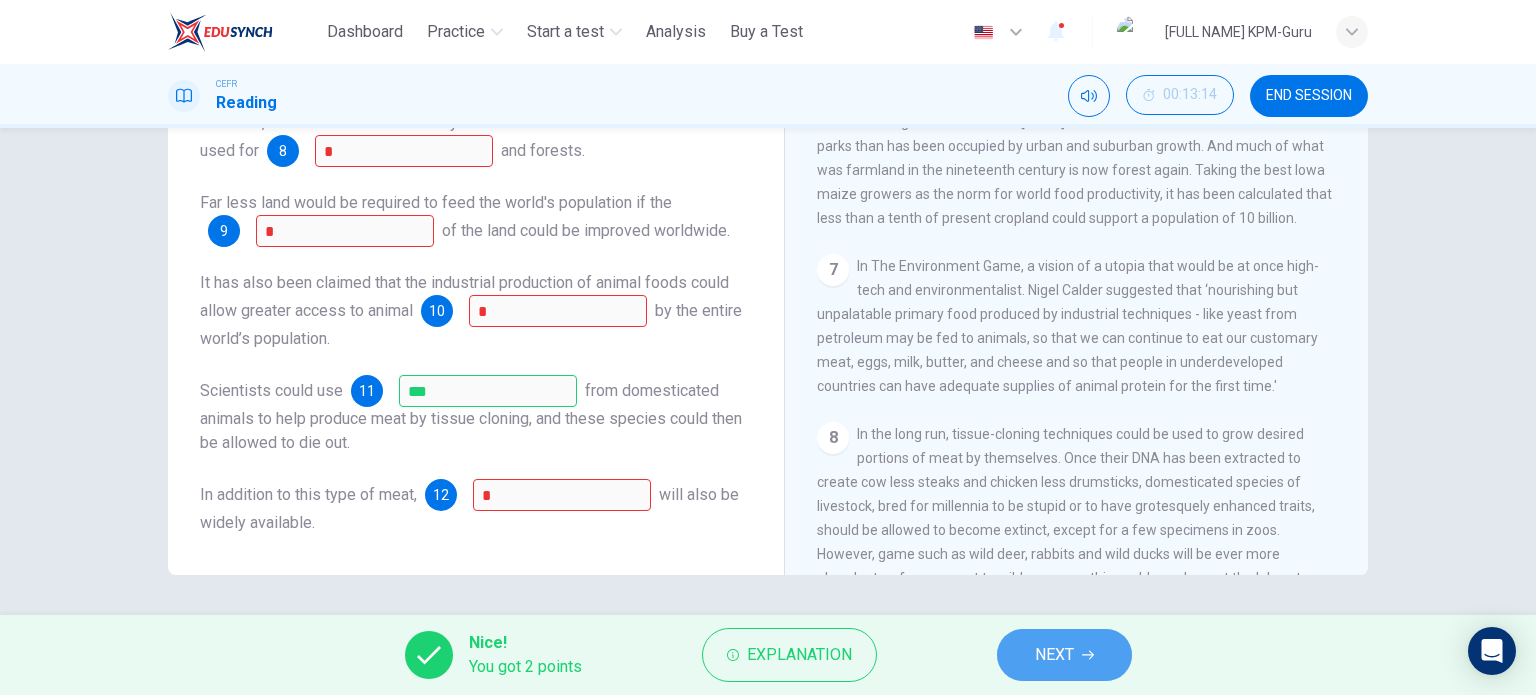click on "NEXT" at bounding box center [1064, 655] 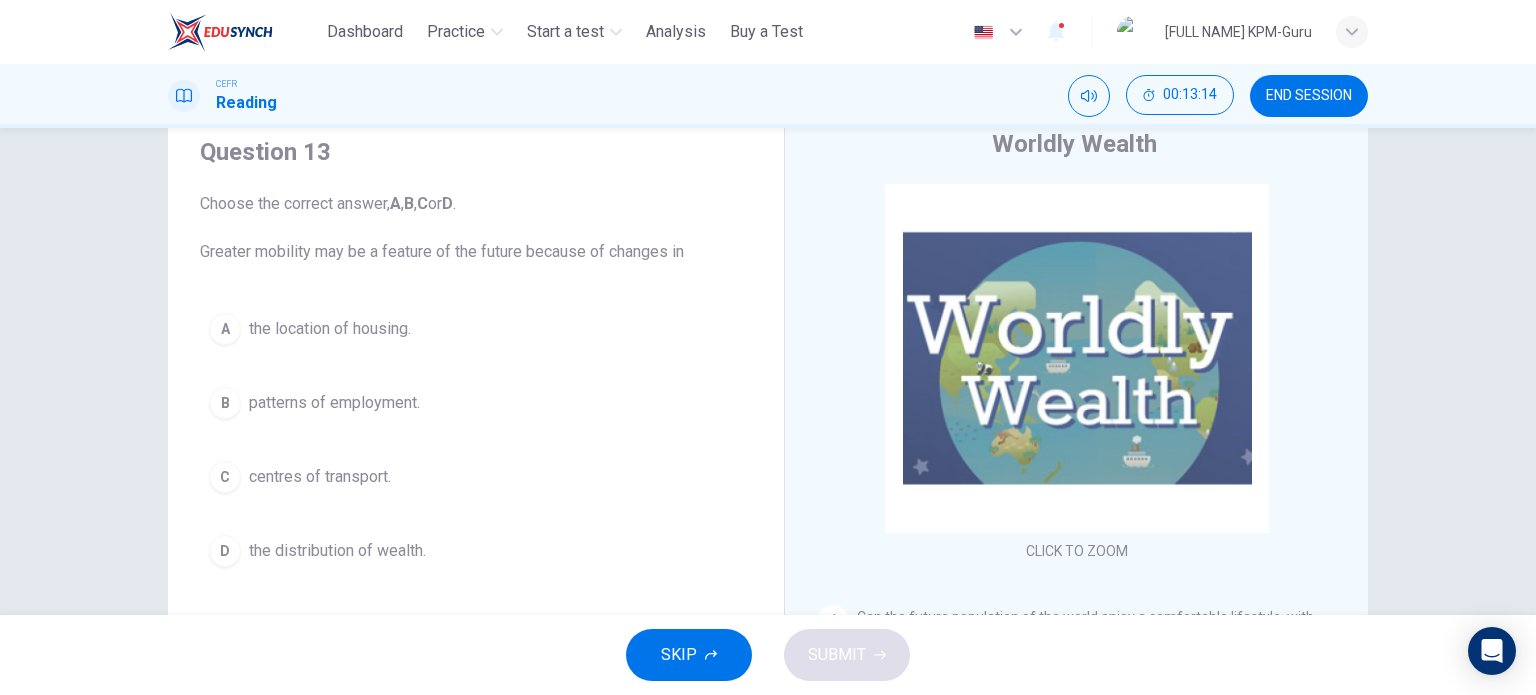 scroll, scrollTop: 0, scrollLeft: 0, axis: both 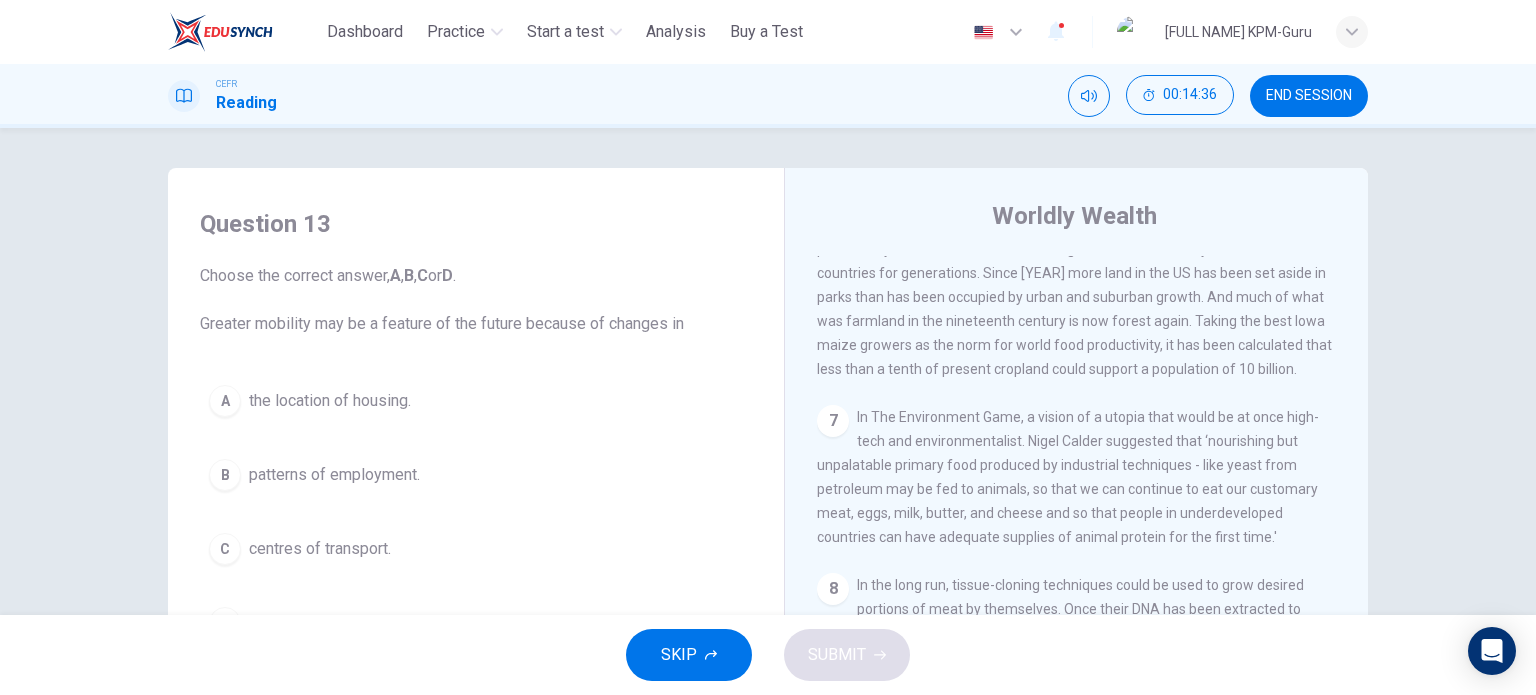 click on "centres of transport." at bounding box center [330, 401] 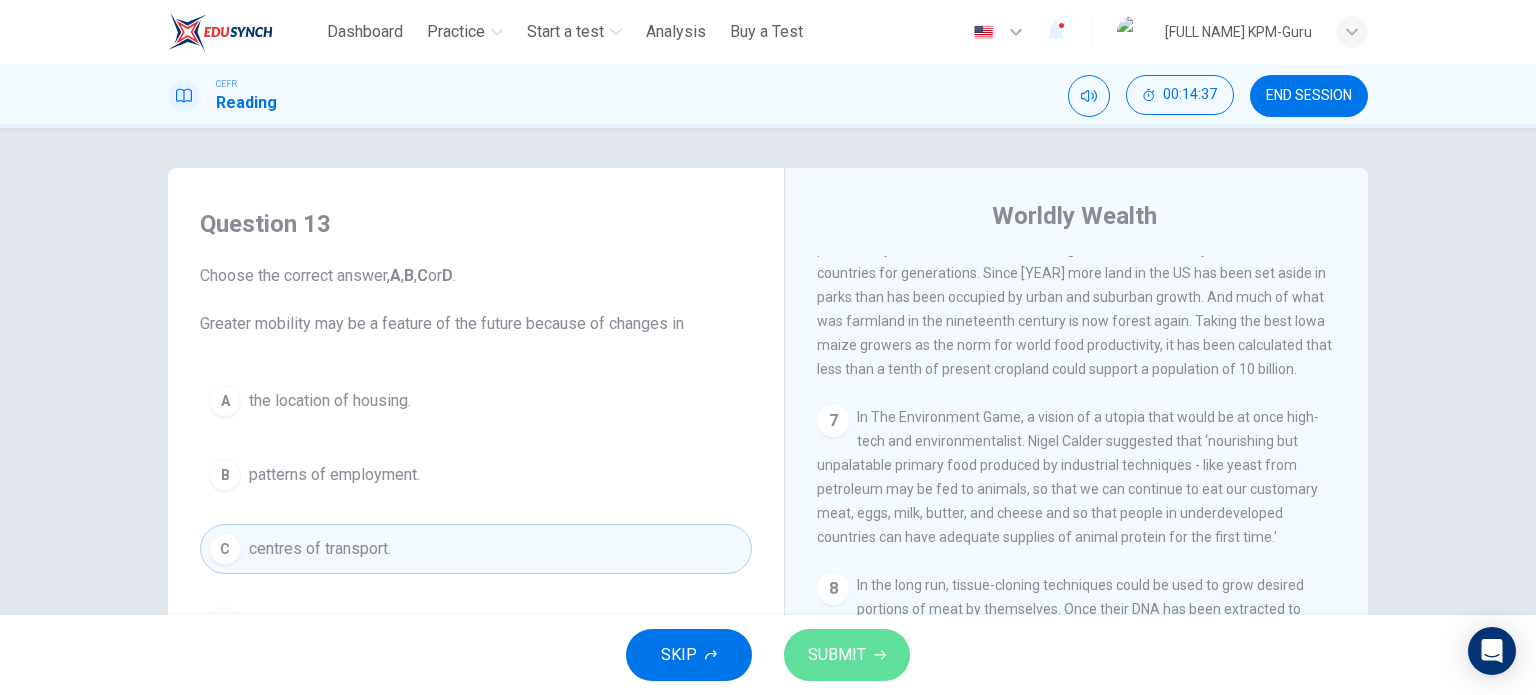 click on "SUBMIT" at bounding box center (837, 655) 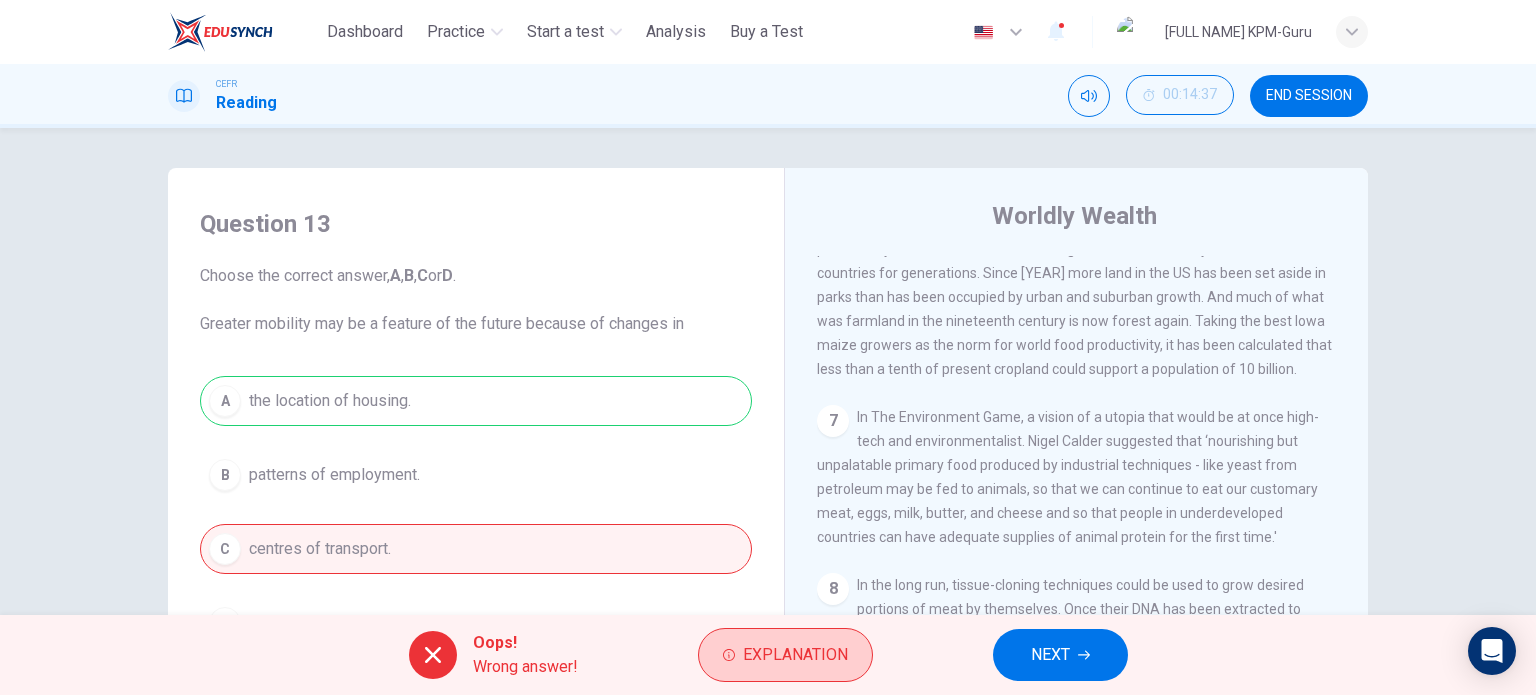 click on "Explanation" at bounding box center [795, 655] 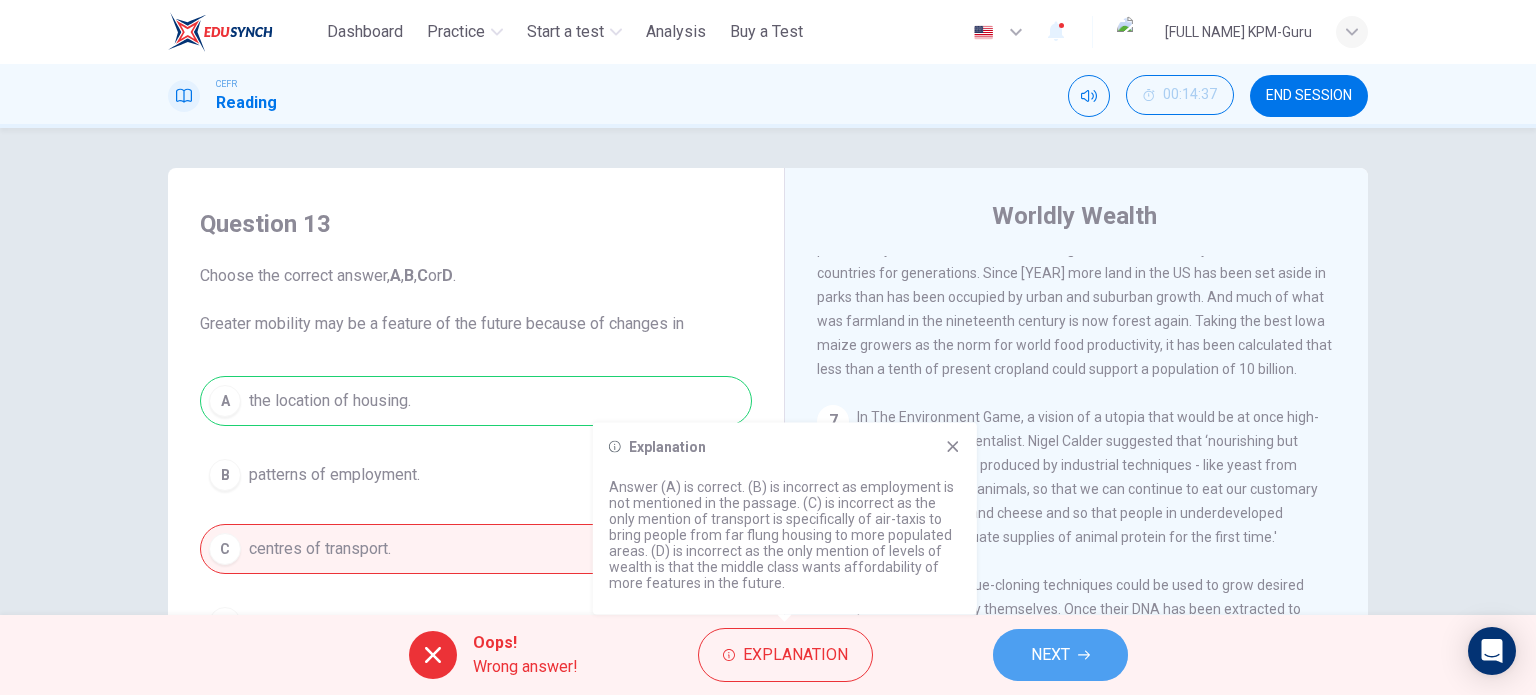click on "NEXT" at bounding box center (1060, 655) 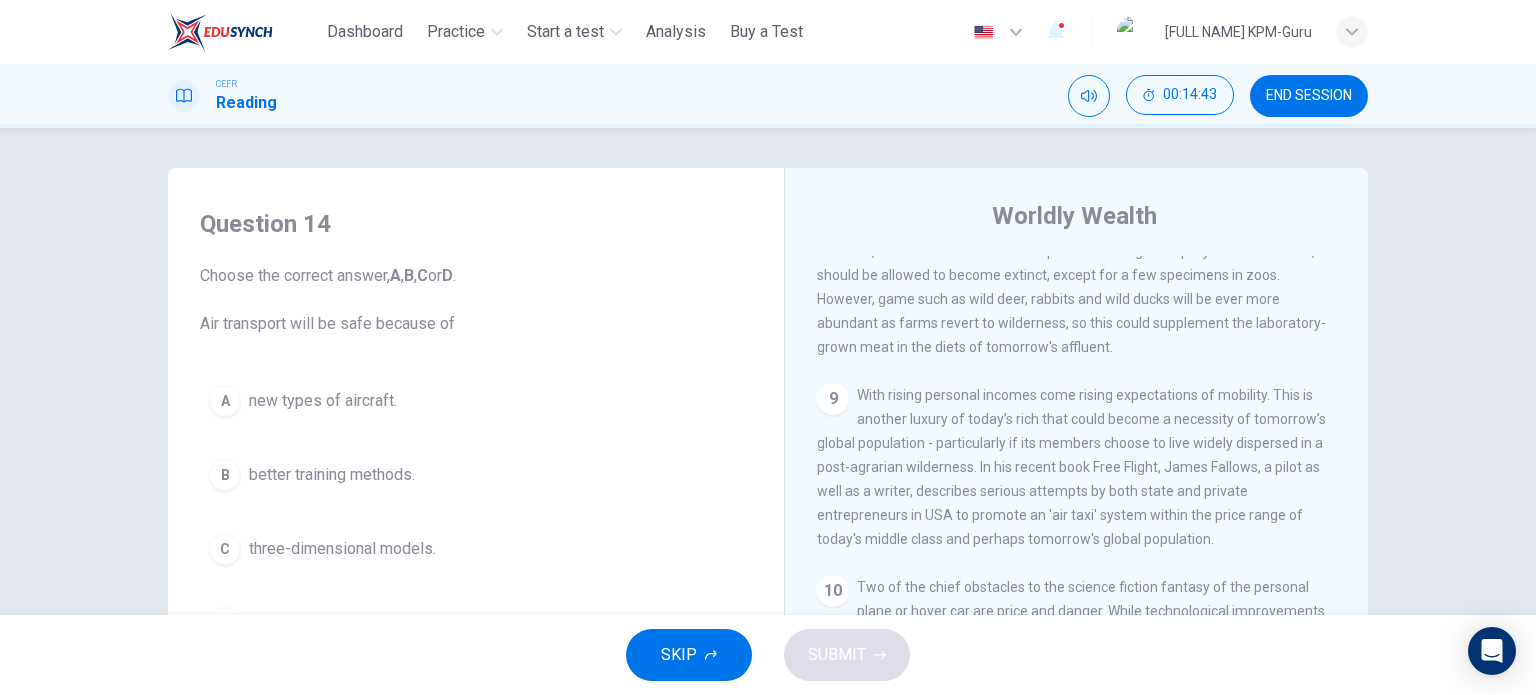 scroll, scrollTop: 1863, scrollLeft: 0, axis: vertical 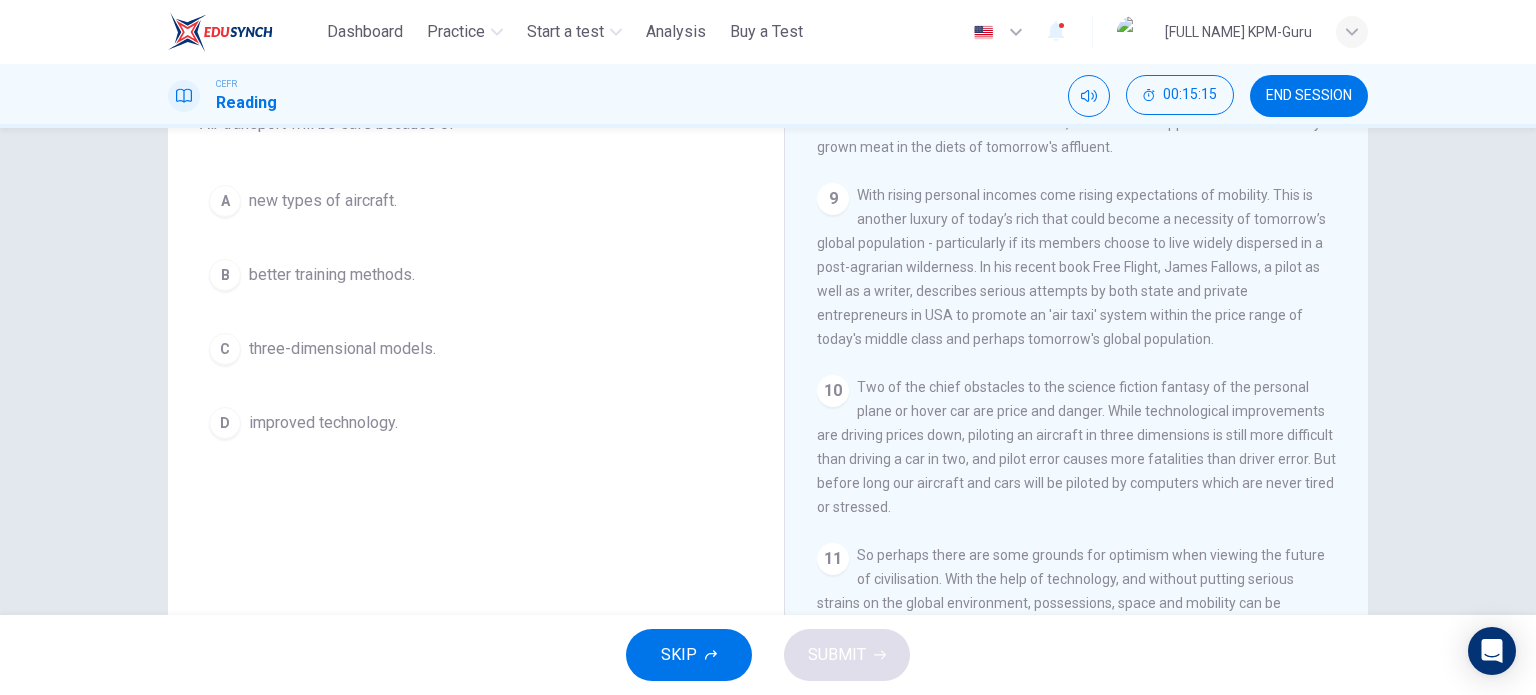 click on "D improved technology." at bounding box center (476, 423) 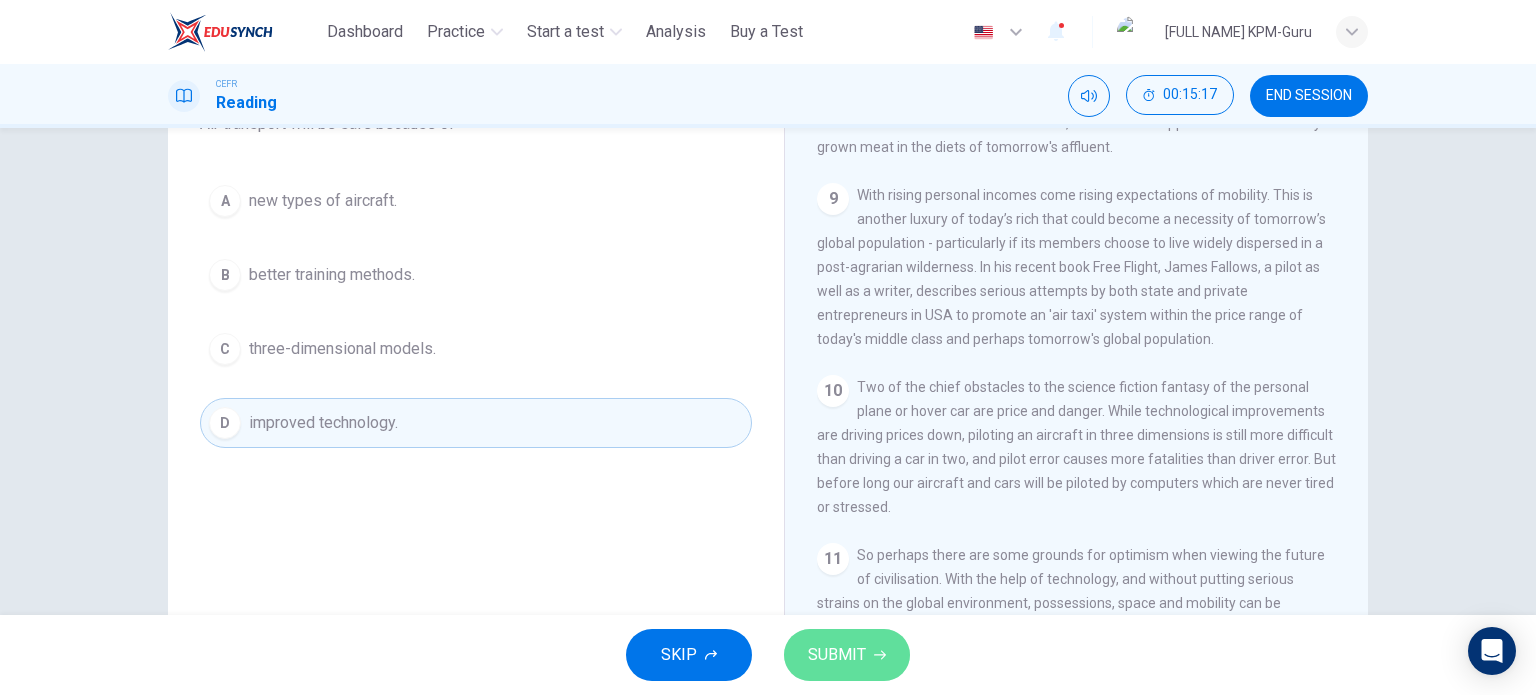 click on "SUBMIT" at bounding box center (837, 655) 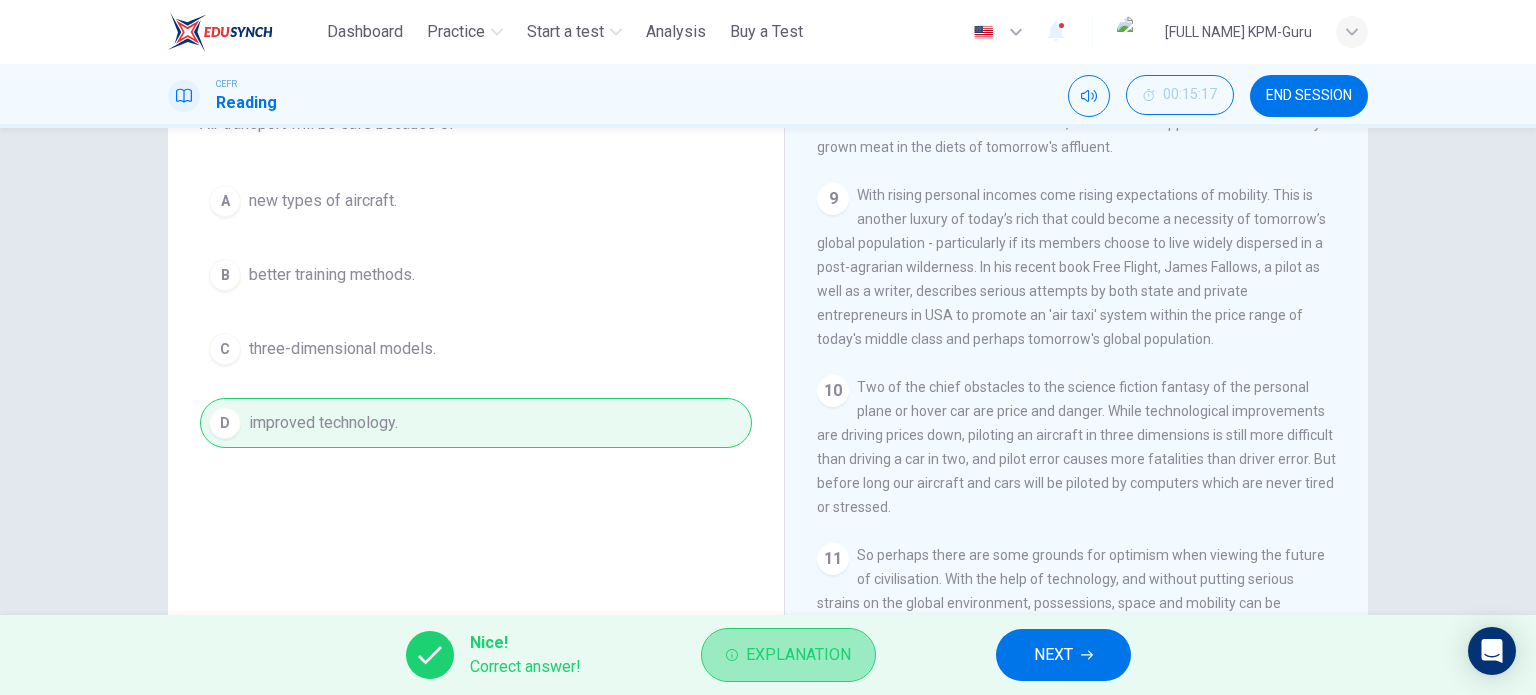 click on "Explanation" at bounding box center [798, 655] 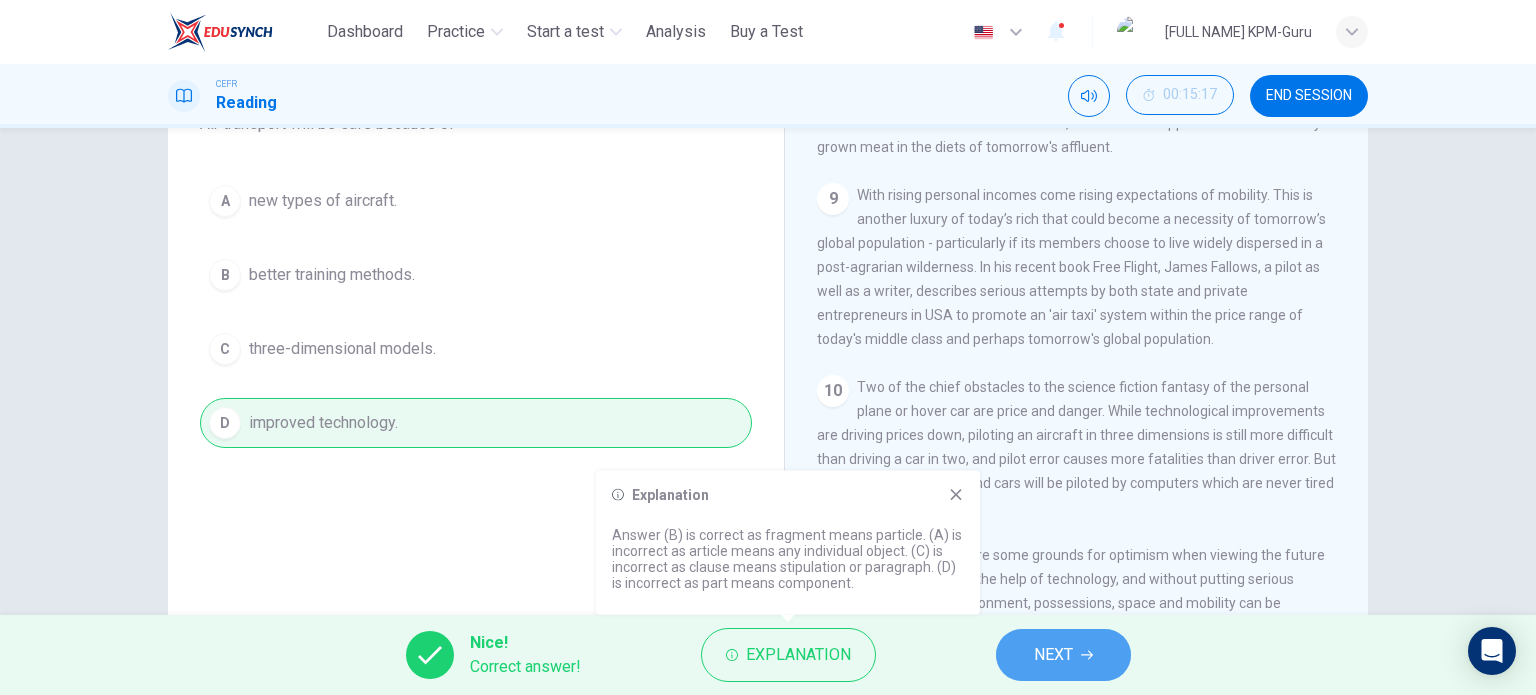 click on "NEXT" at bounding box center (1053, 655) 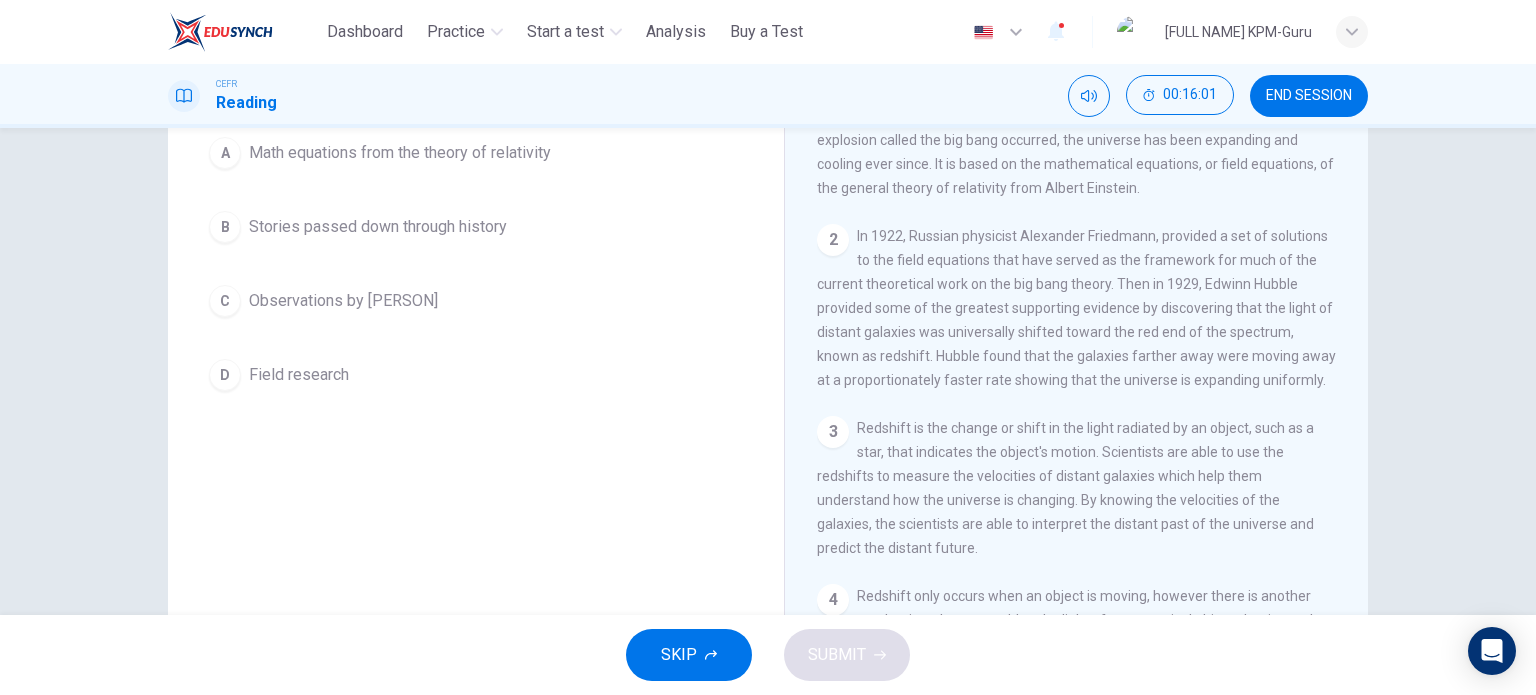 scroll, scrollTop: 100, scrollLeft: 0, axis: vertical 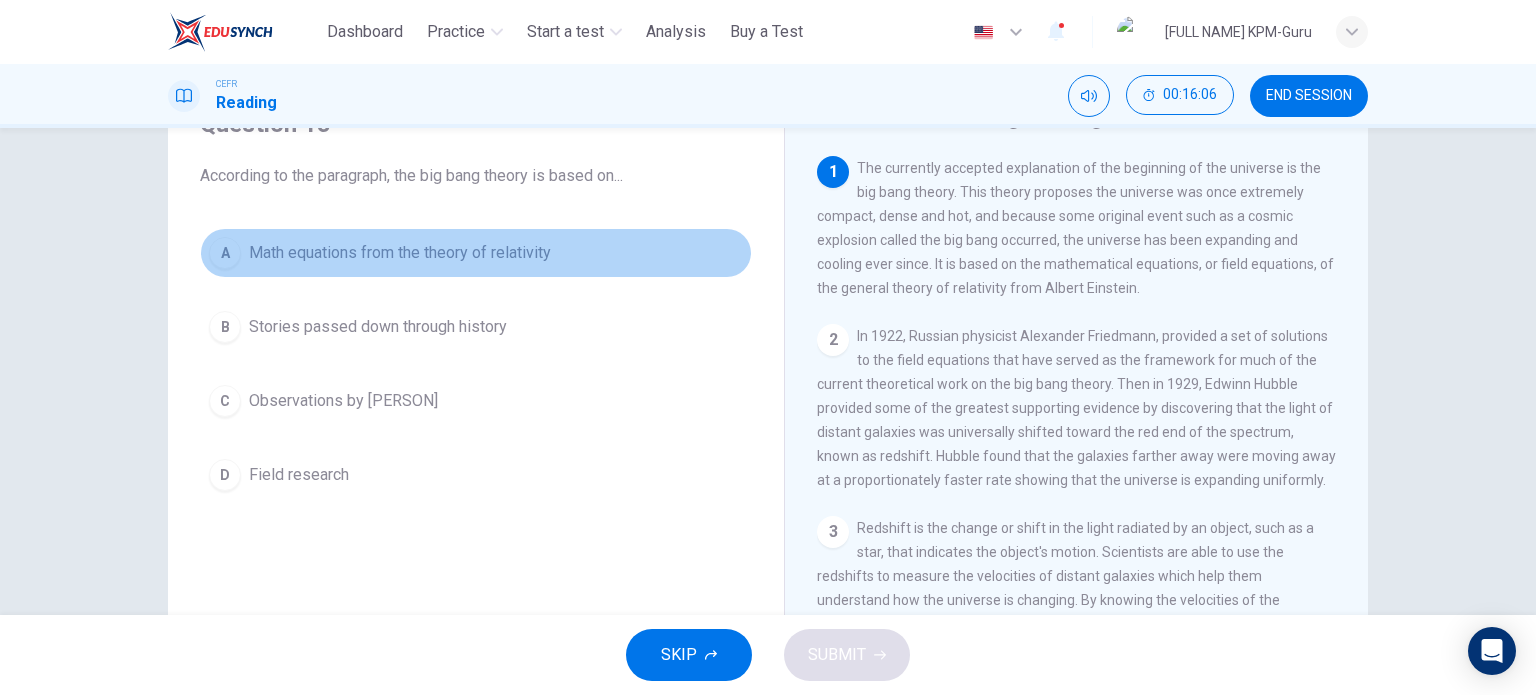 click on "Math equations from the theory of relativity" at bounding box center [400, 253] 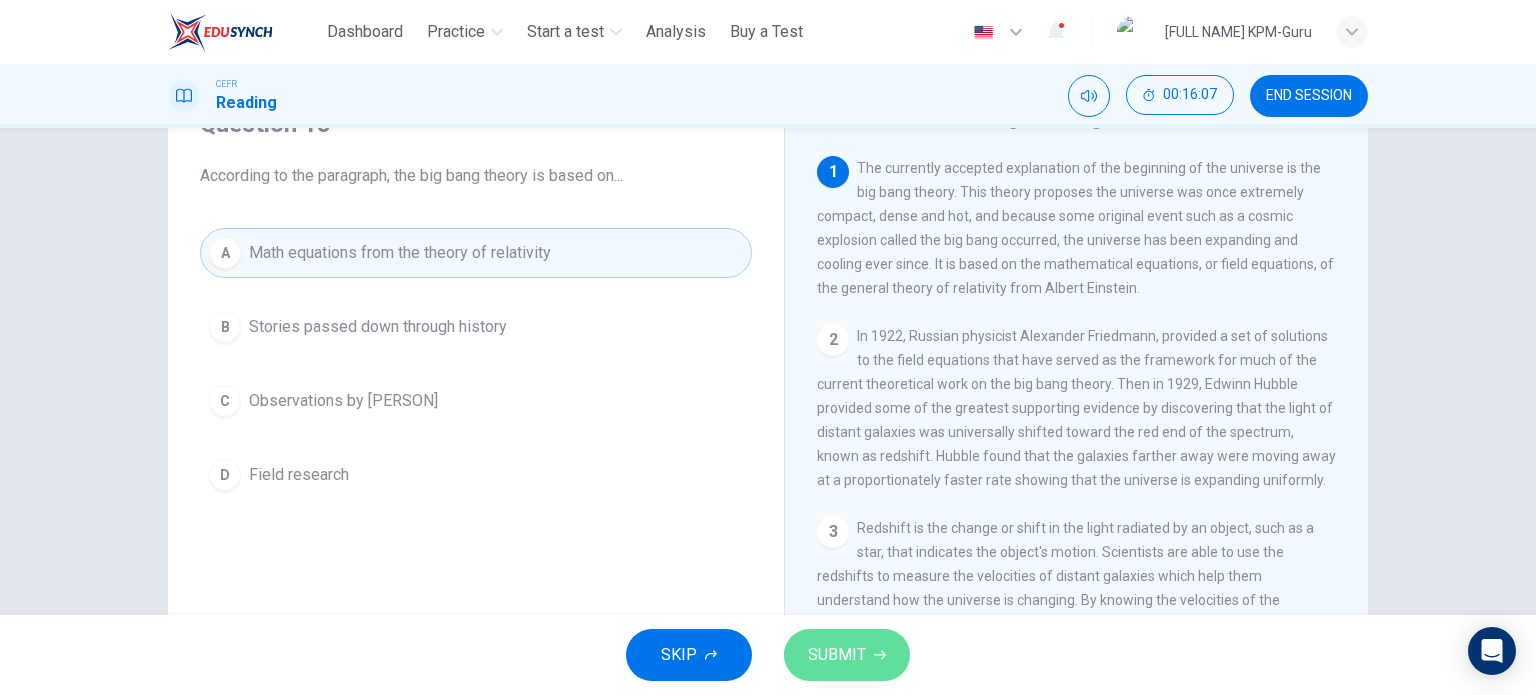 click on "SUBMIT" at bounding box center [837, 655] 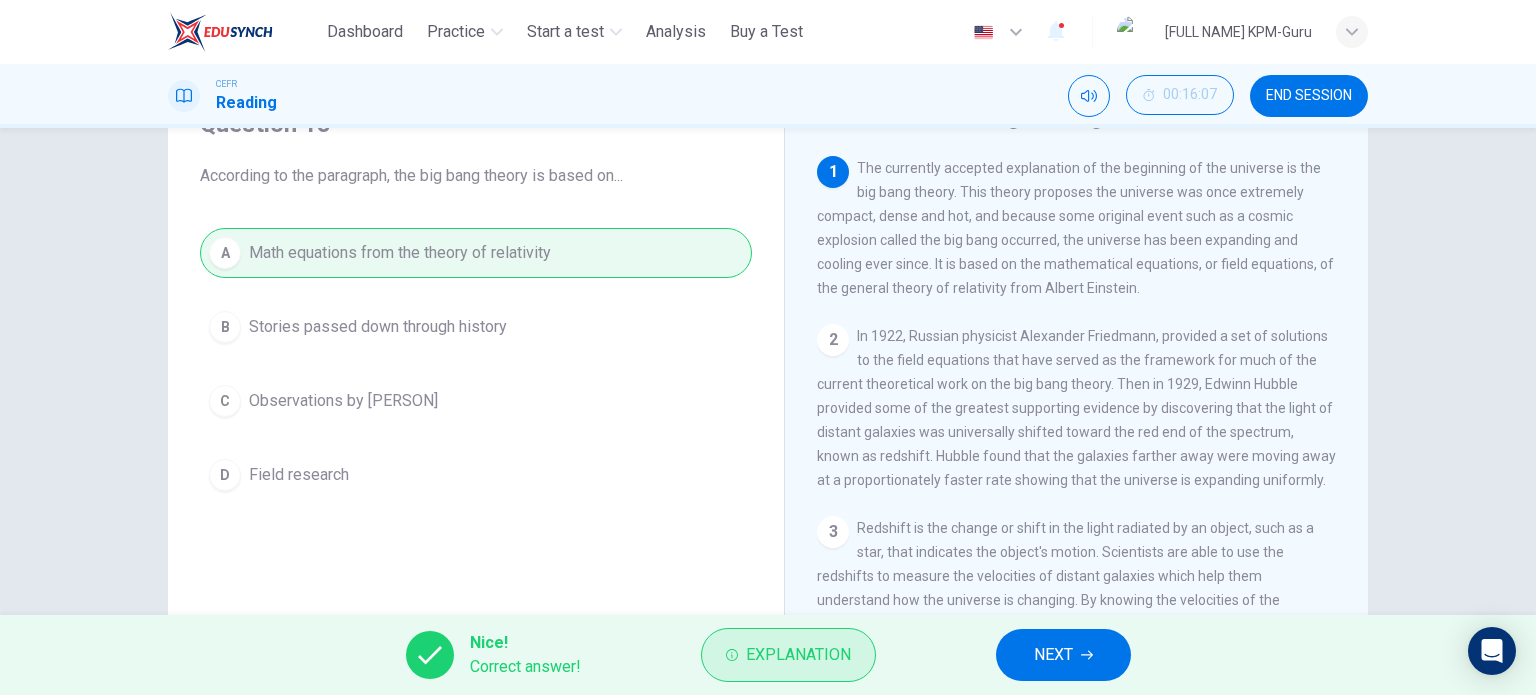 click on "Explanation" at bounding box center [788, 655] 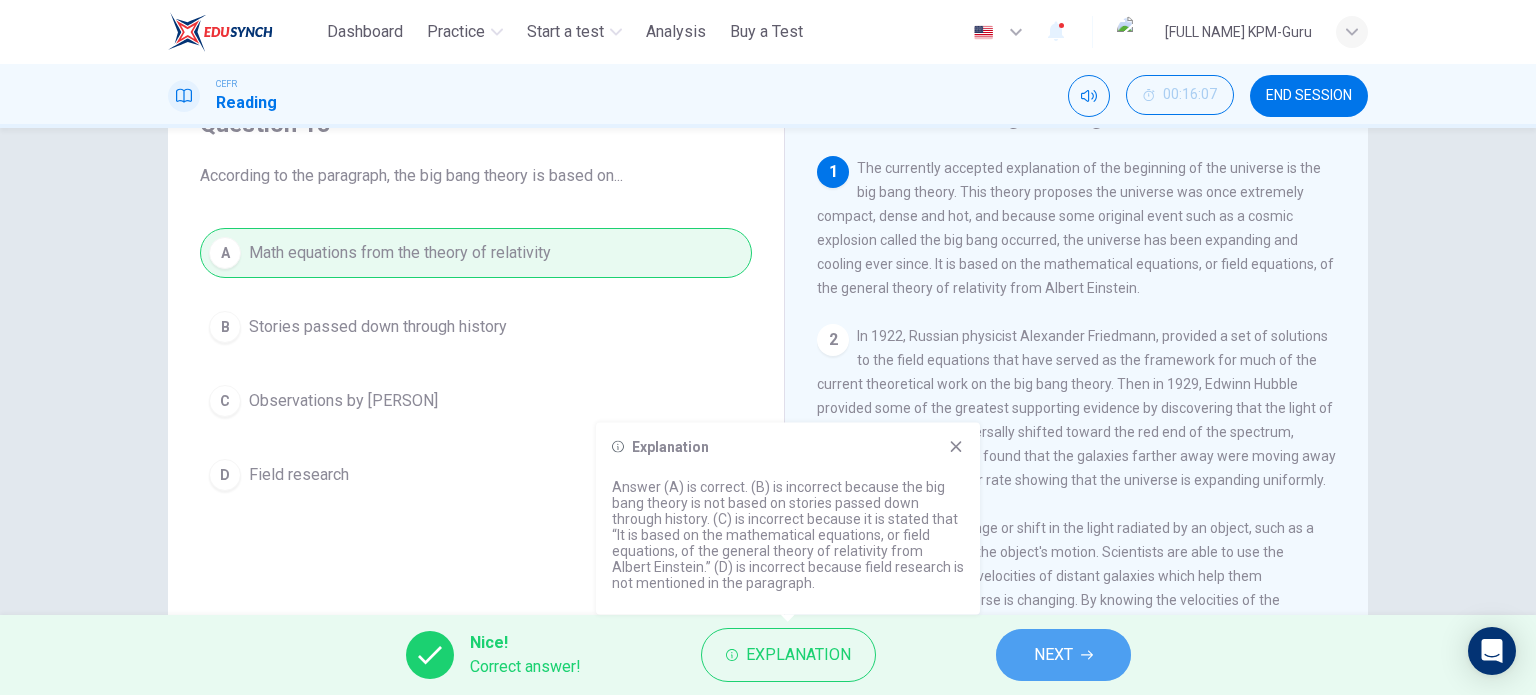 click on "NEXT" at bounding box center [1063, 655] 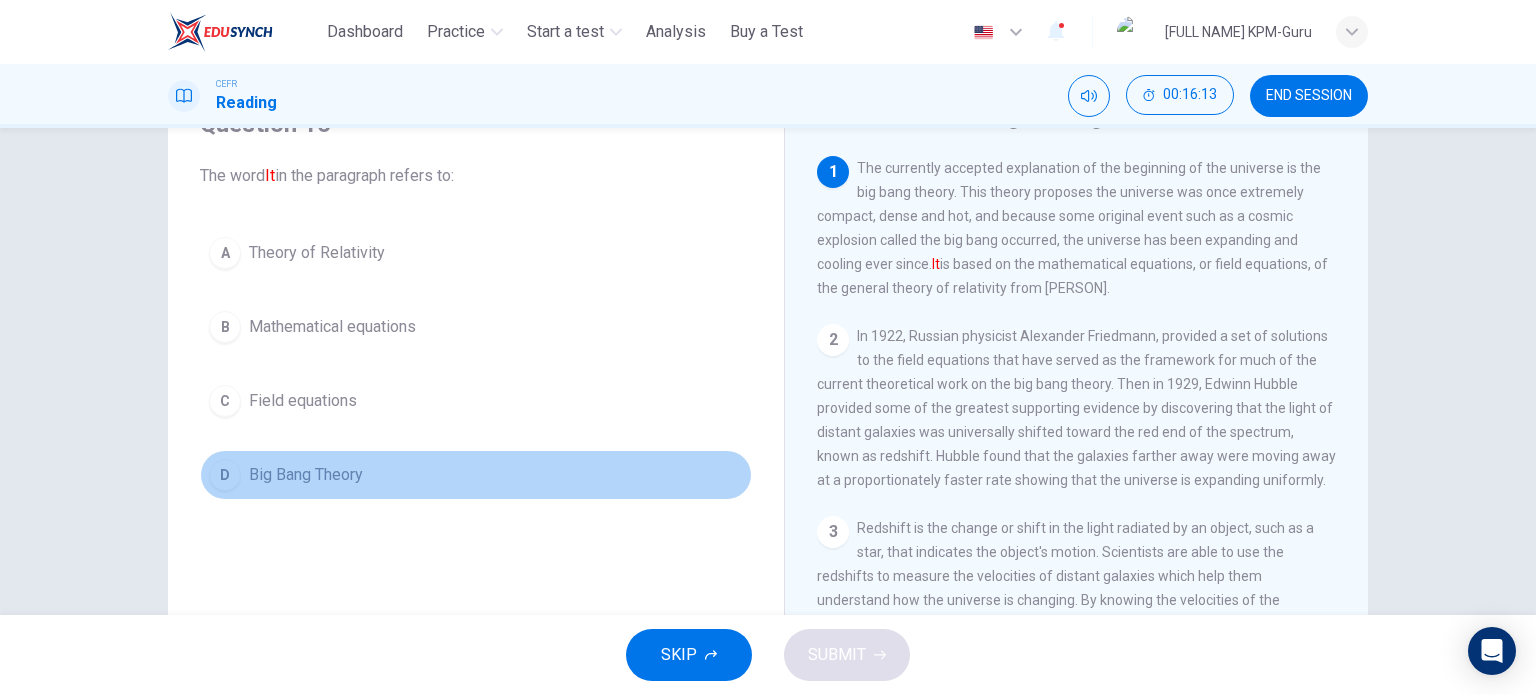 click on "D" at bounding box center (225, 253) 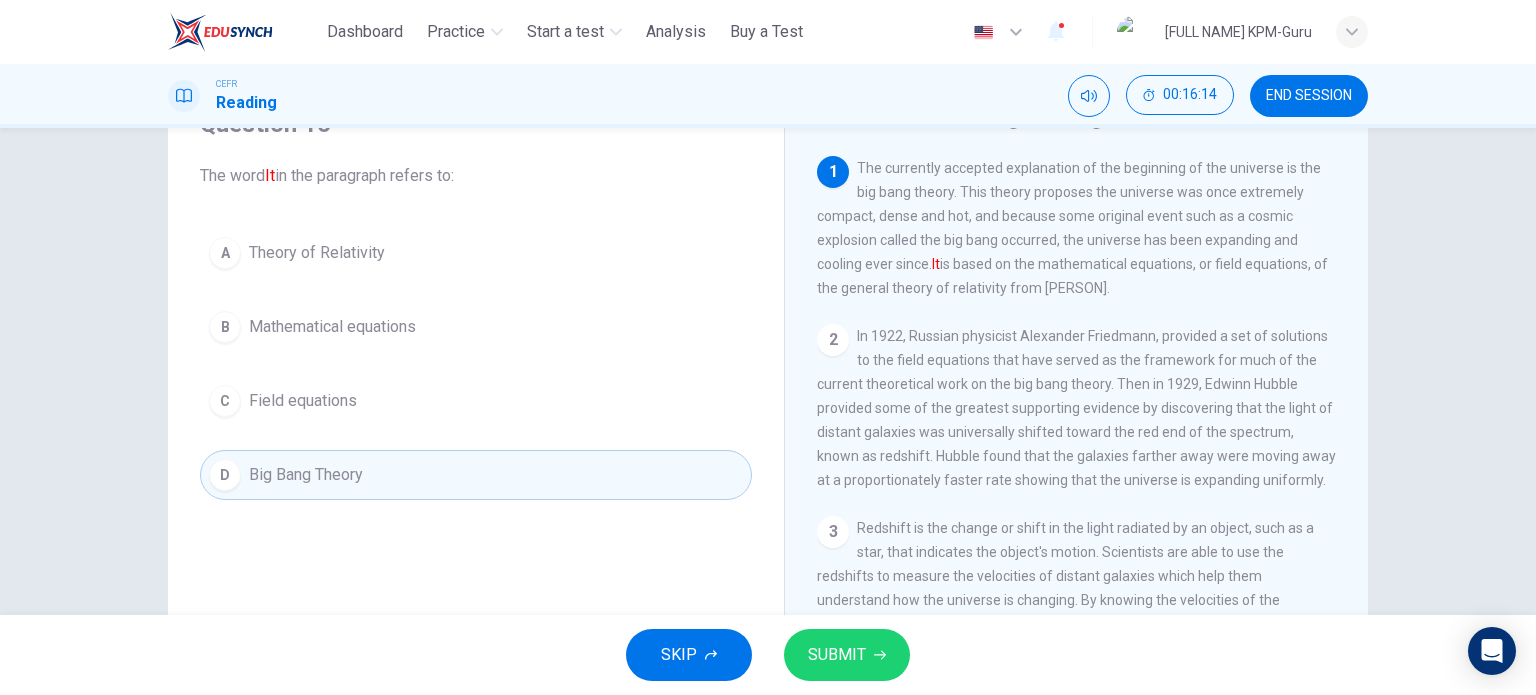 click on "SUBMIT" at bounding box center [847, 655] 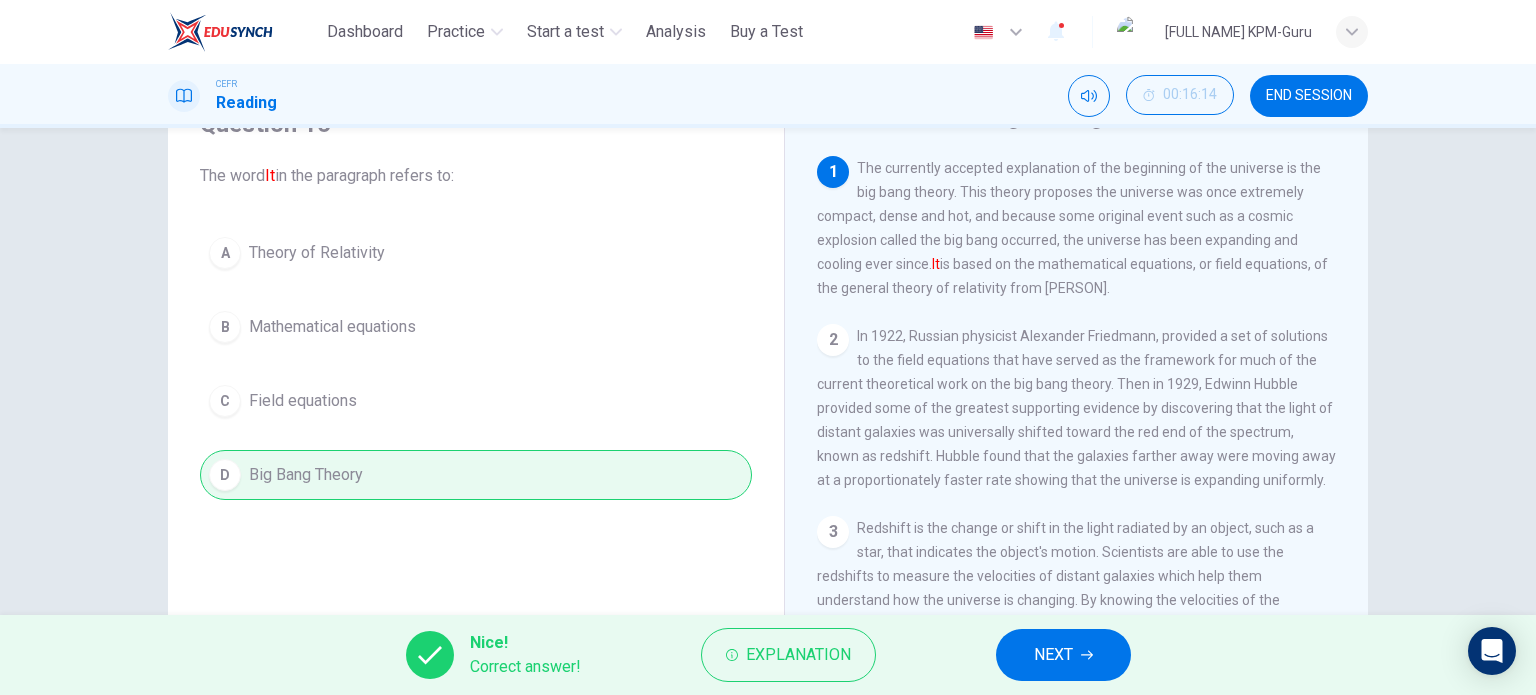 click on "NEXT" at bounding box center [1053, 655] 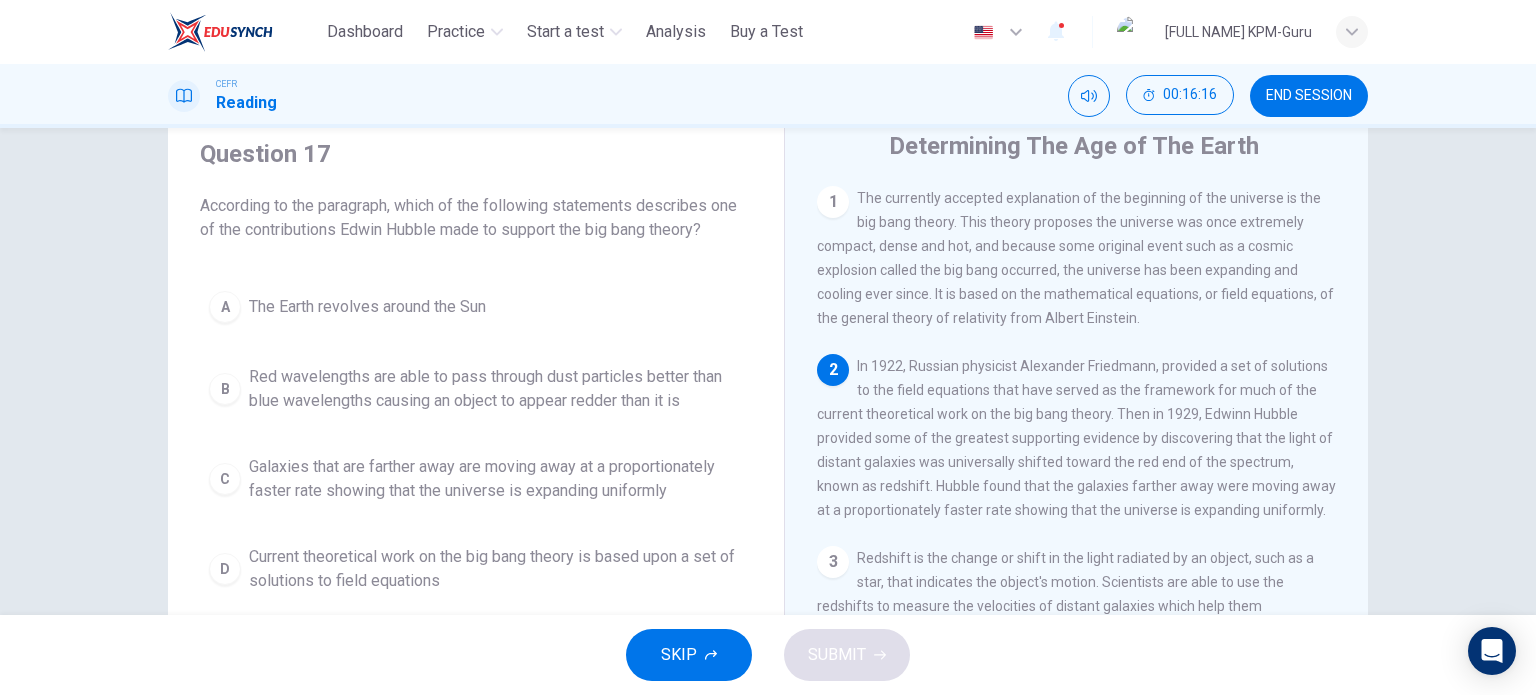 scroll, scrollTop: 100, scrollLeft: 0, axis: vertical 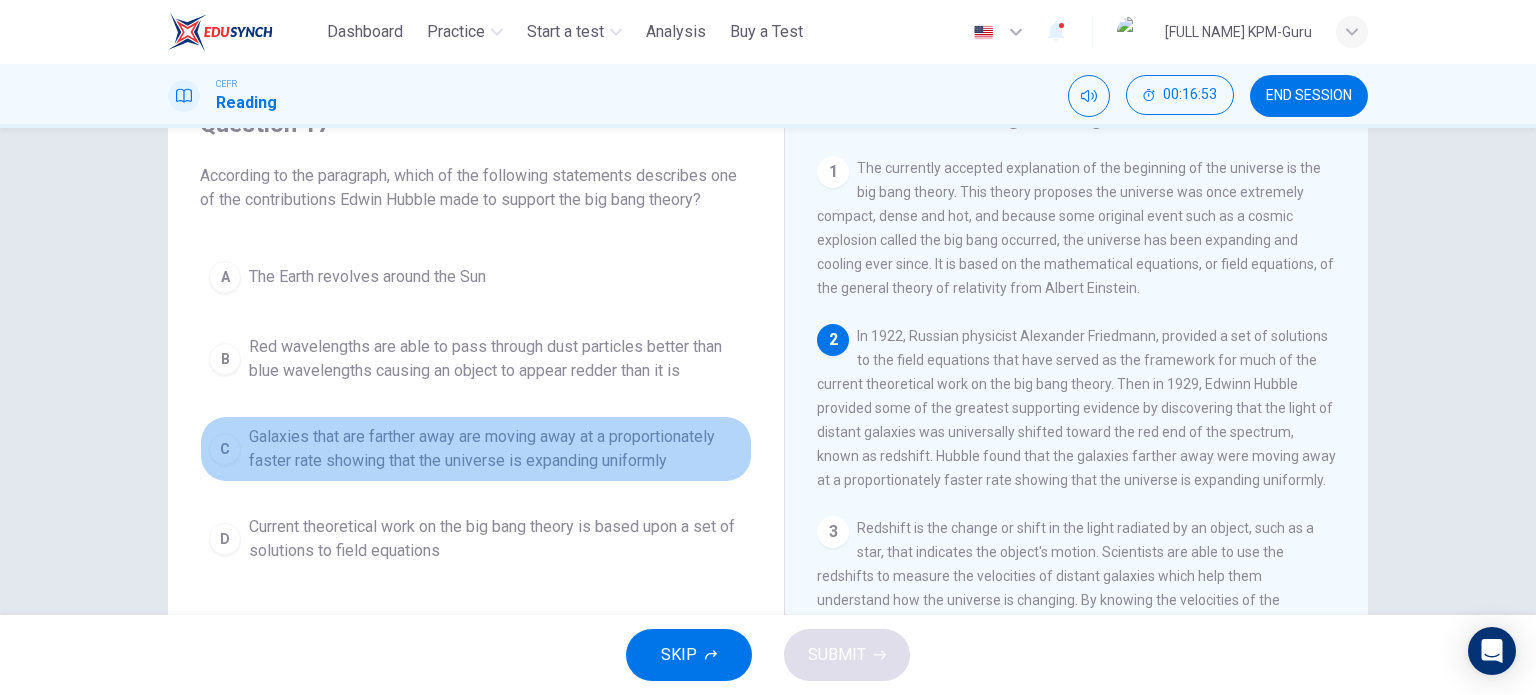 click on "Galaxies that are farther away are moving away at a proportionately faster rate showing that the universe is expanding uniformly" at bounding box center (367, 277) 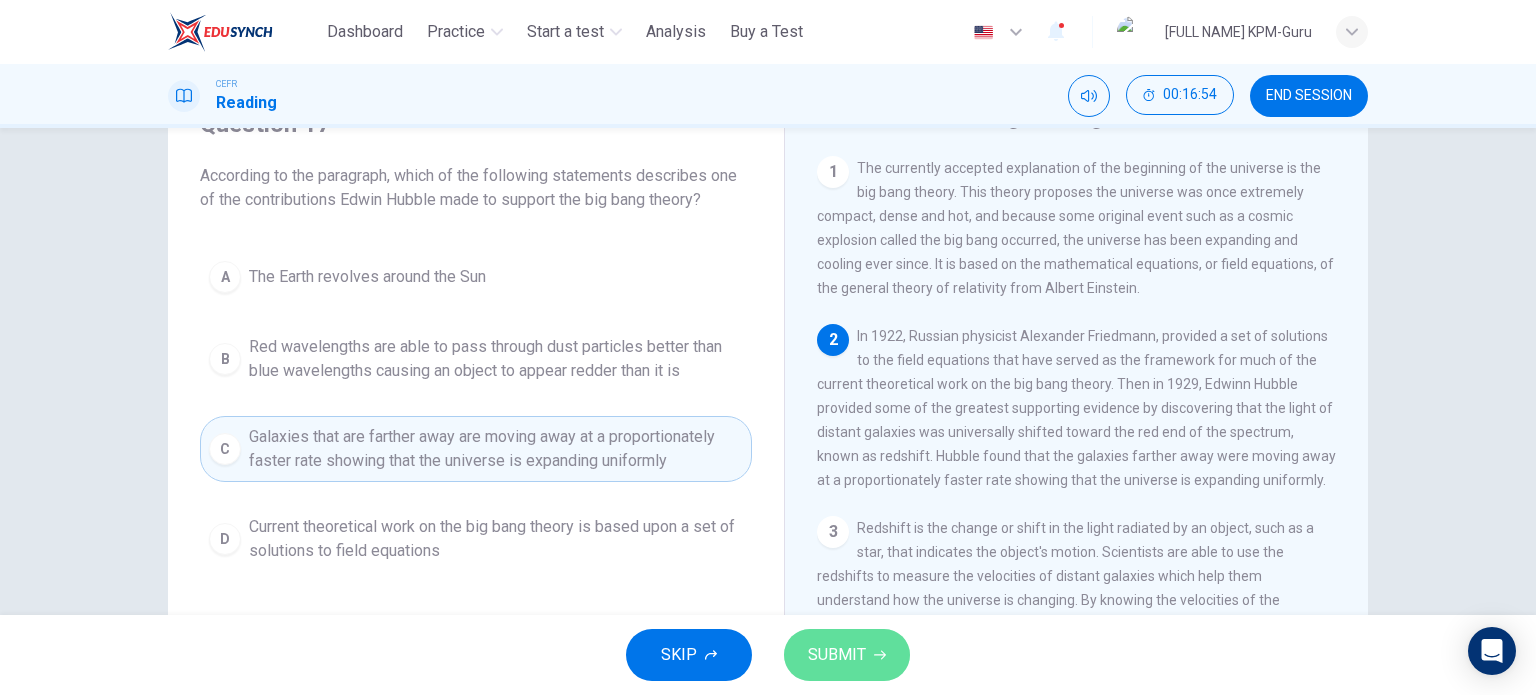click on "SUBMIT" at bounding box center (847, 655) 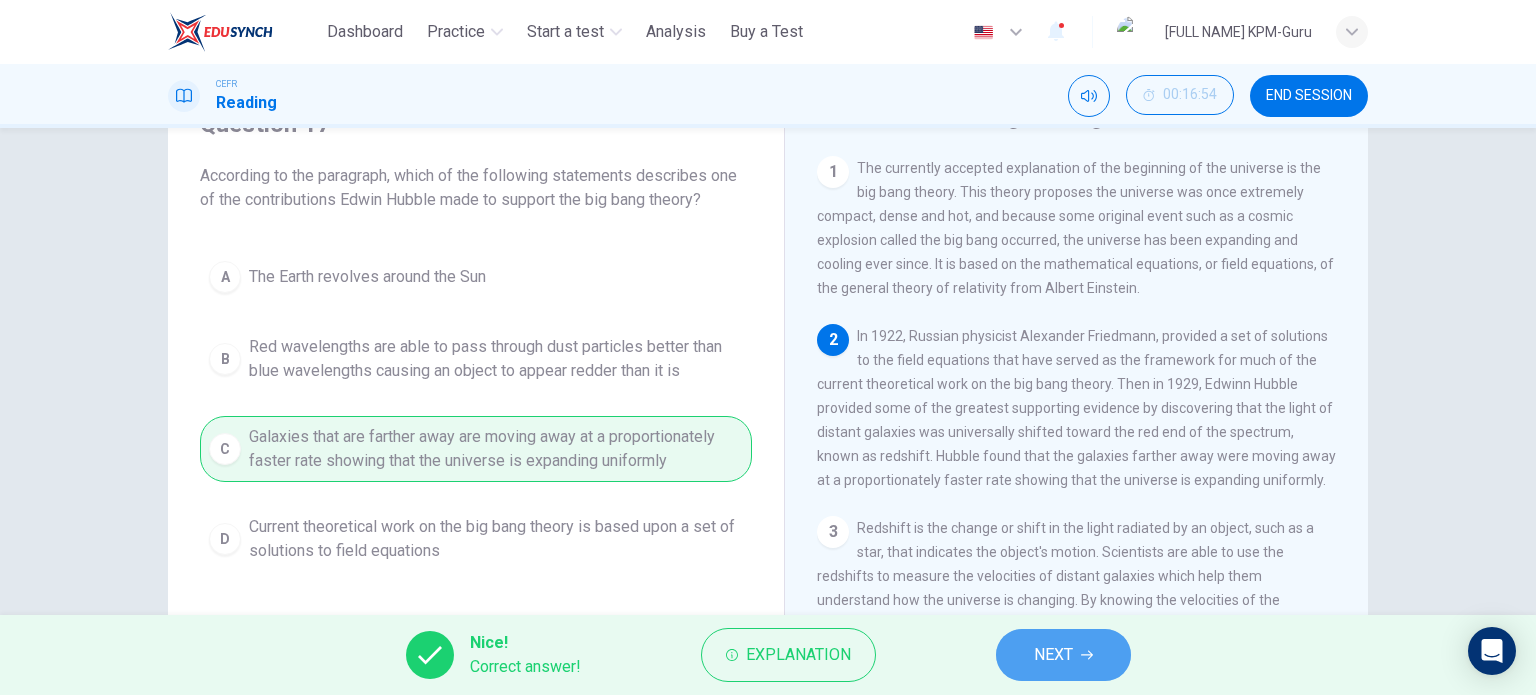 click on "NEXT" at bounding box center (1053, 655) 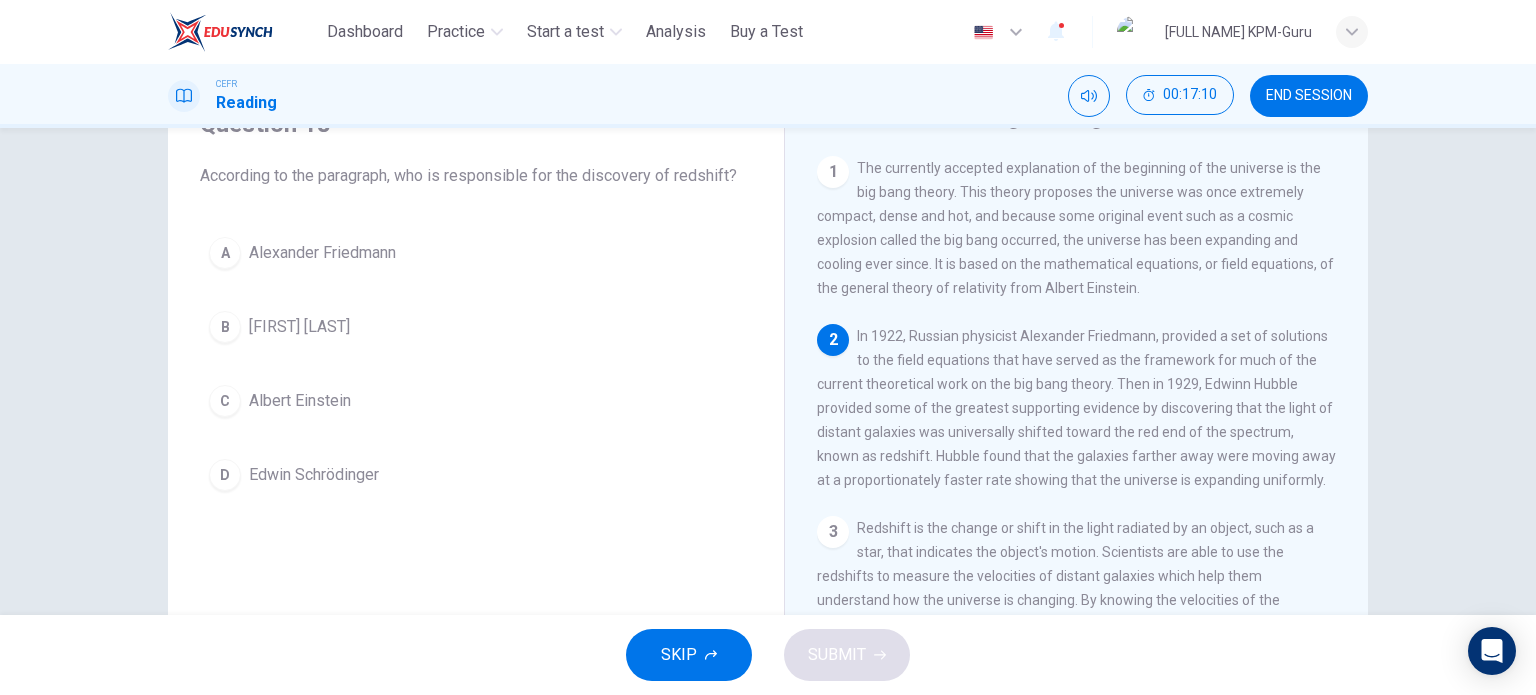click on "[FIRST] [LAST]" at bounding box center (322, 253) 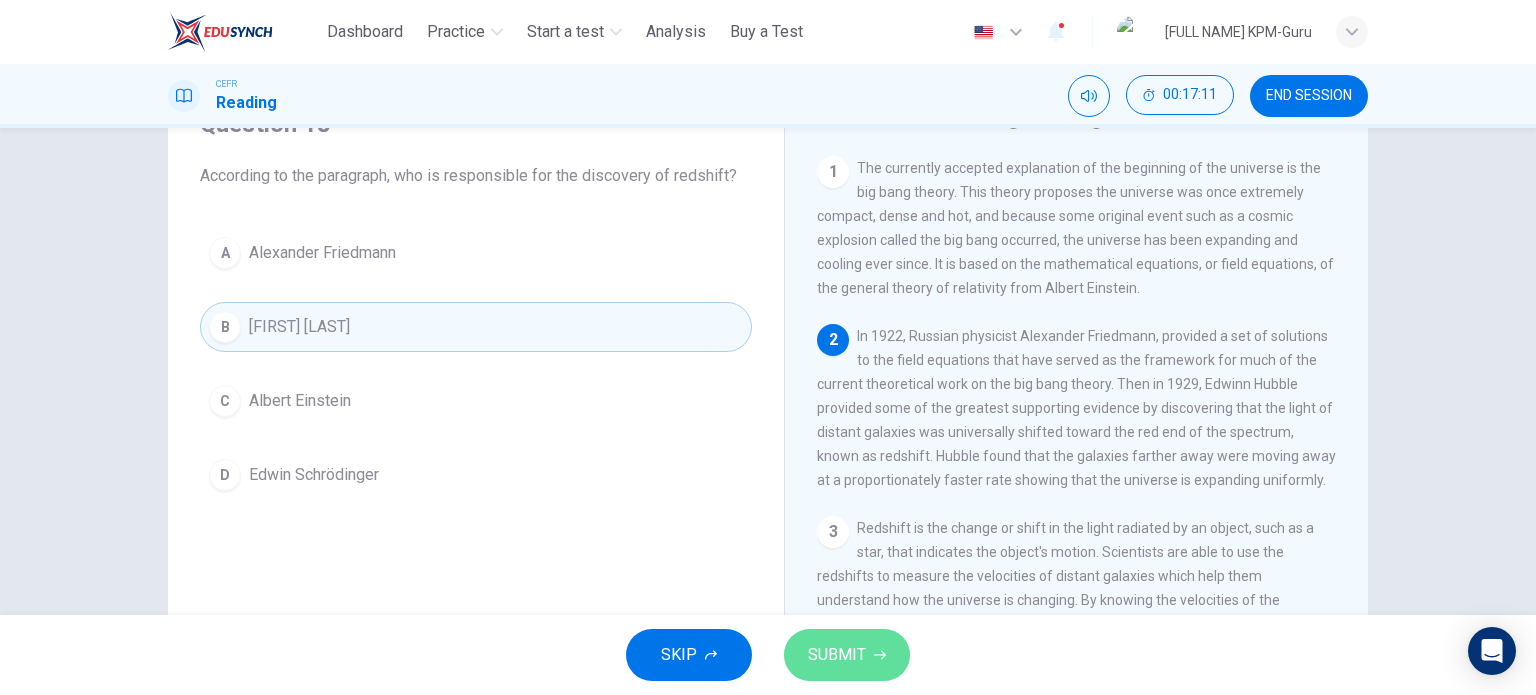 click on "SUBMIT" at bounding box center [847, 655] 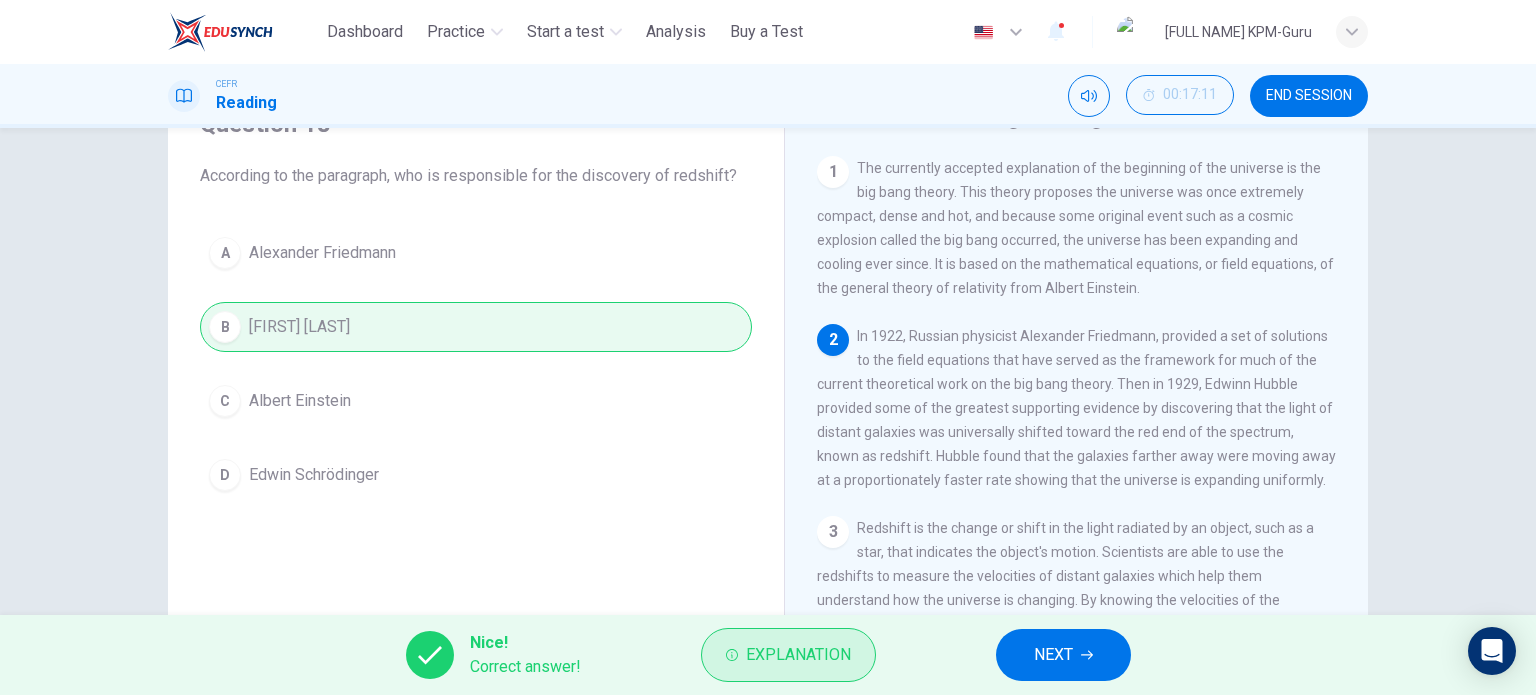 click on "Explanation" at bounding box center [788, 655] 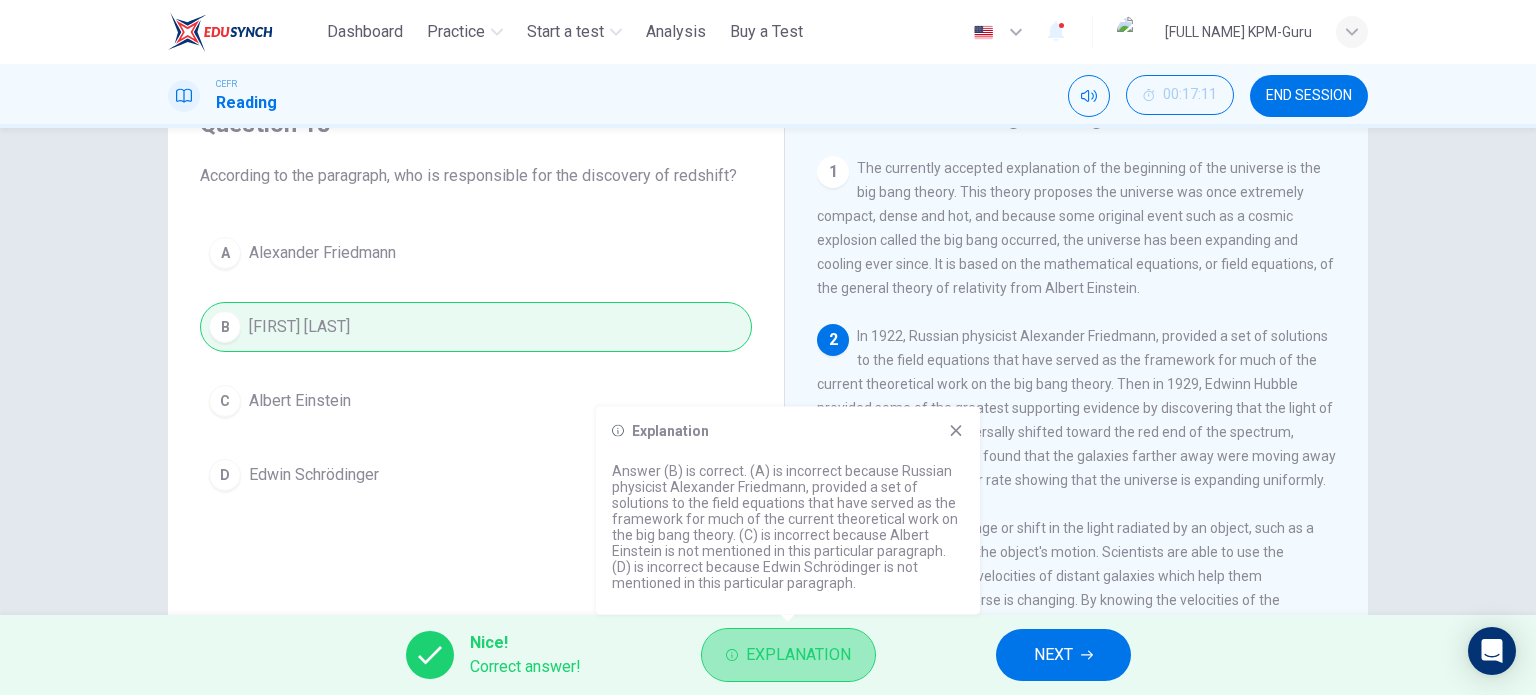 click on "Explanation" at bounding box center [798, 655] 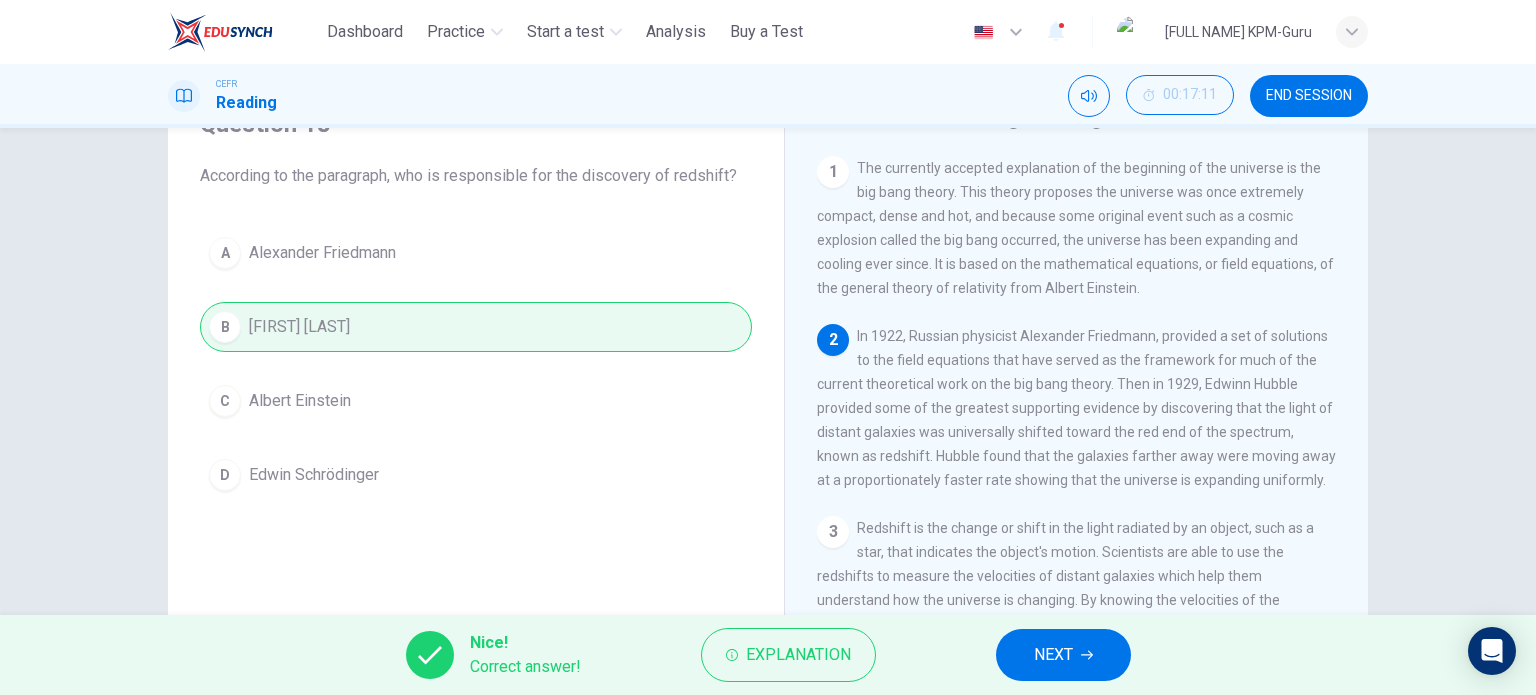click on "NEXT" at bounding box center [1053, 655] 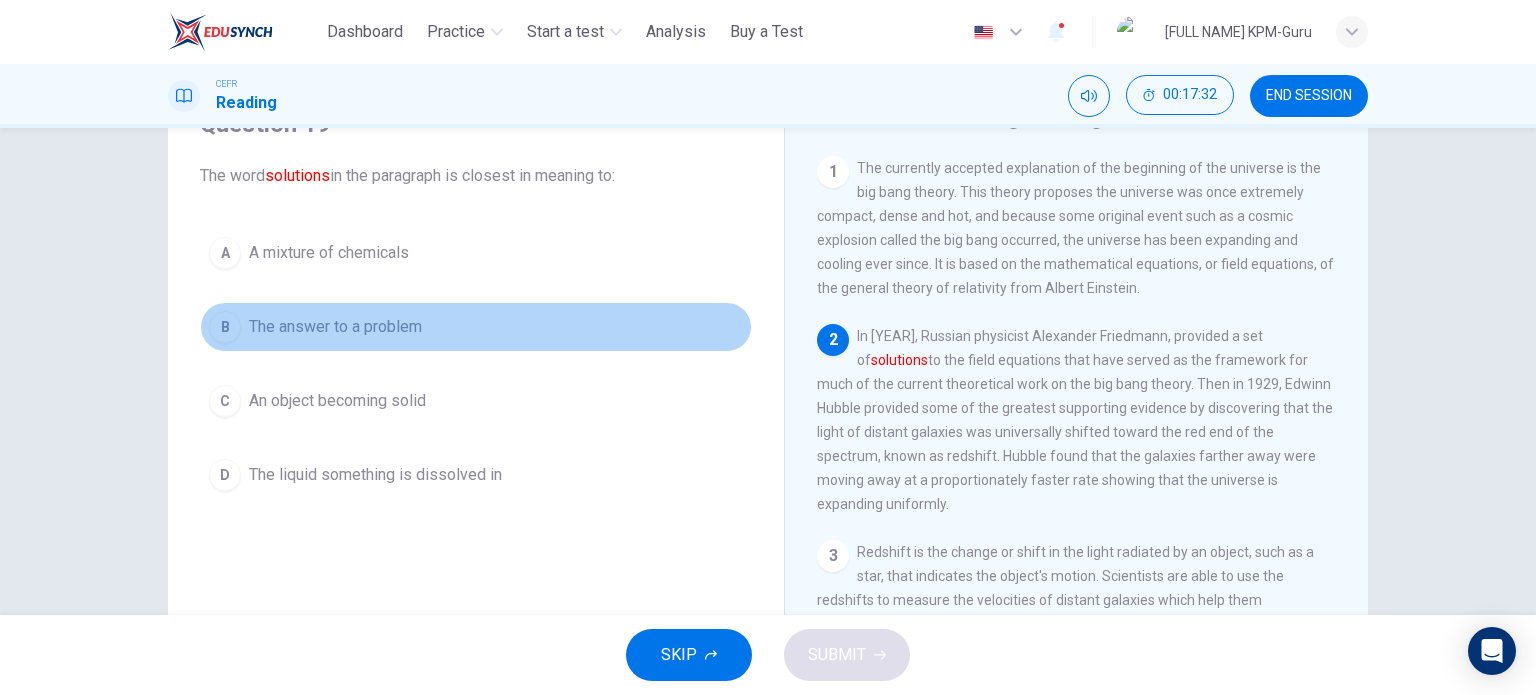 click on "The answer to a problem" at bounding box center [329, 253] 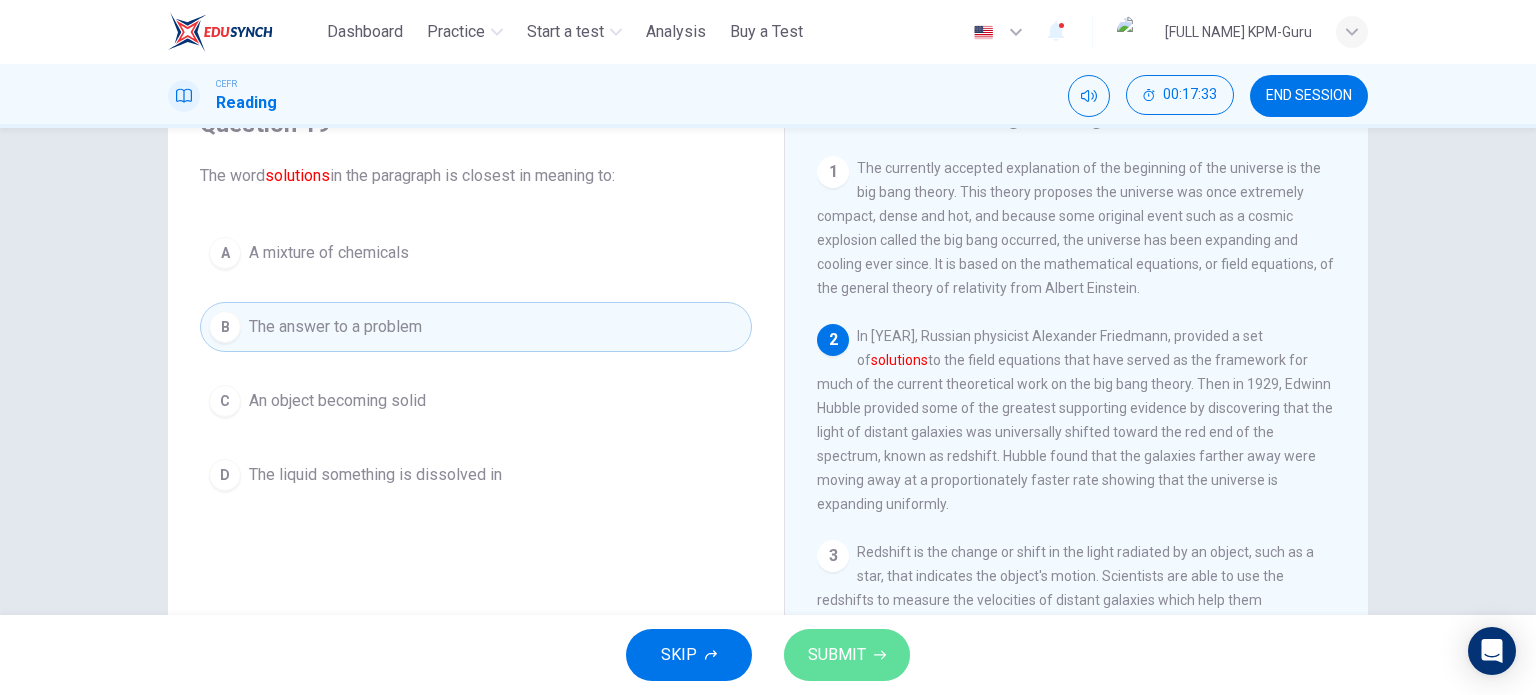 click on "SUBMIT" at bounding box center [847, 655] 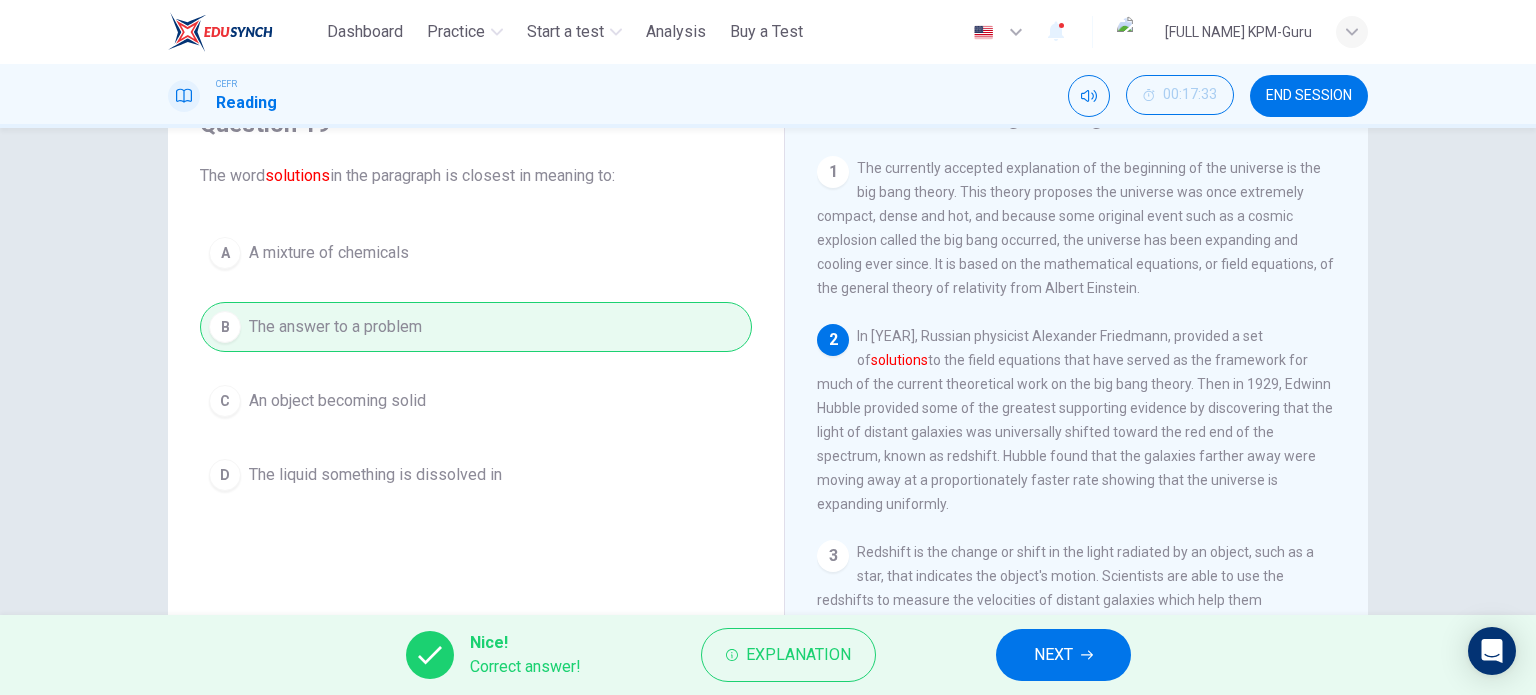 click on "NEXT" at bounding box center (1063, 655) 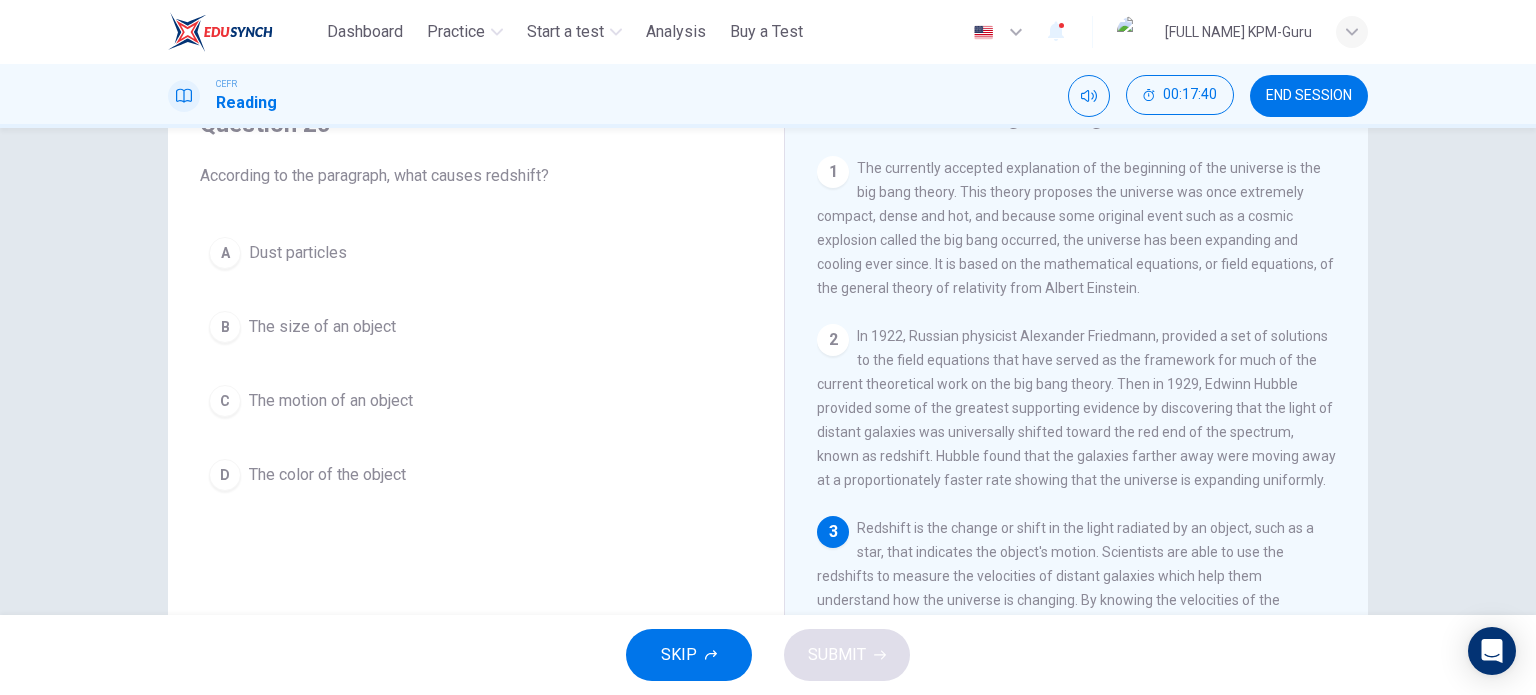 scroll, scrollTop: 100, scrollLeft: 0, axis: vertical 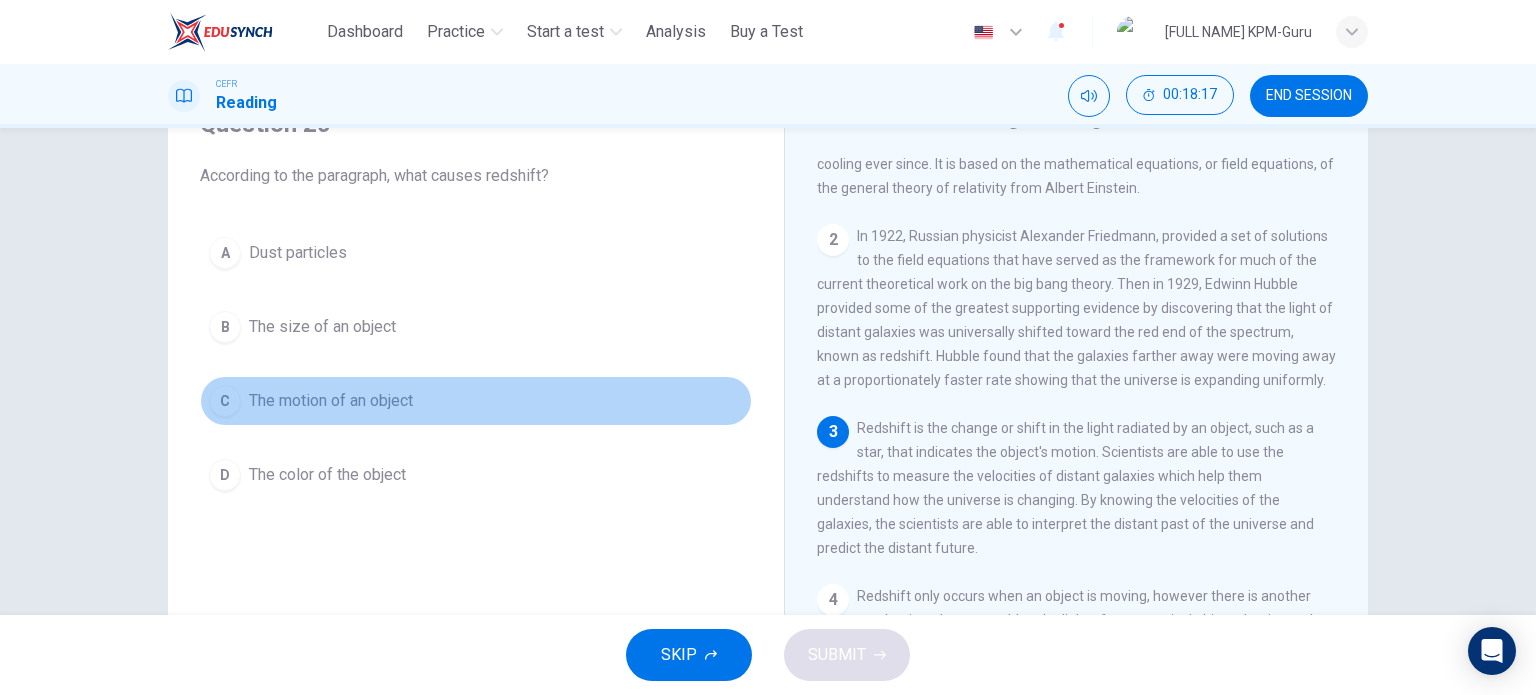 click on "The motion of an object" at bounding box center [298, 253] 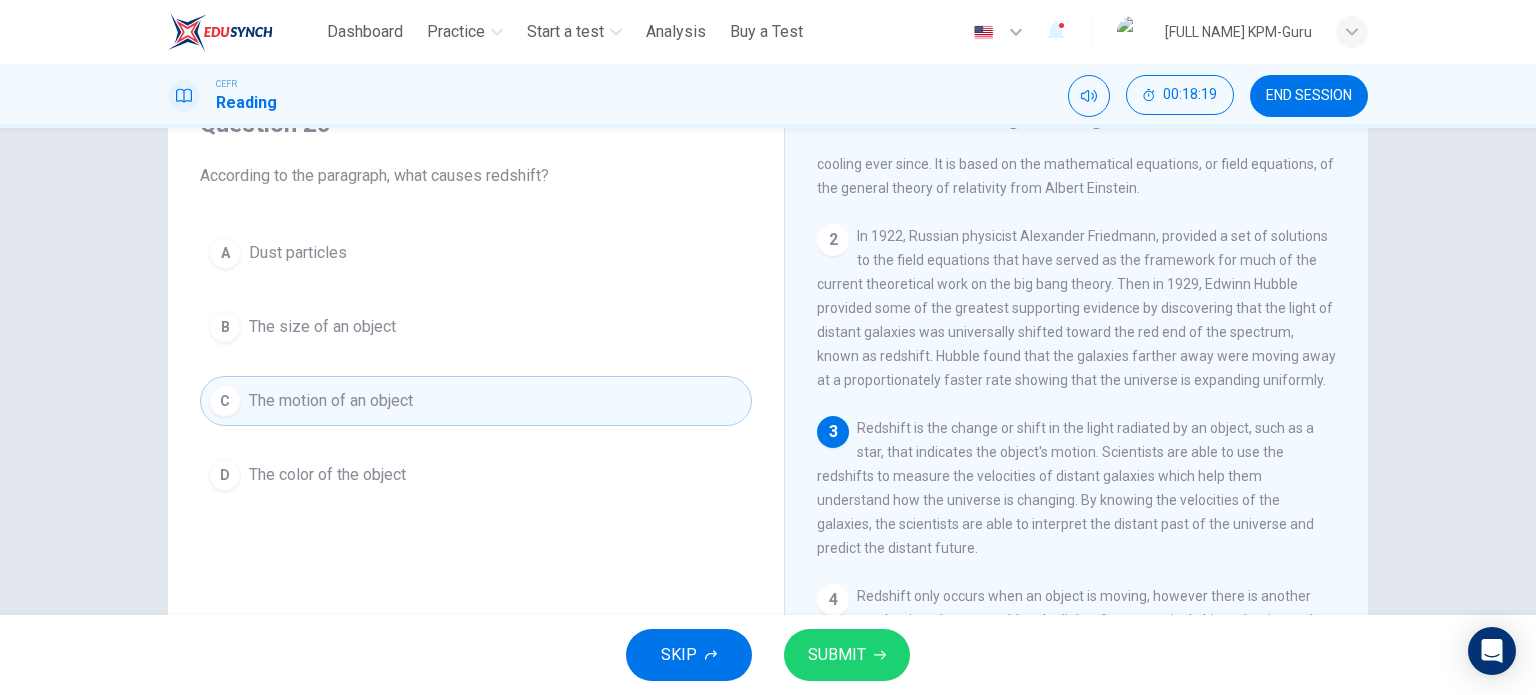 click on "SUBMIT" at bounding box center (847, 655) 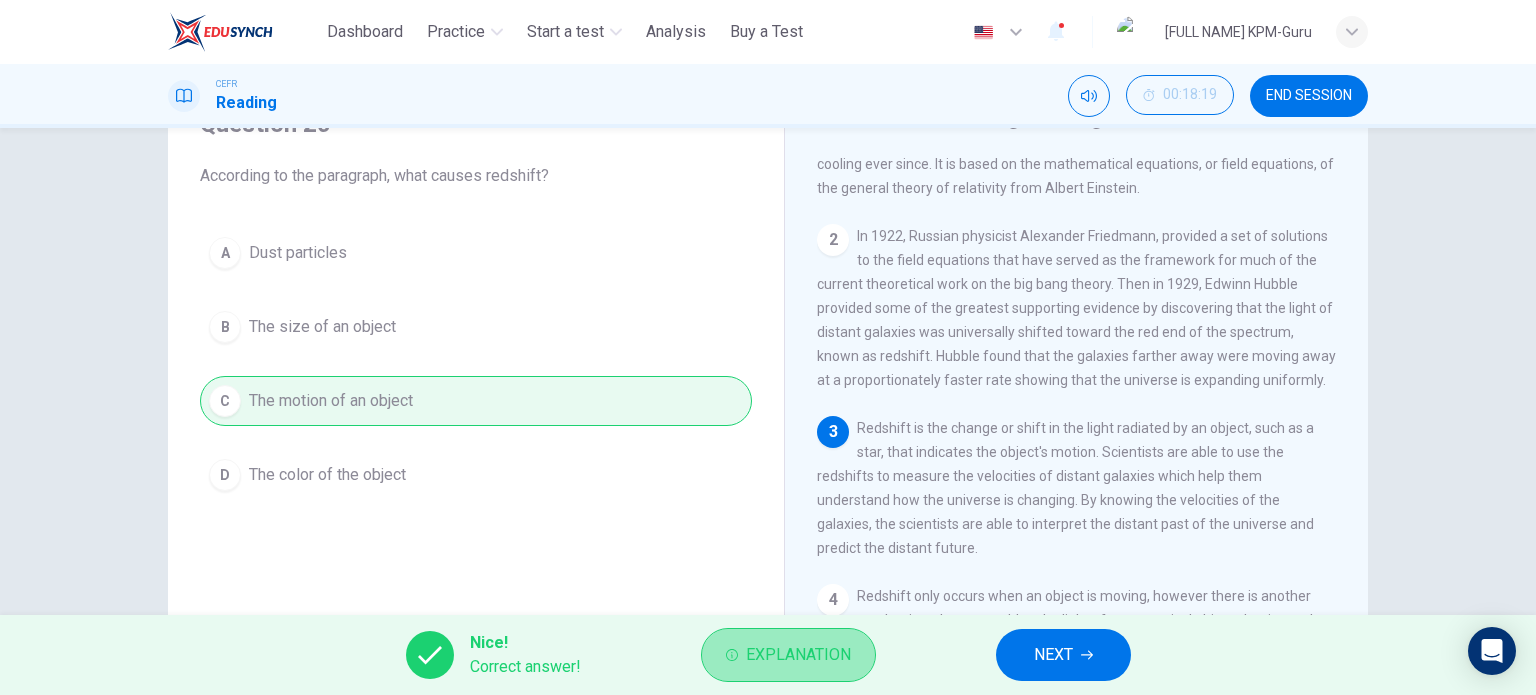 click on "Explanation" at bounding box center (798, 655) 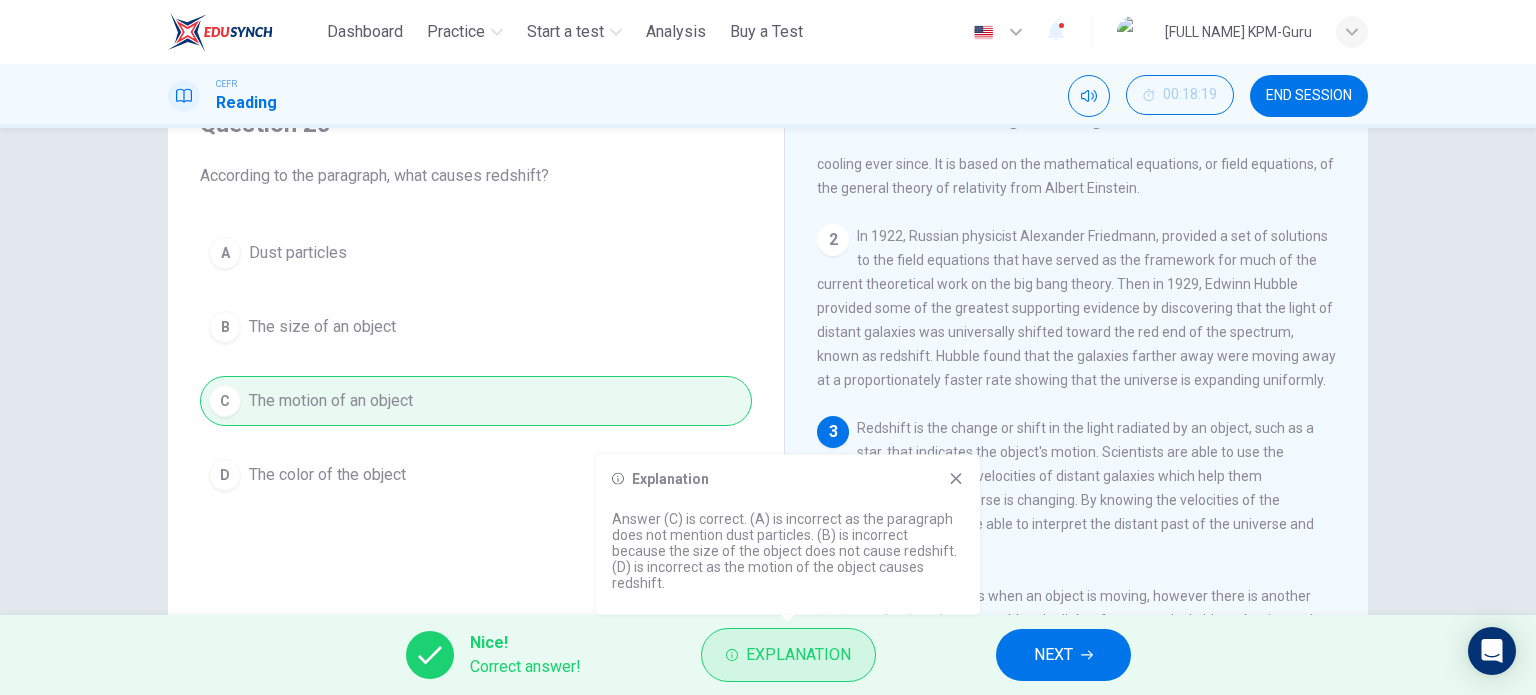 click on "Explanation" at bounding box center (798, 655) 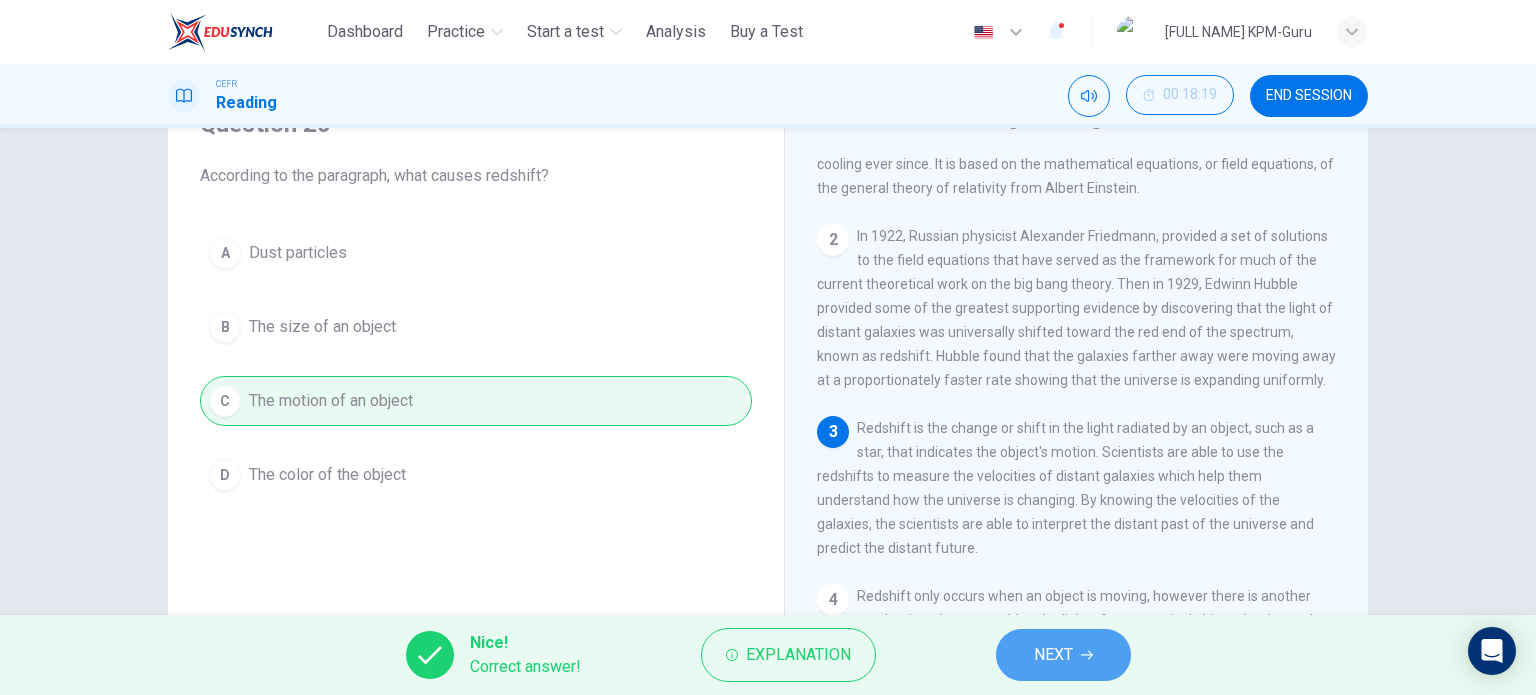 click on "NEXT" at bounding box center (1053, 655) 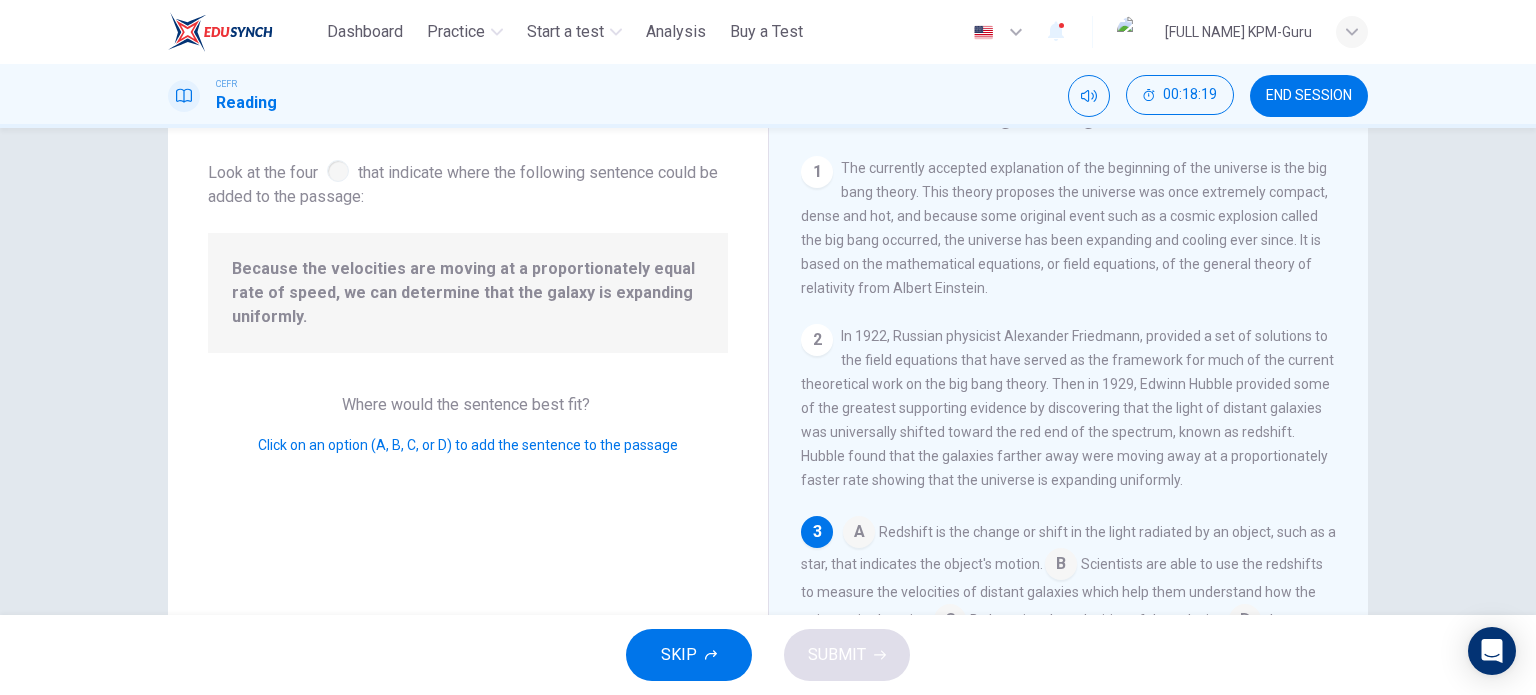 scroll, scrollTop: 163, scrollLeft: 0, axis: vertical 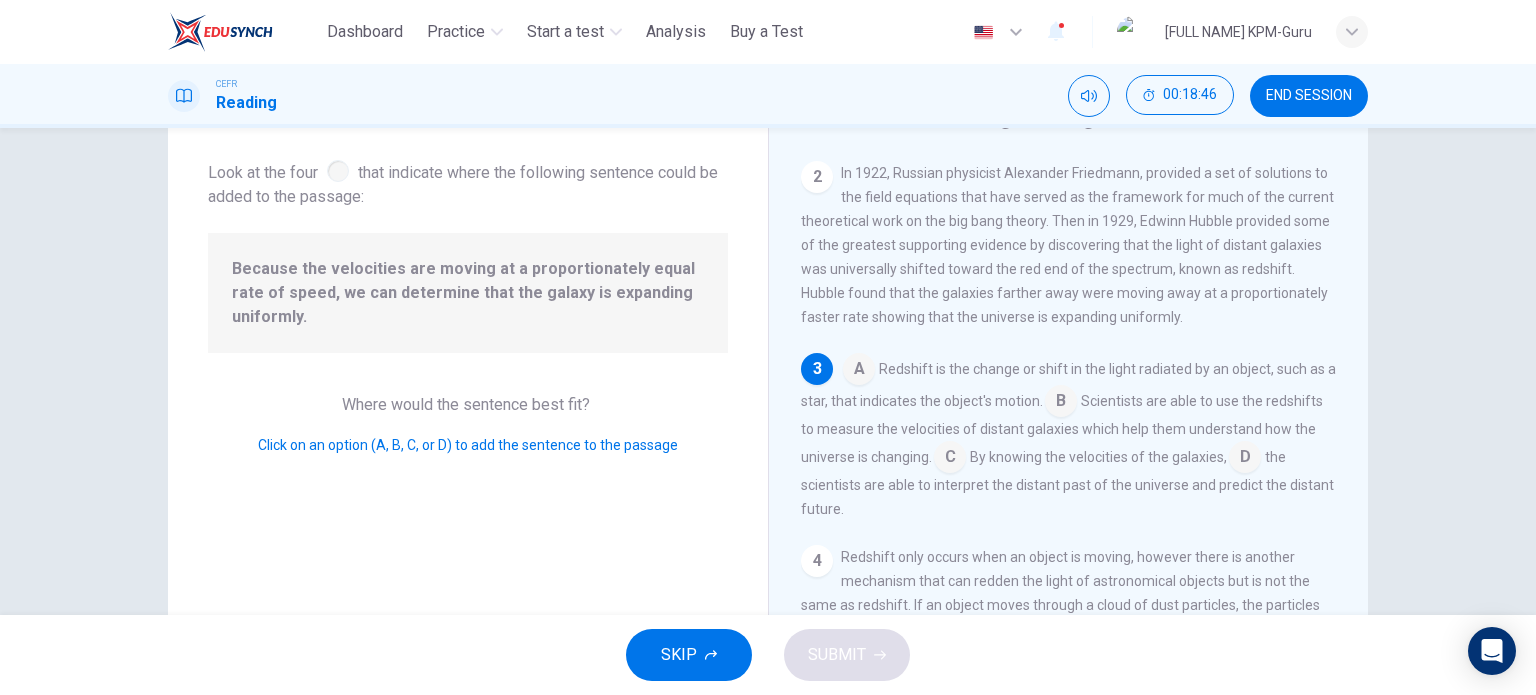 click at bounding box center (859, 371) 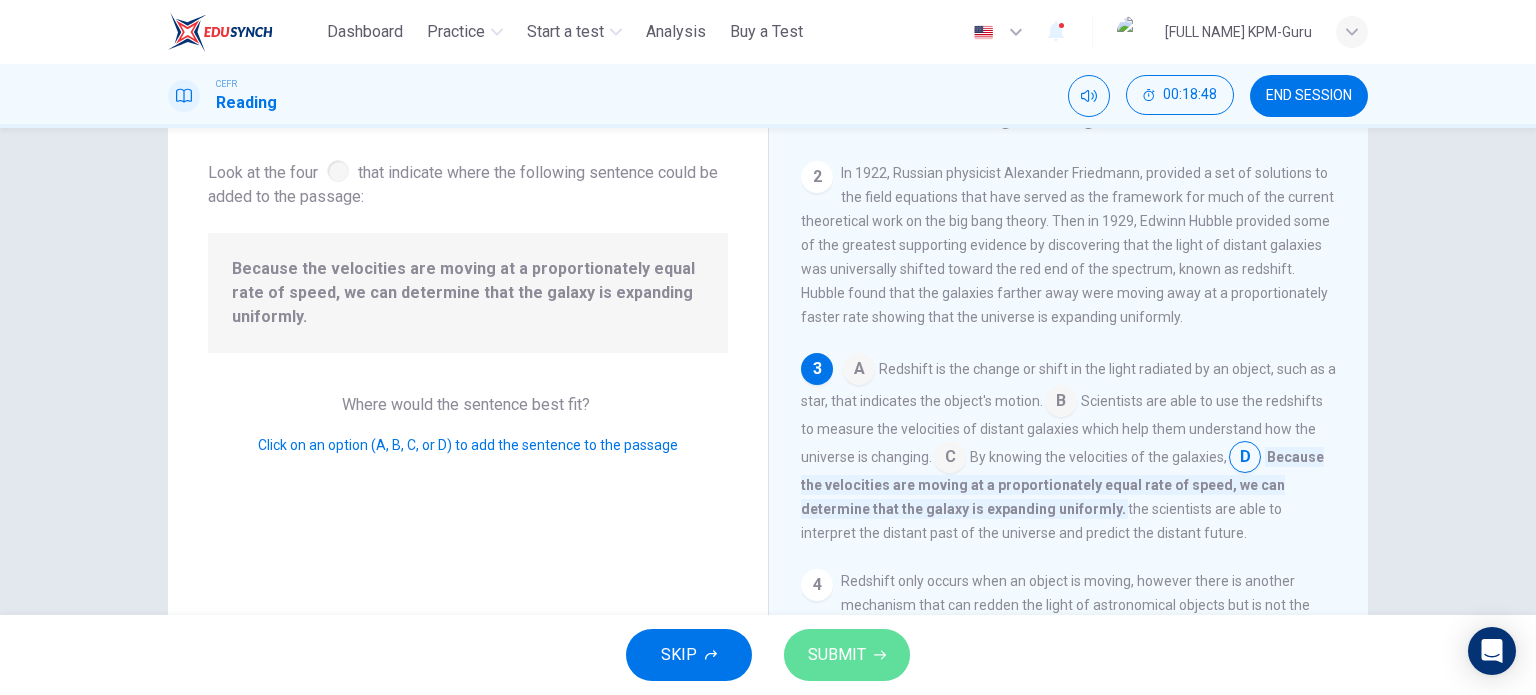 click on "SUBMIT" at bounding box center (837, 655) 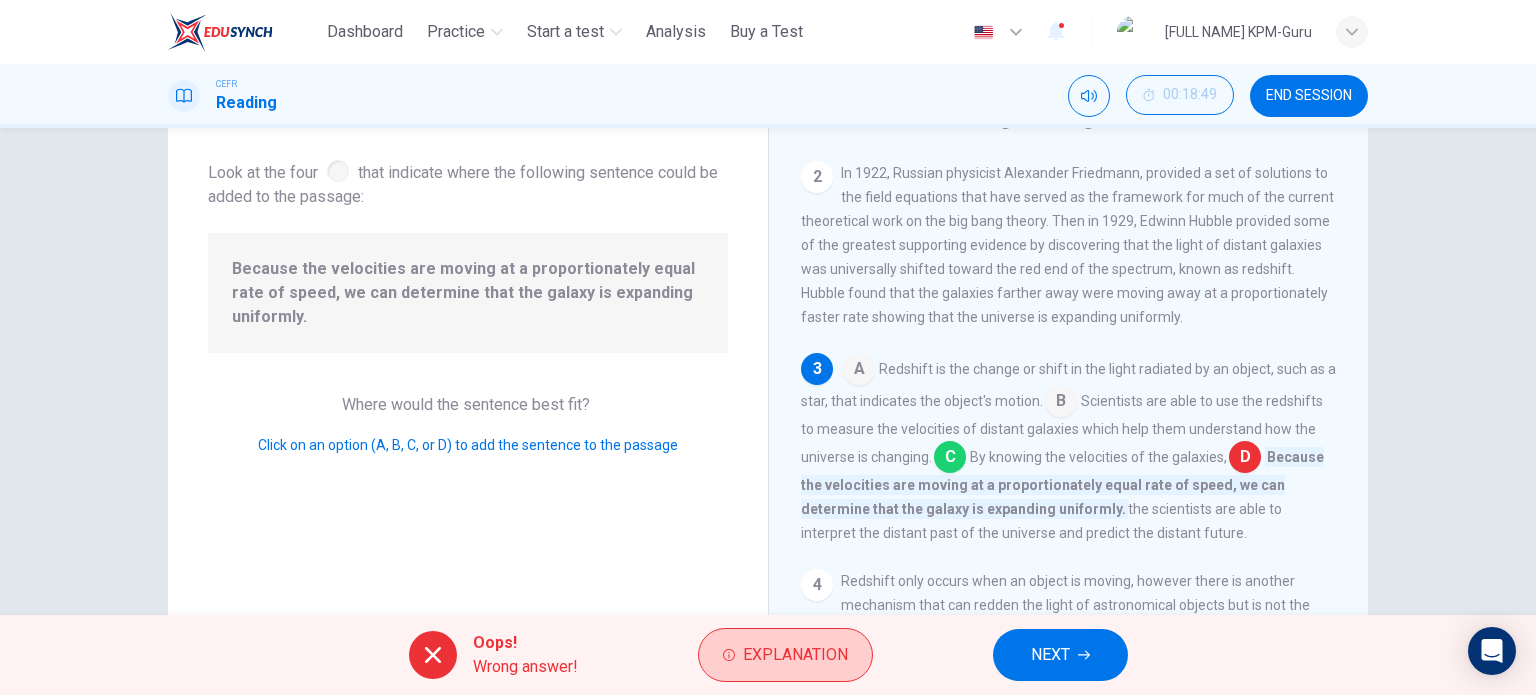 click on "Explanation" at bounding box center (795, 655) 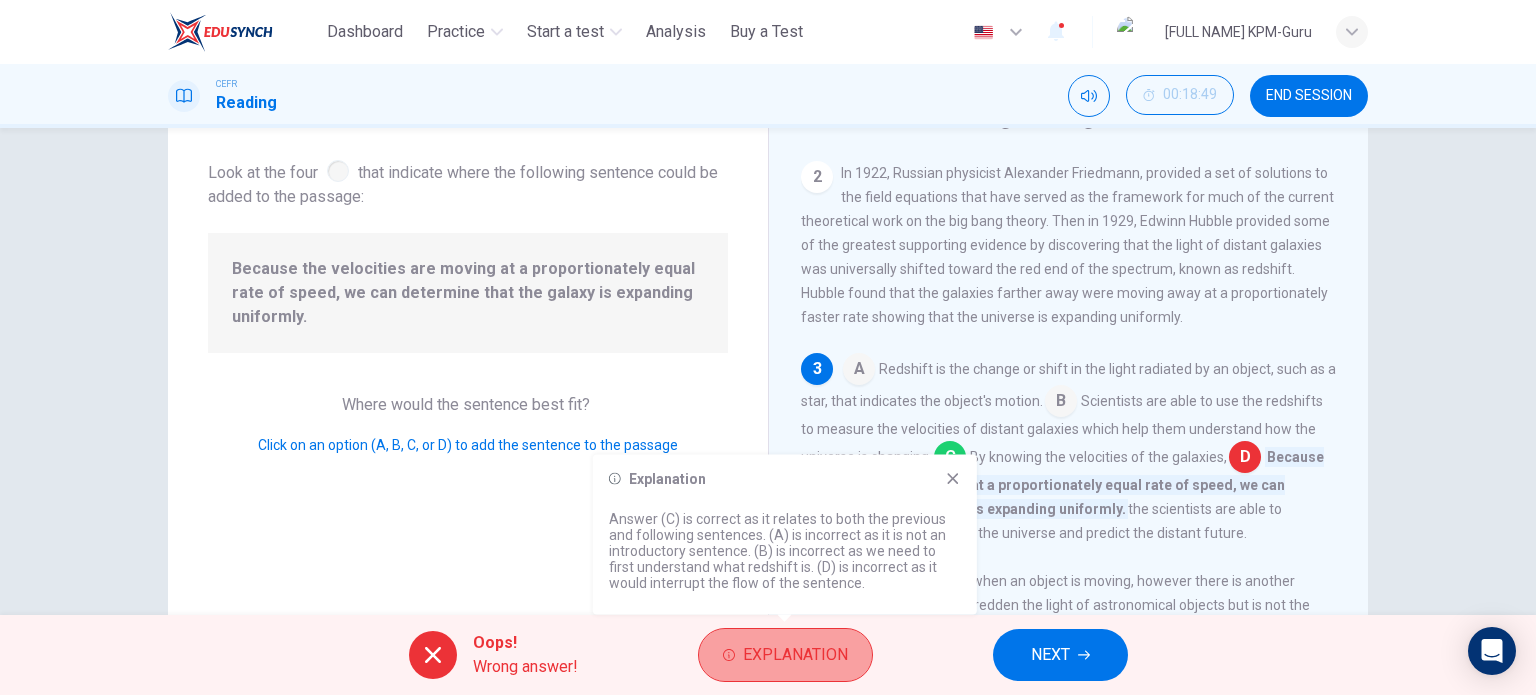 click on "Explanation" at bounding box center [795, 655] 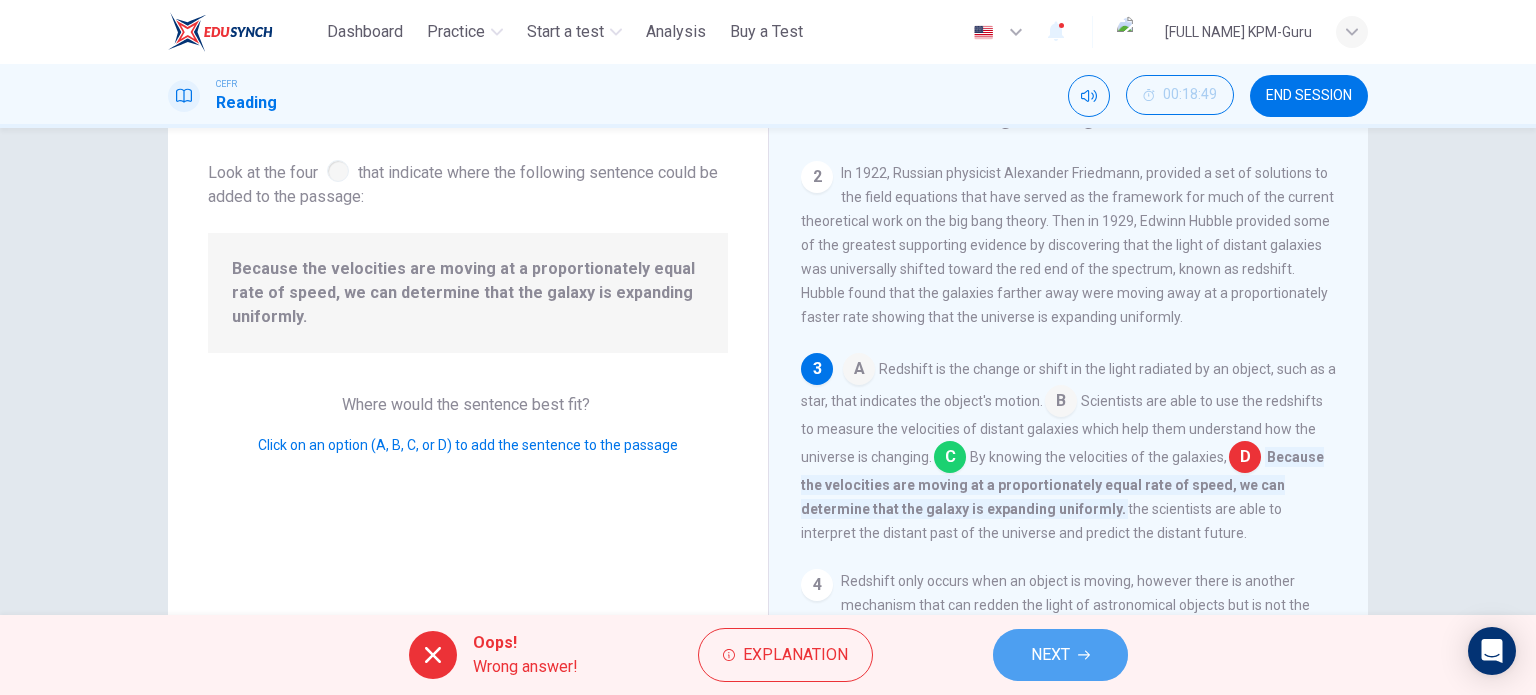click on "NEXT" at bounding box center (1060, 655) 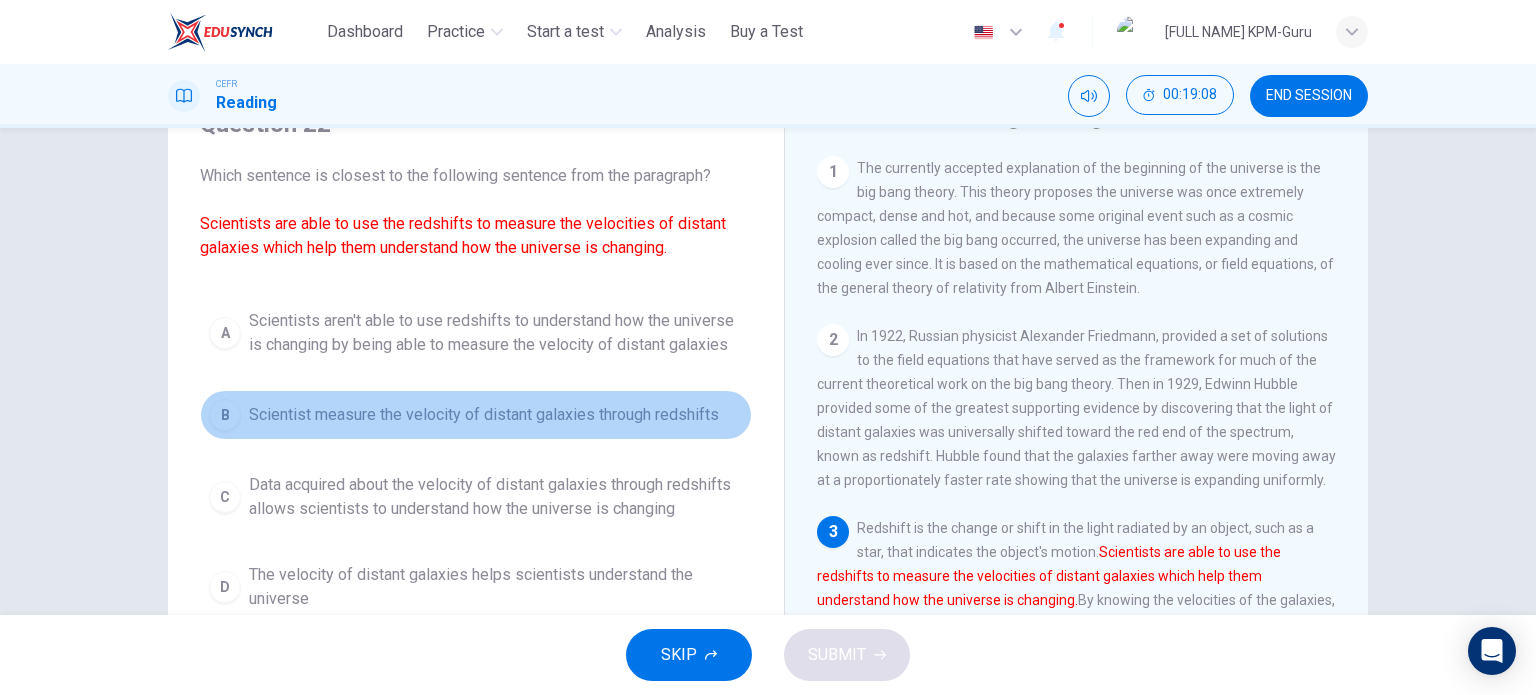 click on "Scientist measure the velocity of distant galaxies through redshifts" at bounding box center [496, 333] 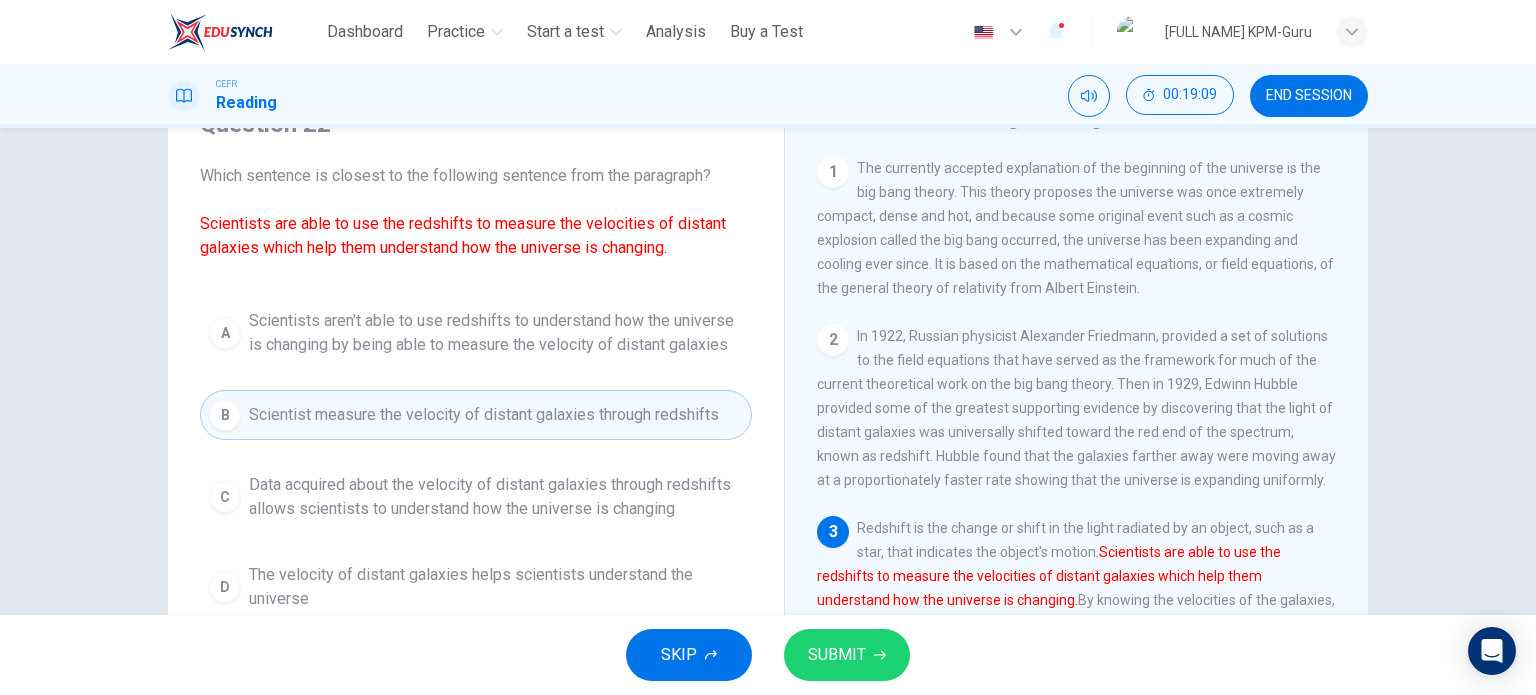 click at bounding box center (880, 655) 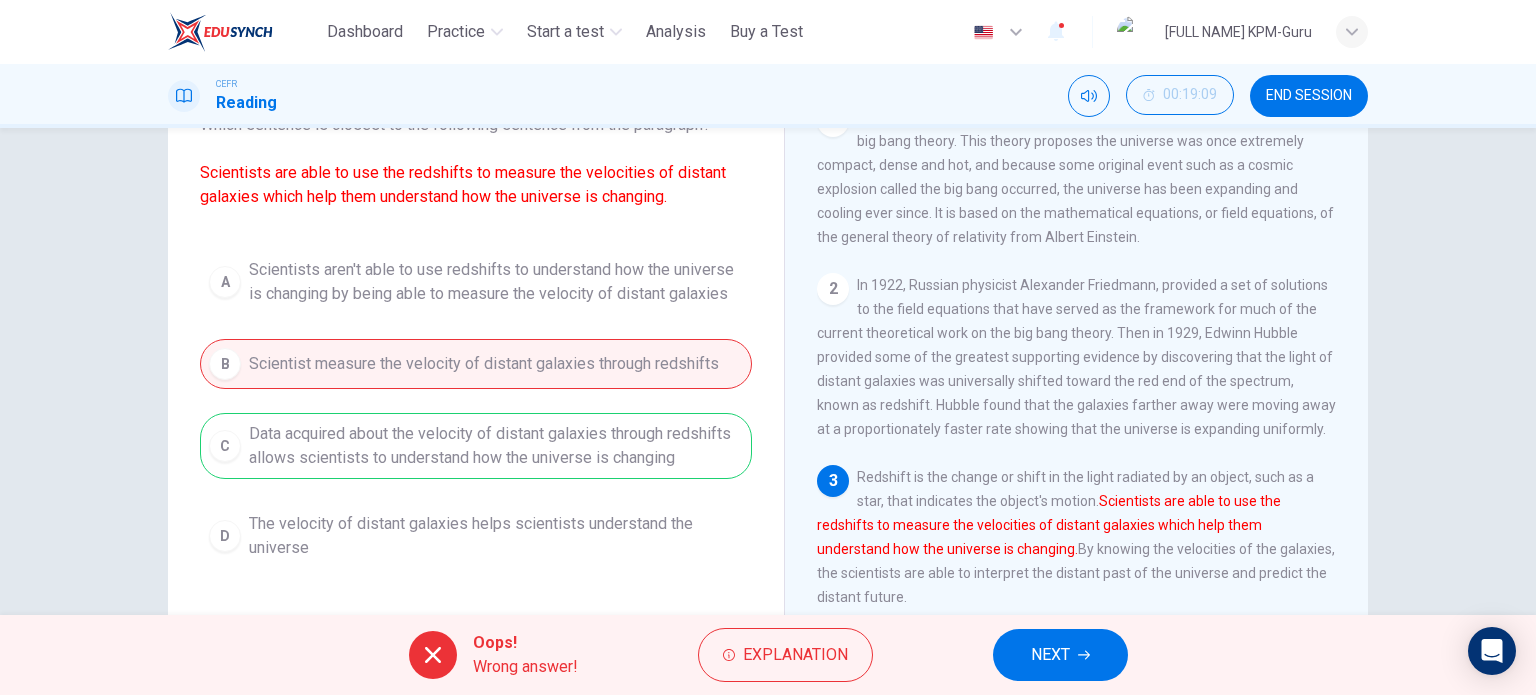 scroll, scrollTop: 200, scrollLeft: 0, axis: vertical 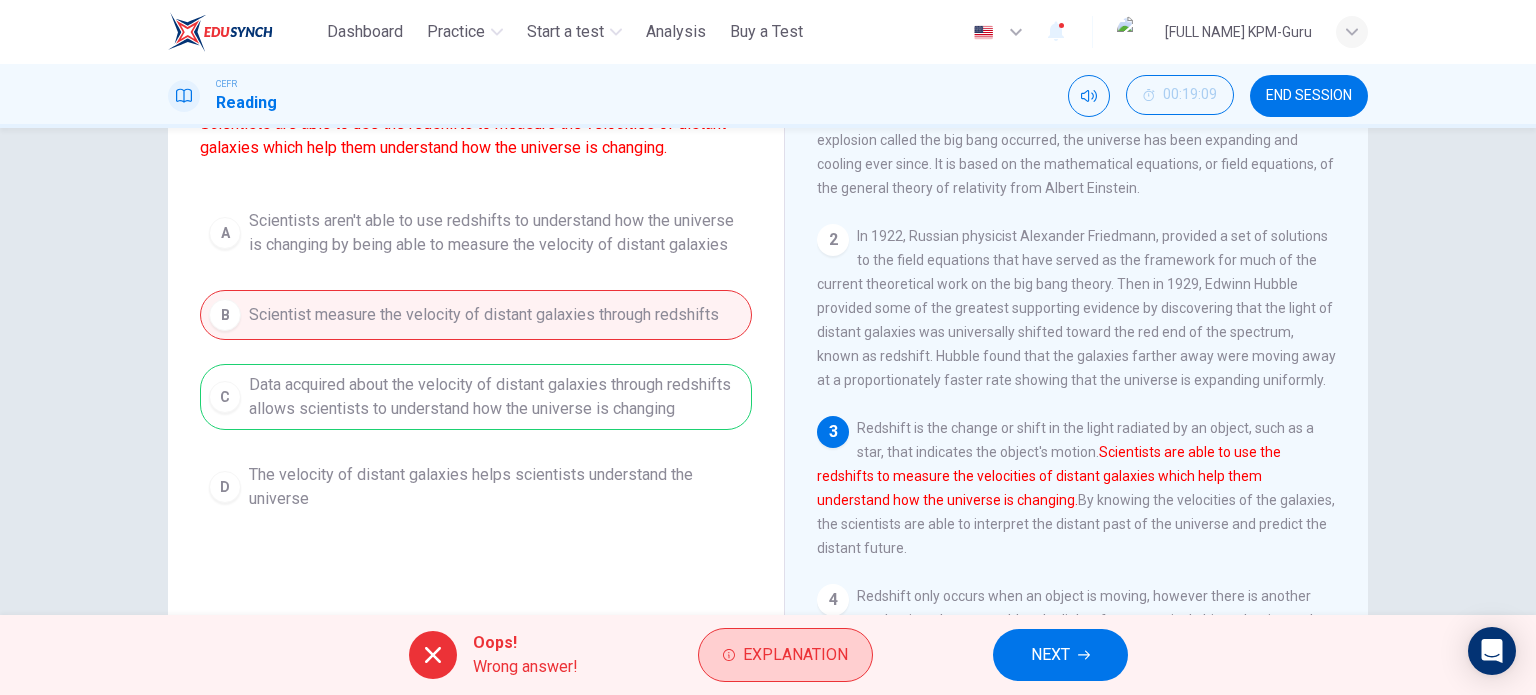 click at bounding box center [729, 655] 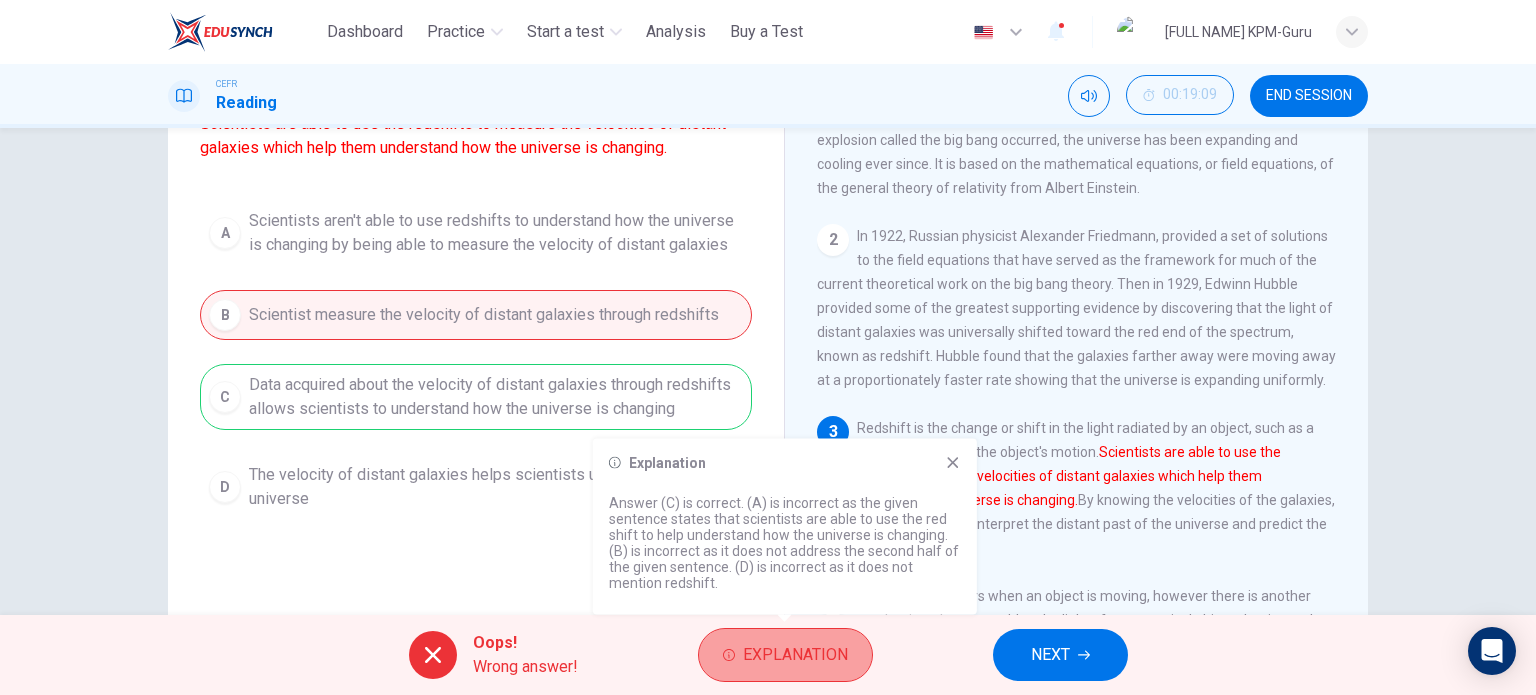 click on "Explanation" at bounding box center (785, 655) 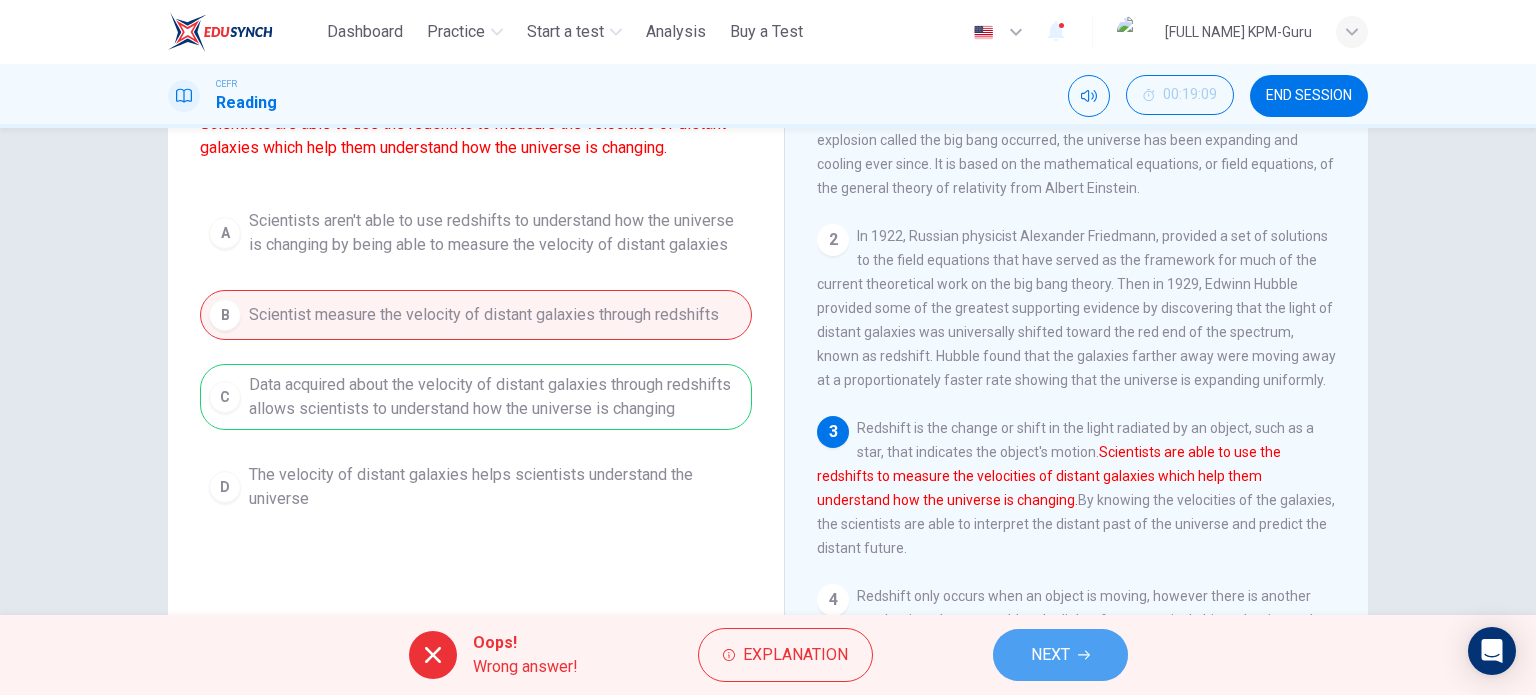 click on "NEXT" at bounding box center [1060, 655] 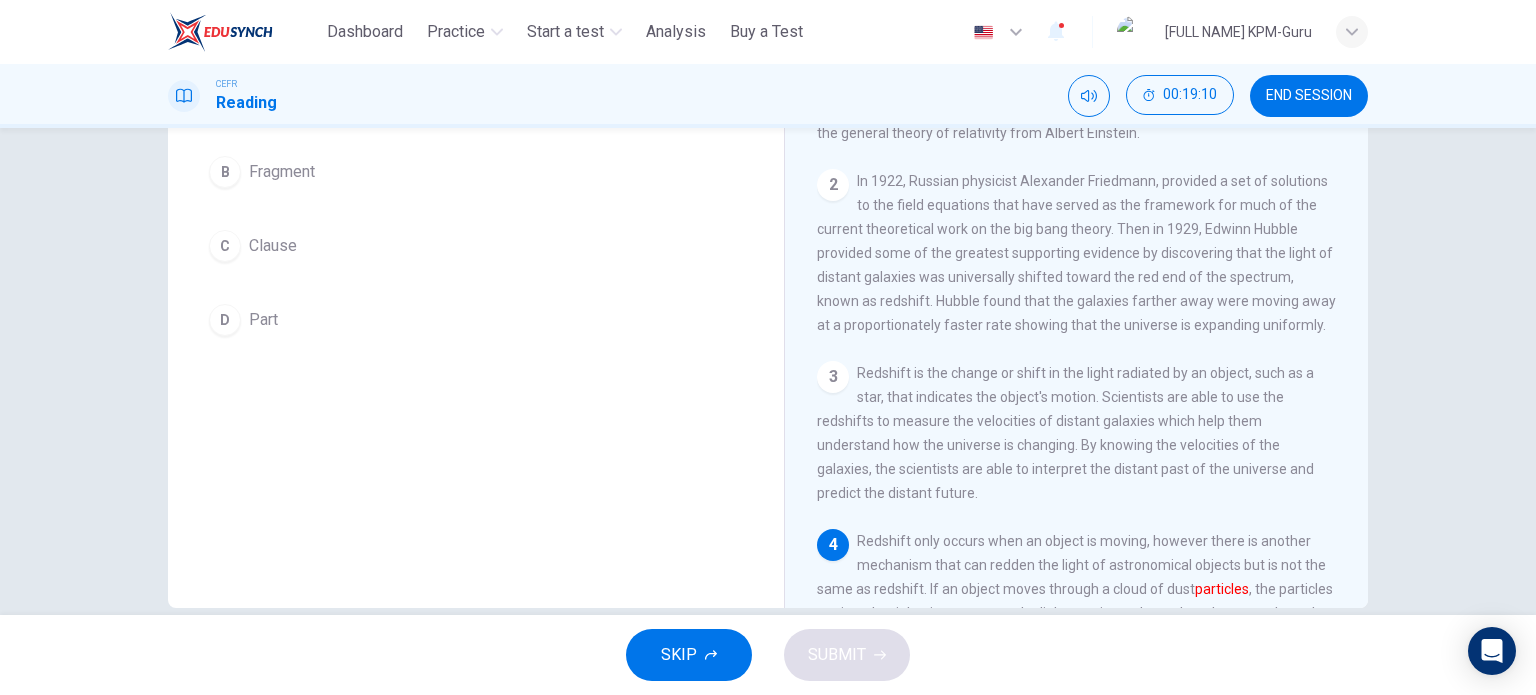 scroll, scrollTop: 288, scrollLeft: 0, axis: vertical 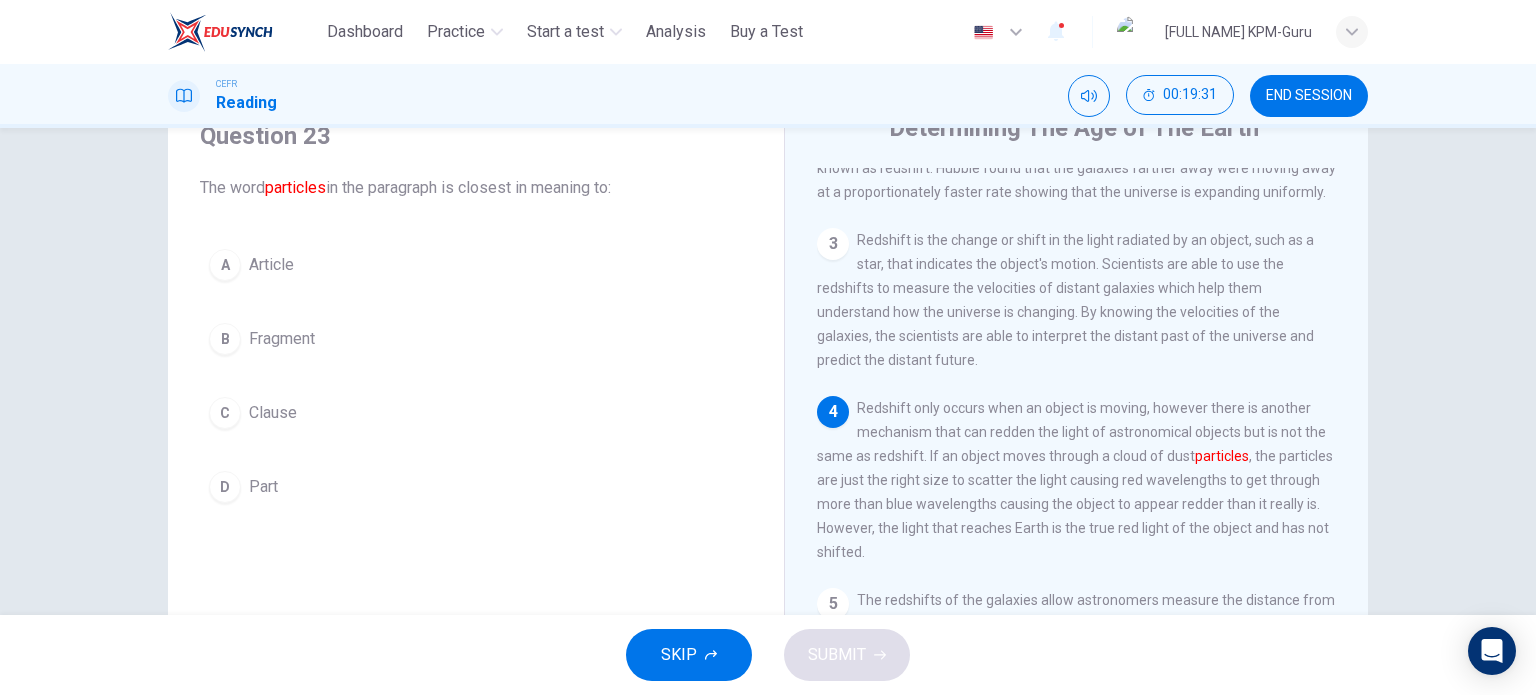 click on "D Part" at bounding box center [476, 487] 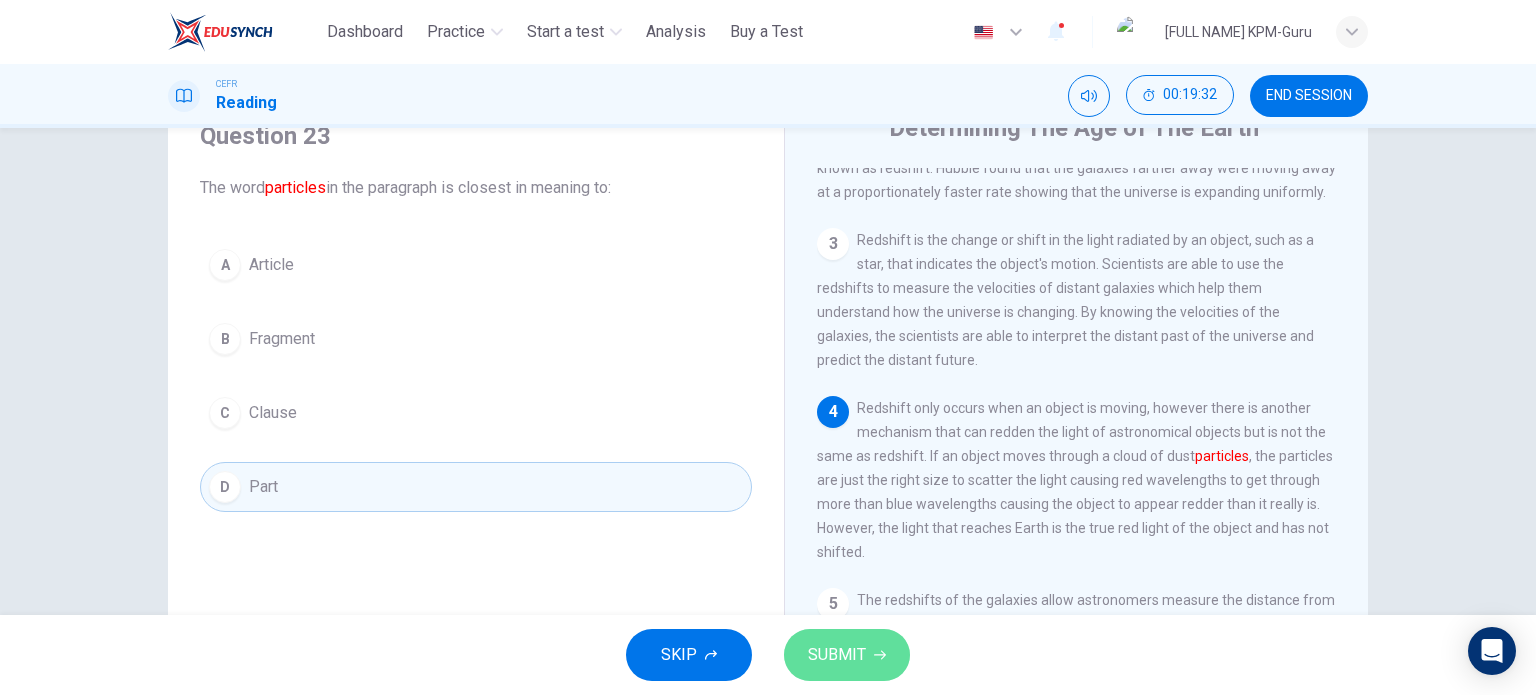 click on "SUBMIT" at bounding box center [837, 655] 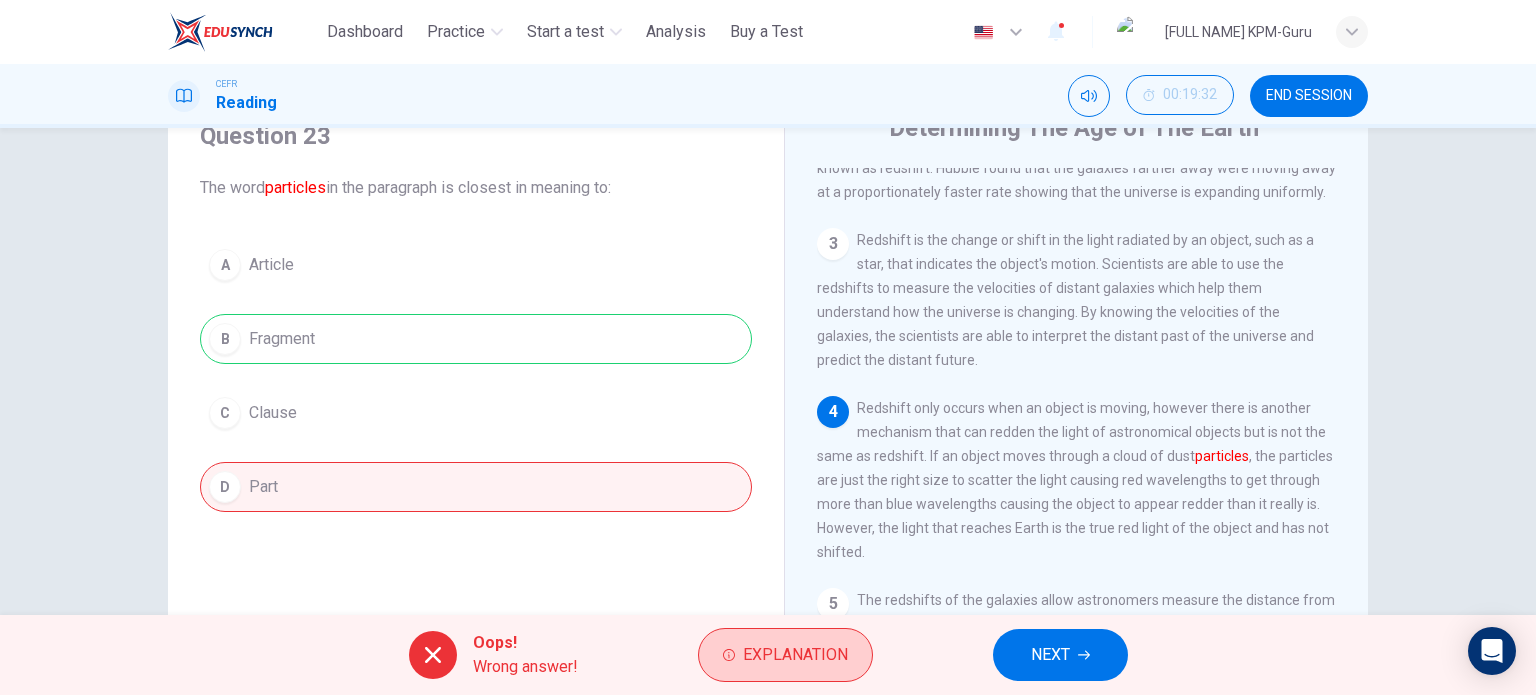 click on "Explanation" at bounding box center [785, 655] 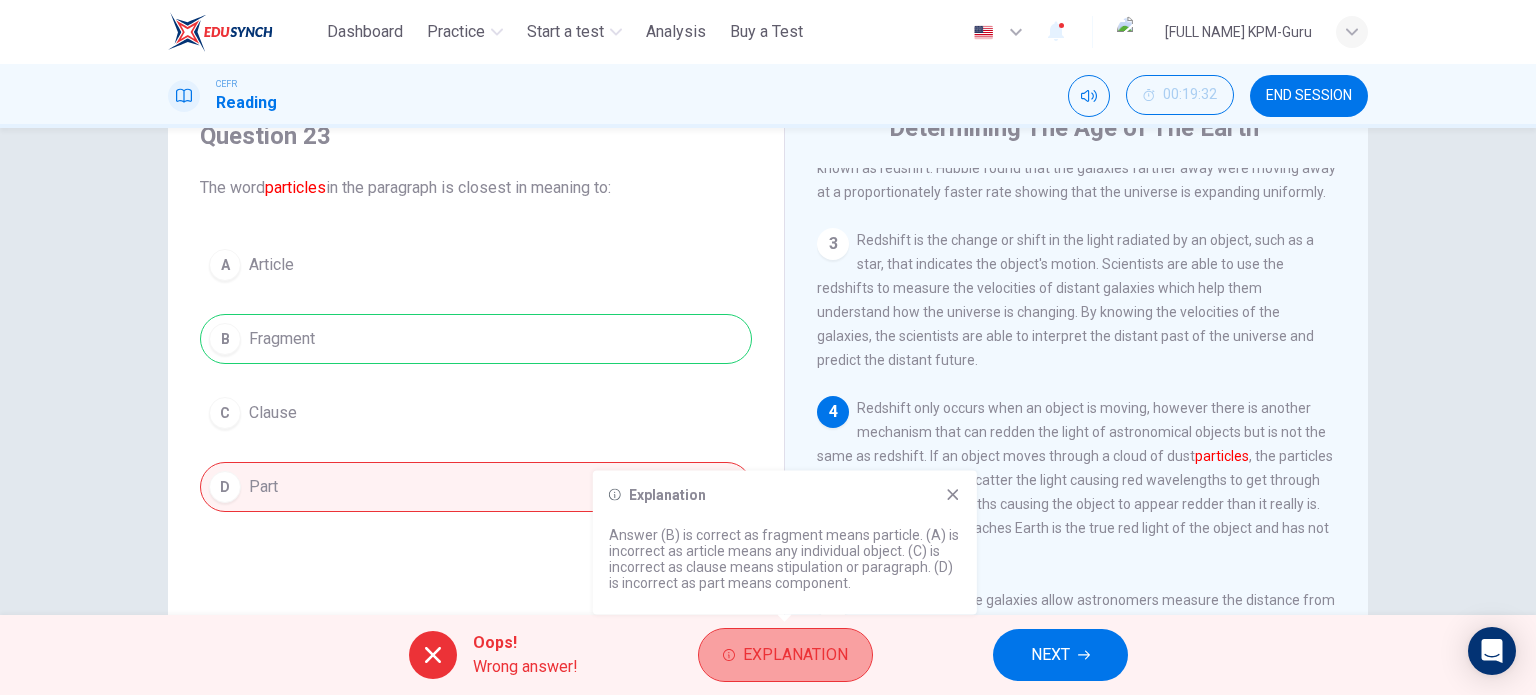 click on "Explanation" at bounding box center (795, 655) 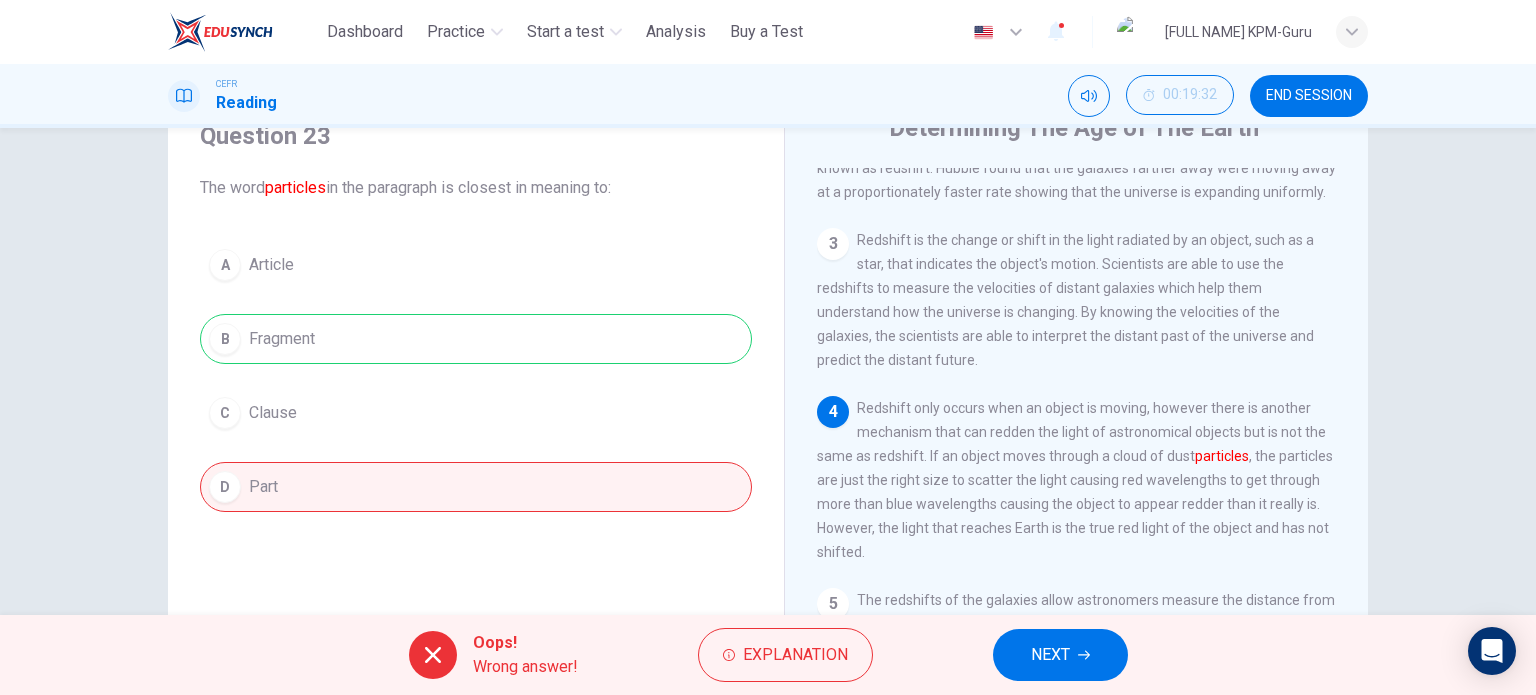 click on "NEXT" at bounding box center (1050, 655) 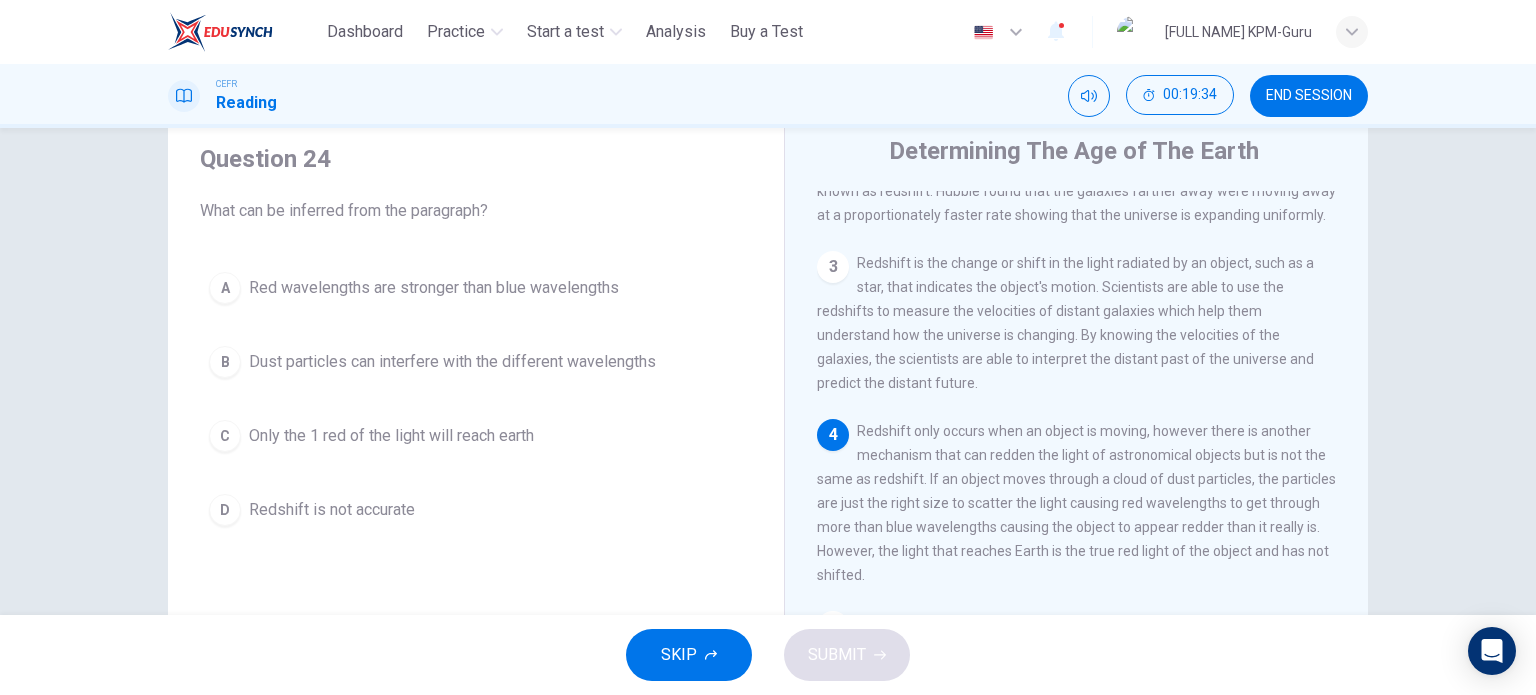 scroll, scrollTop: 100, scrollLeft: 0, axis: vertical 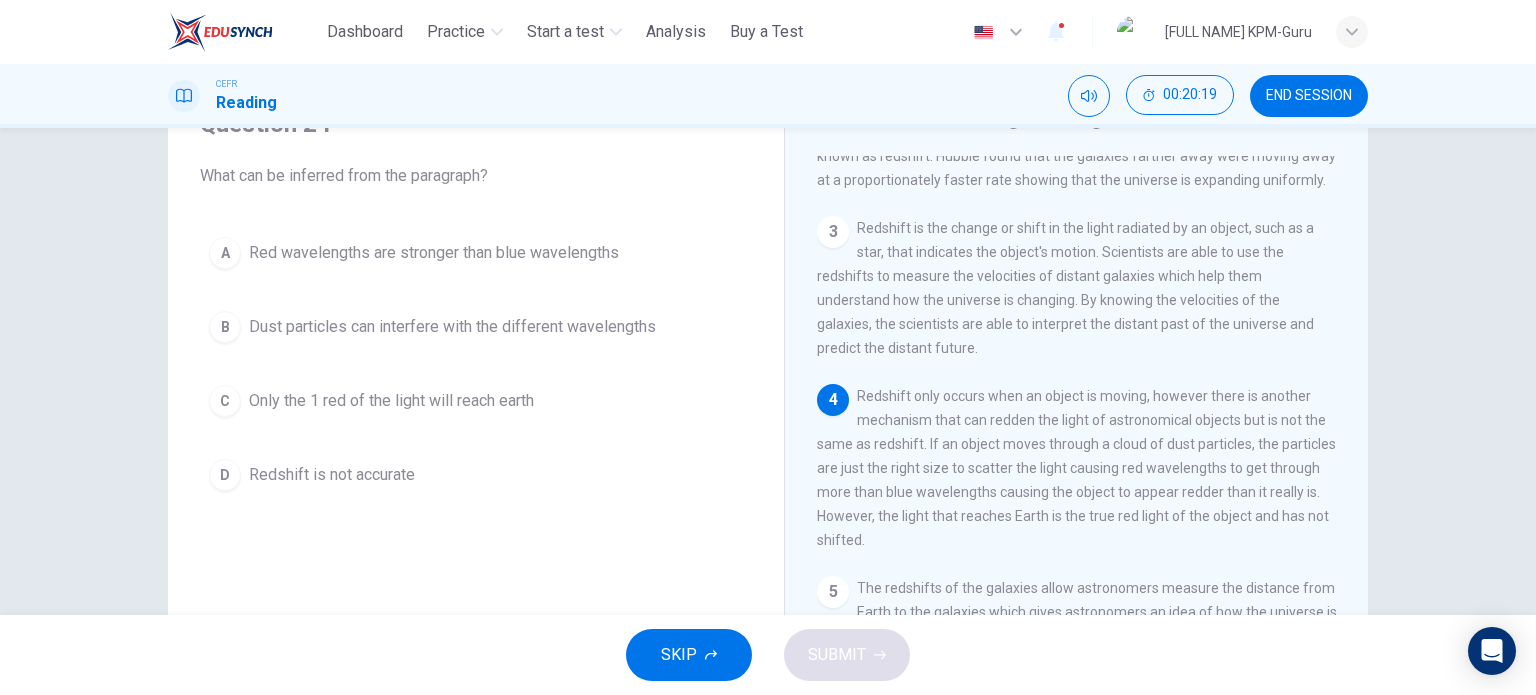 click on "Red wavelengths are stronger than blue wavelengths" at bounding box center (434, 253) 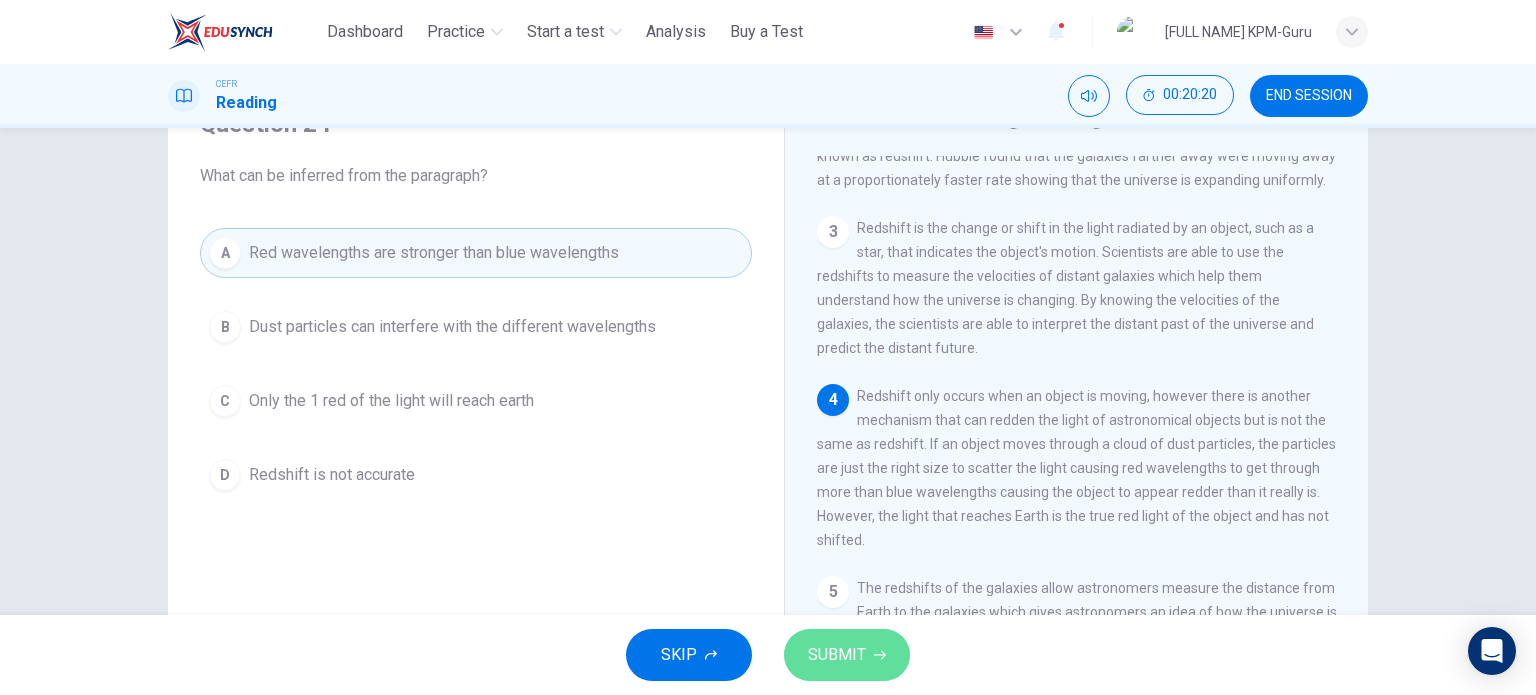 click on "SUBMIT" at bounding box center [837, 655] 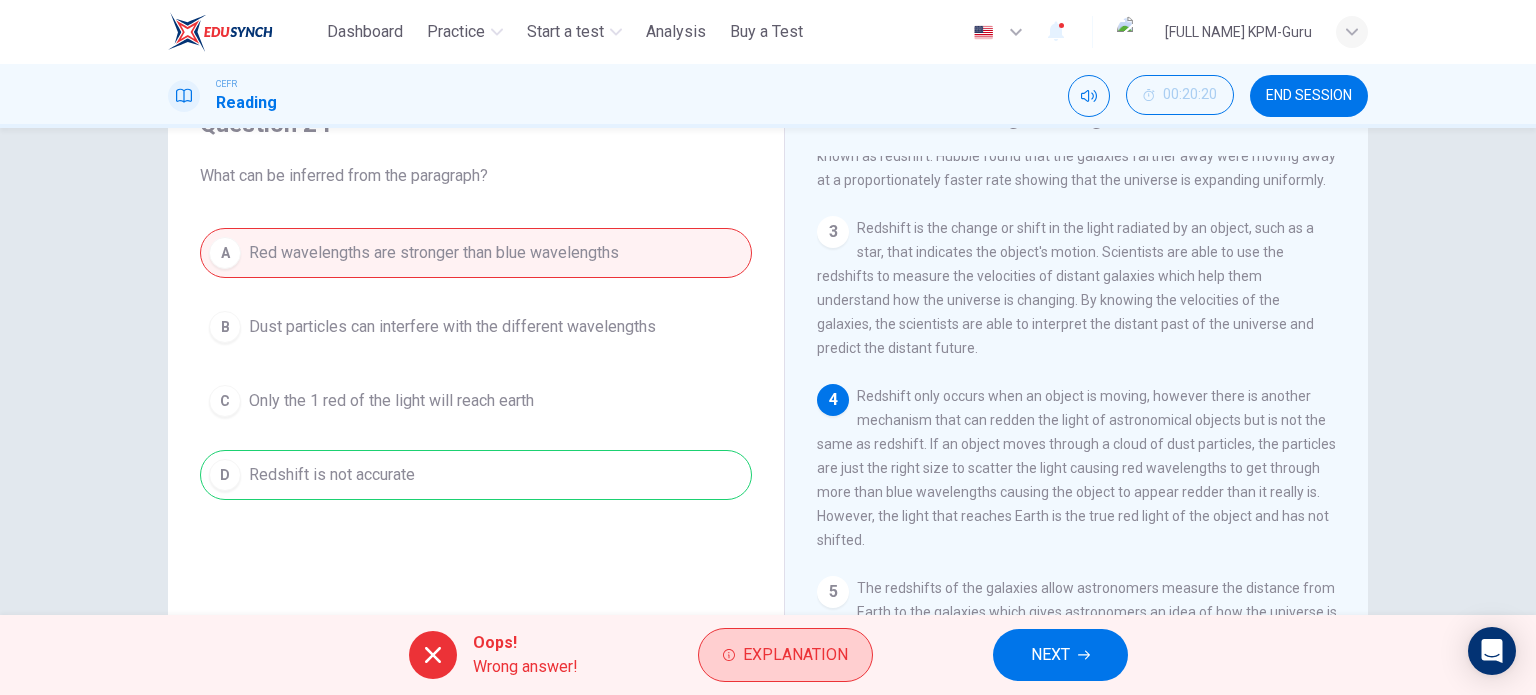 click on "Explanation" at bounding box center [795, 655] 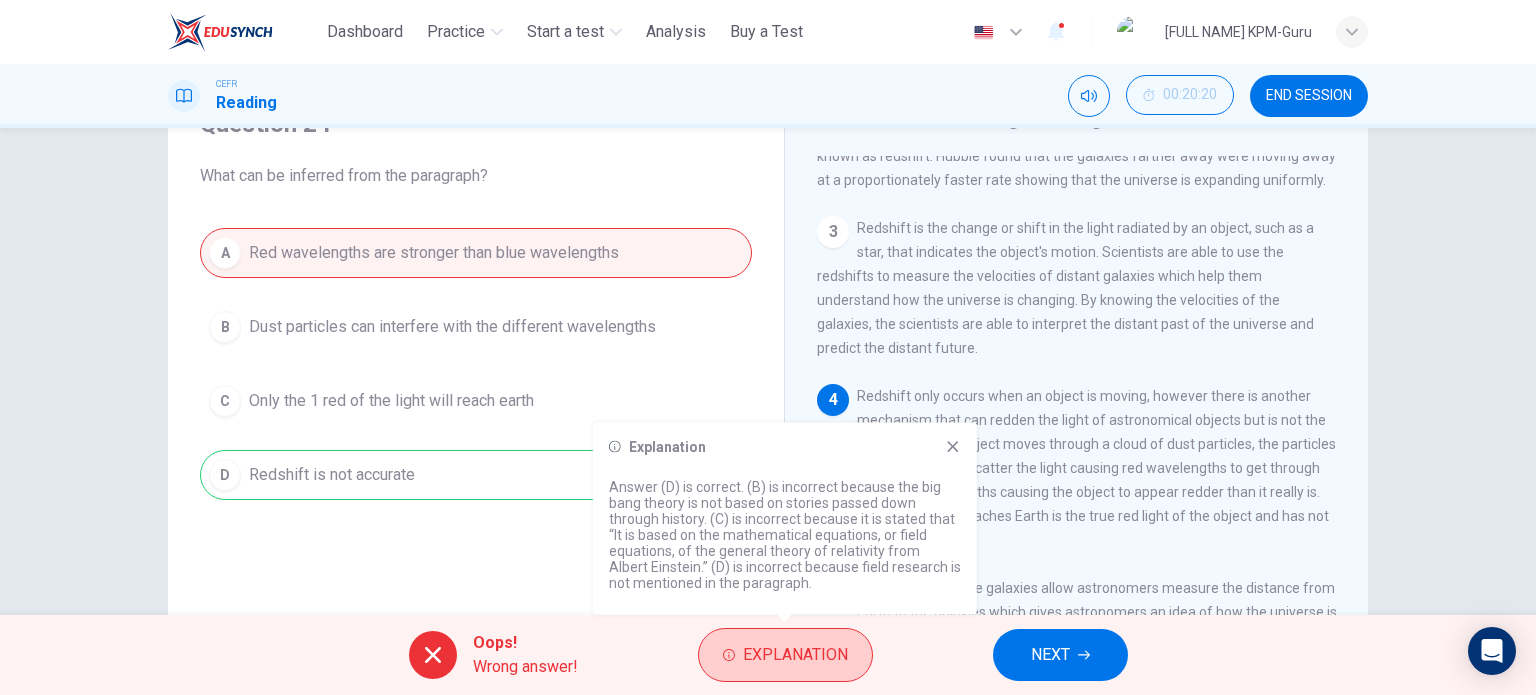 click on "Explanation" at bounding box center [795, 655] 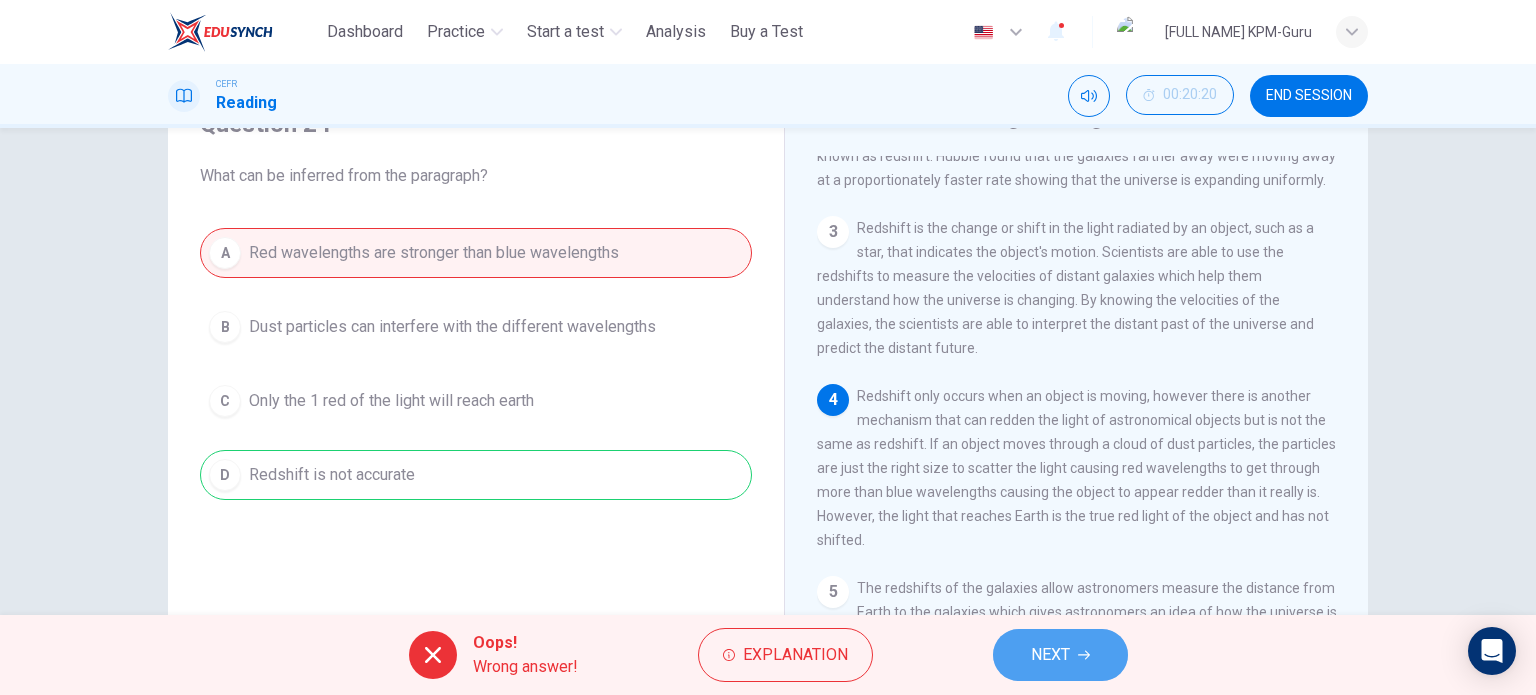 click on "NEXT" at bounding box center [1060, 655] 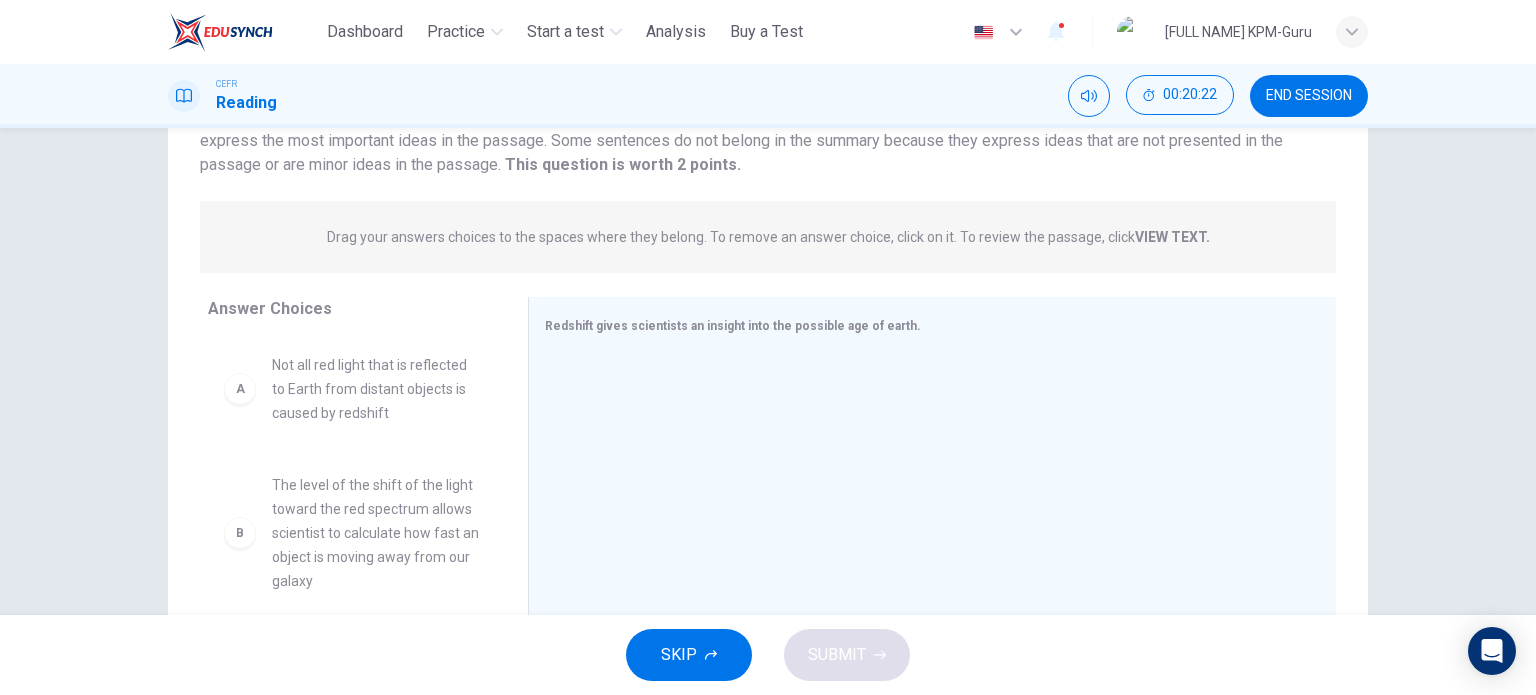 scroll, scrollTop: 200, scrollLeft: 0, axis: vertical 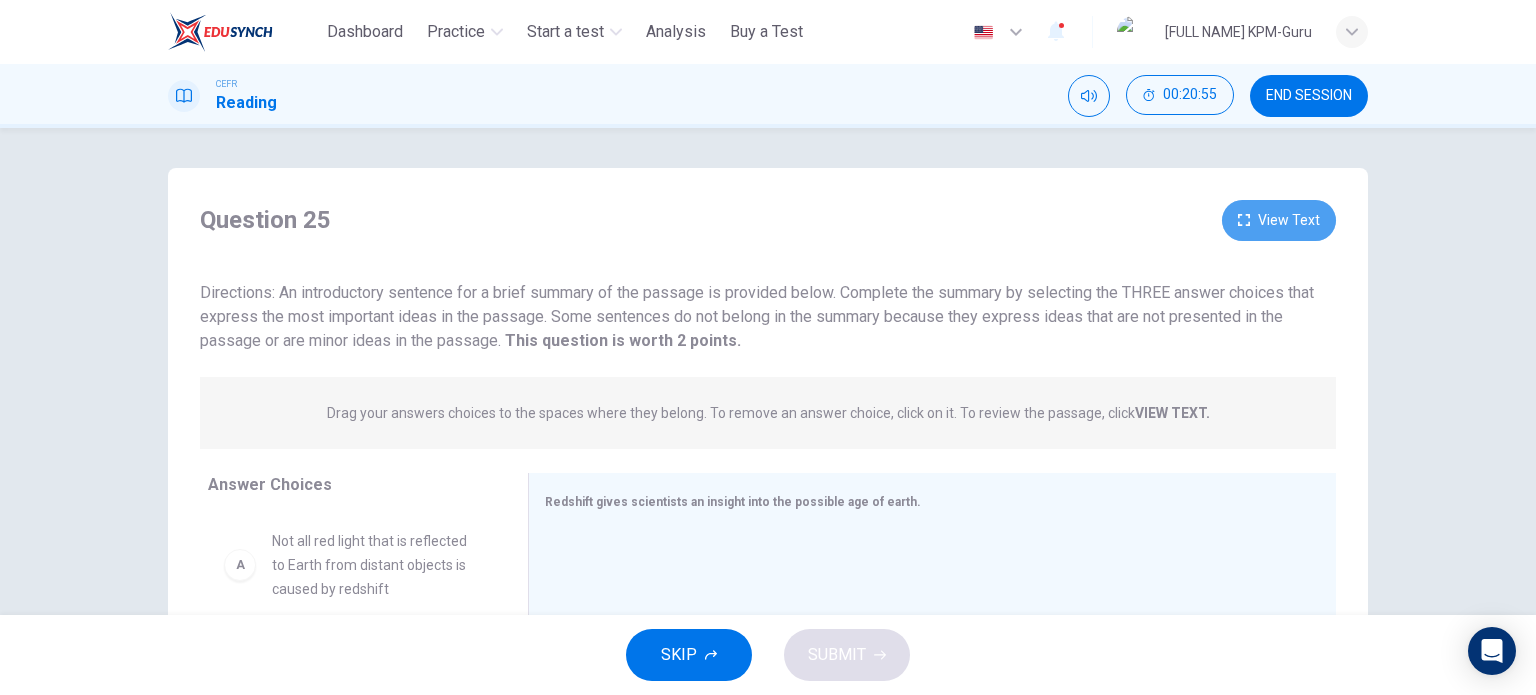 click on "View Text" at bounding box center [1279, 220] 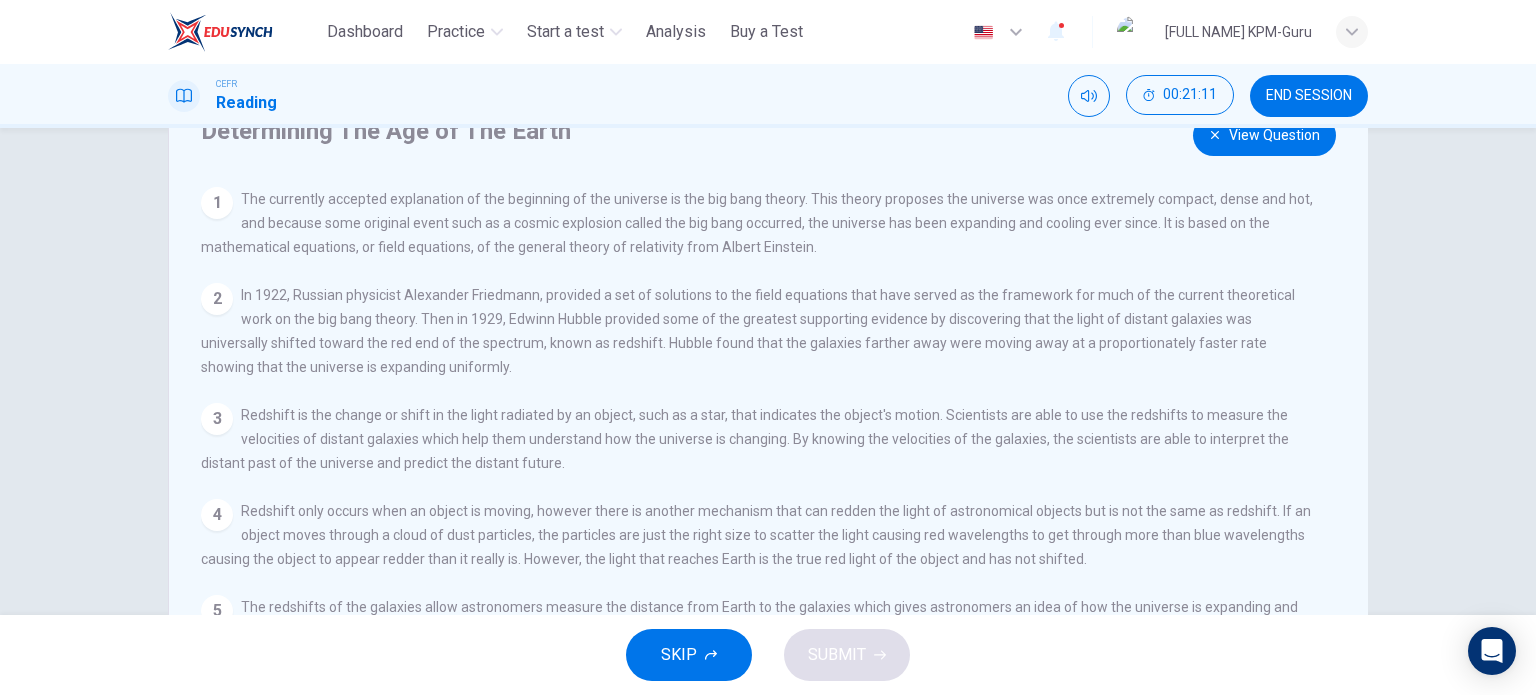 scroll, scrollTop: 0, scrollLeft: 0, axis: both 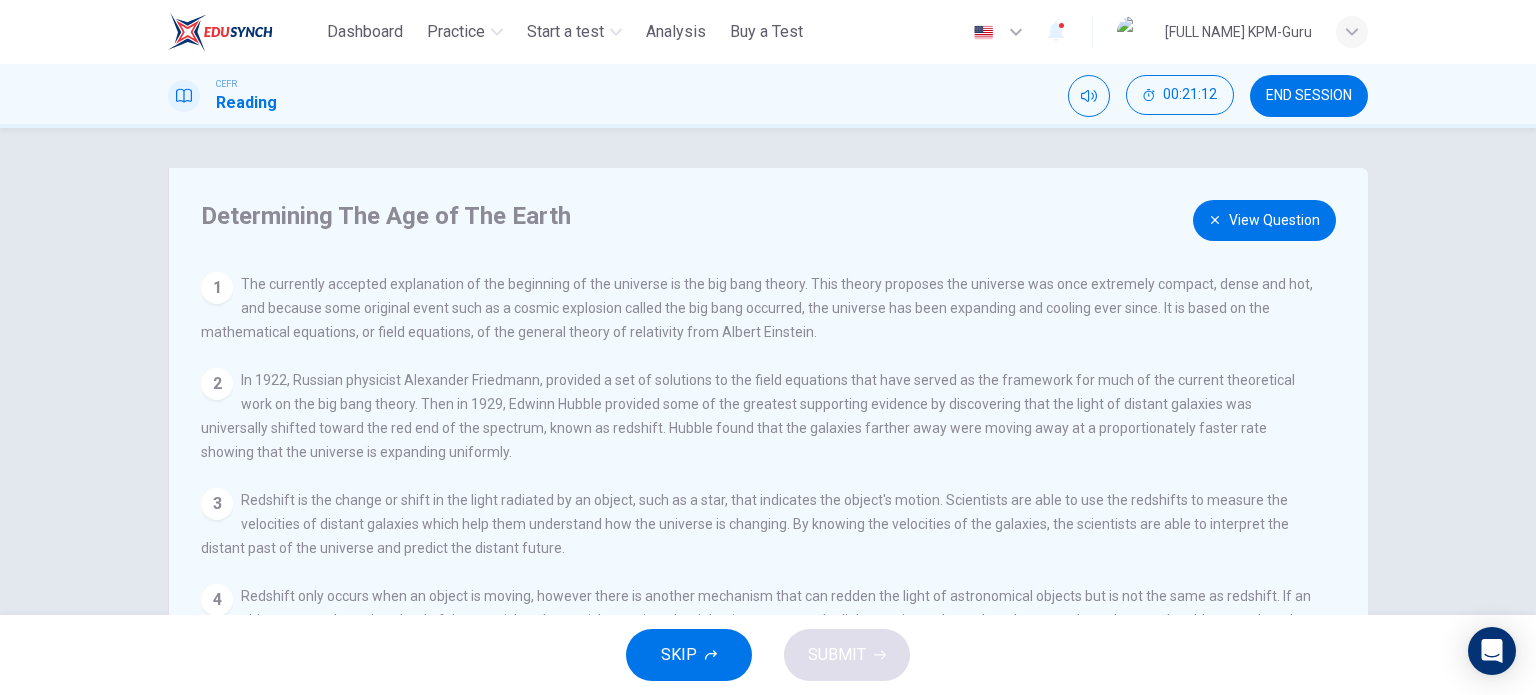 click on "View Question" at bounding box center [1264, 220] 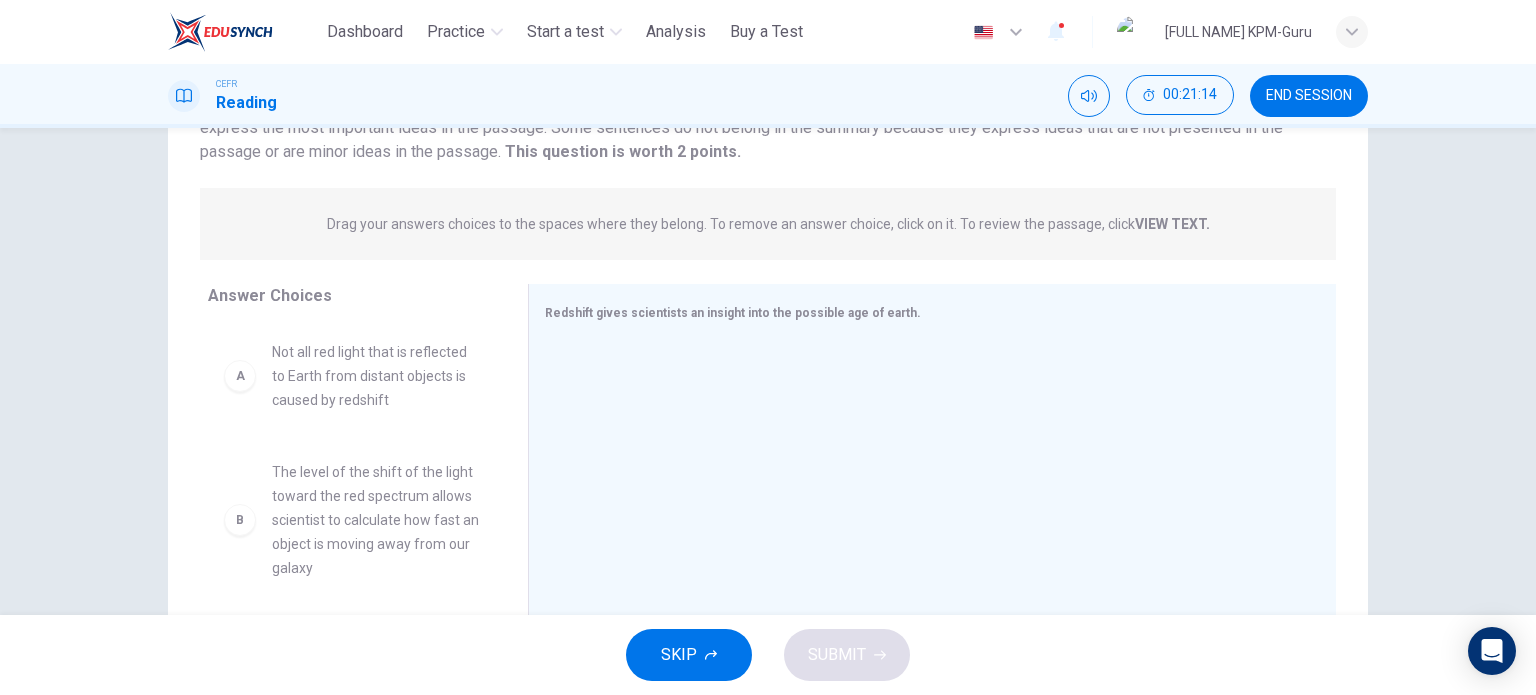 scroll, scrollTop: 200, scrollLeft: 0, axis: vertical 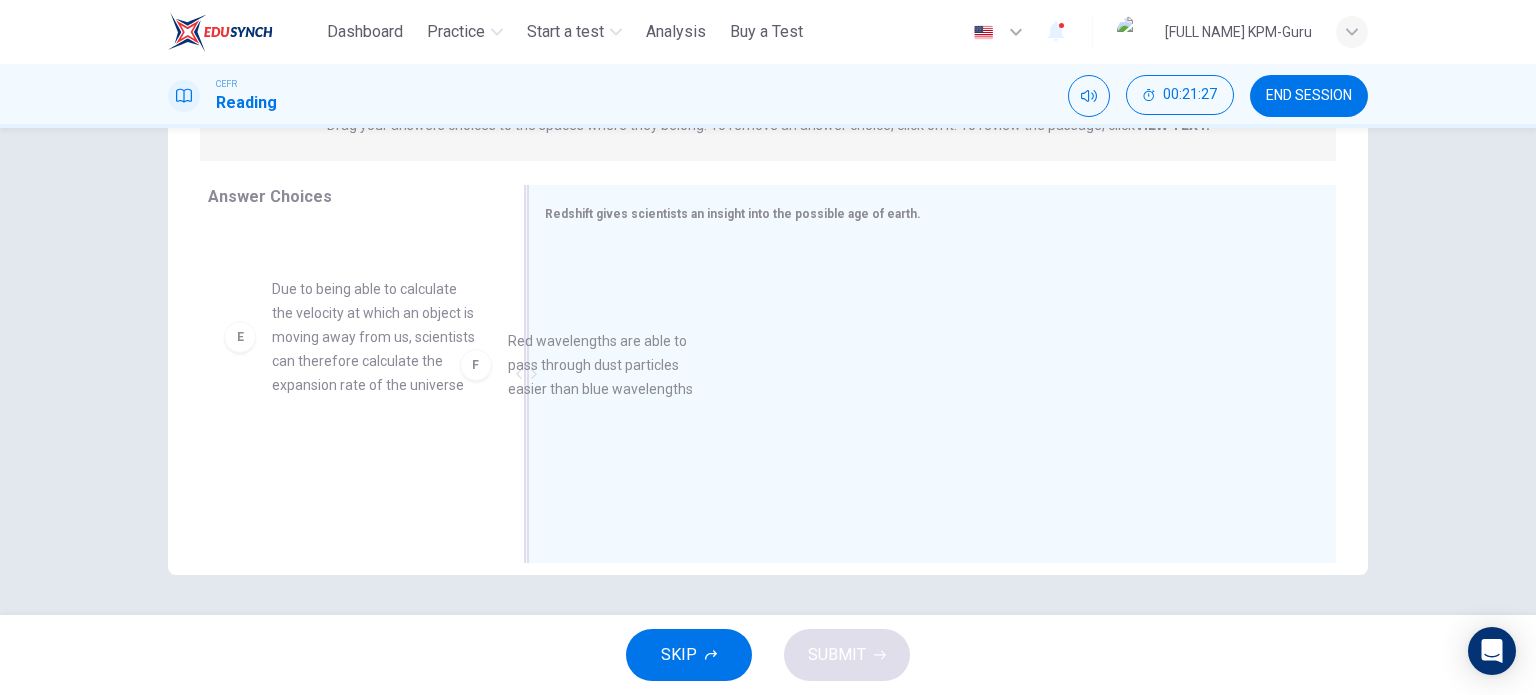 drag, startPoint x: 360, startPoint y: 504, endPoint x: 582, endPoint y: 387, distance: 250.94421 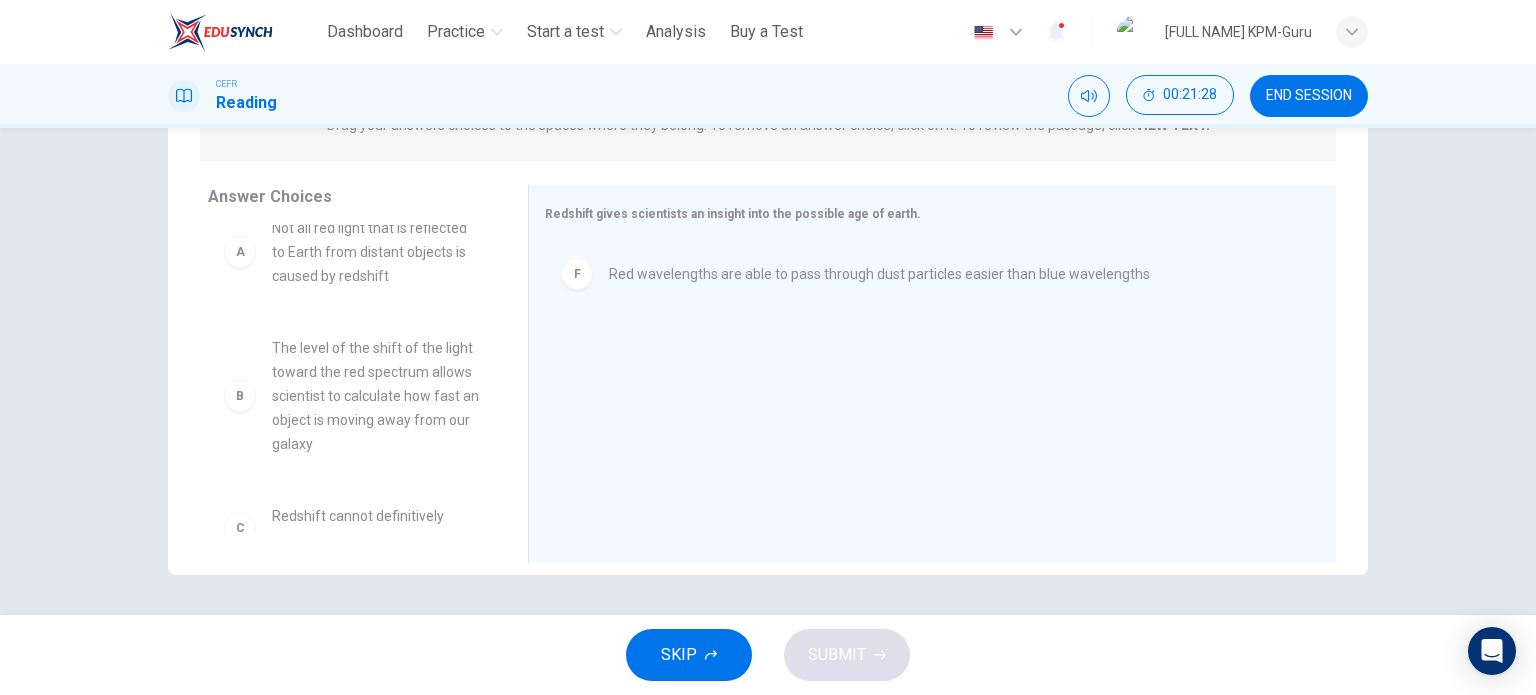 scroll, scrollTop: 0, scrollLeft: 0, axis: both 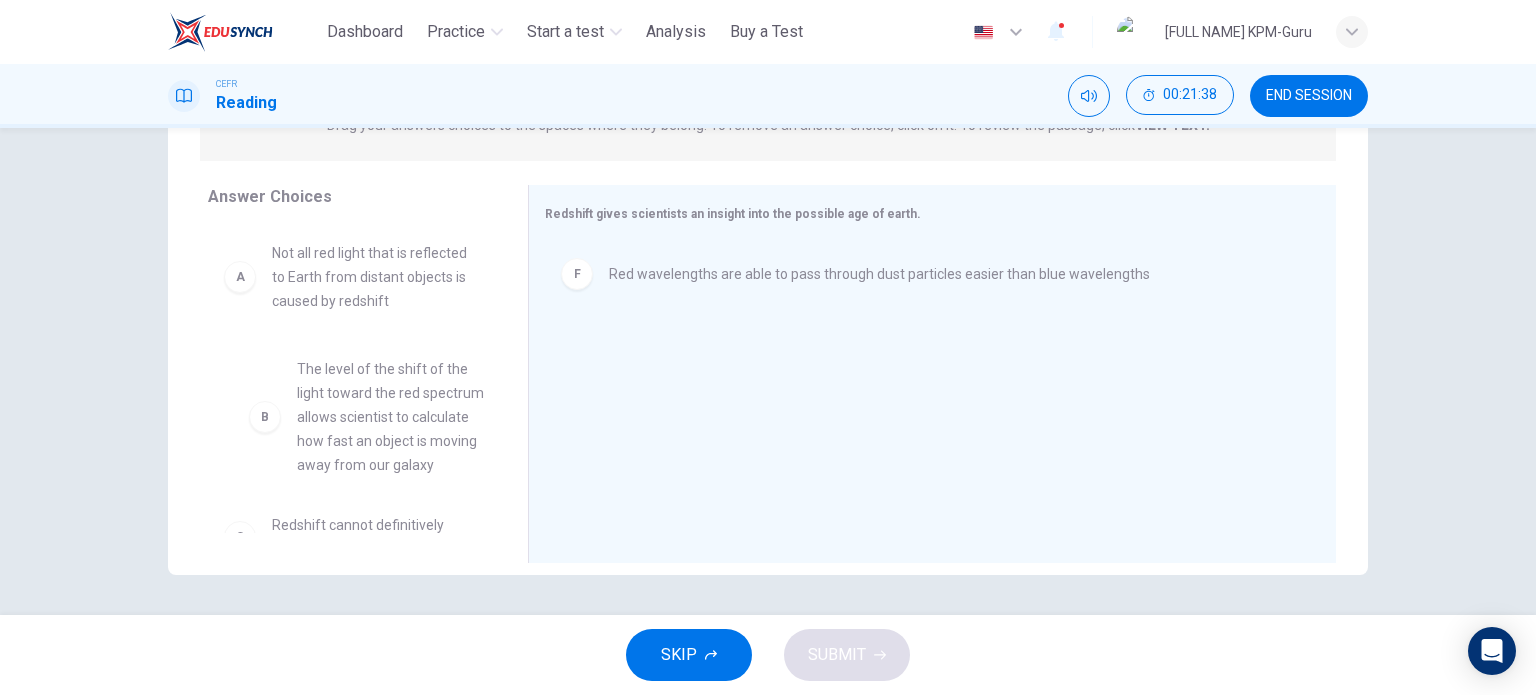 drag, startPoint x: 343, startPoint y: 448, endPoint x: 379, endPoint y: 443, distance: 36.345562 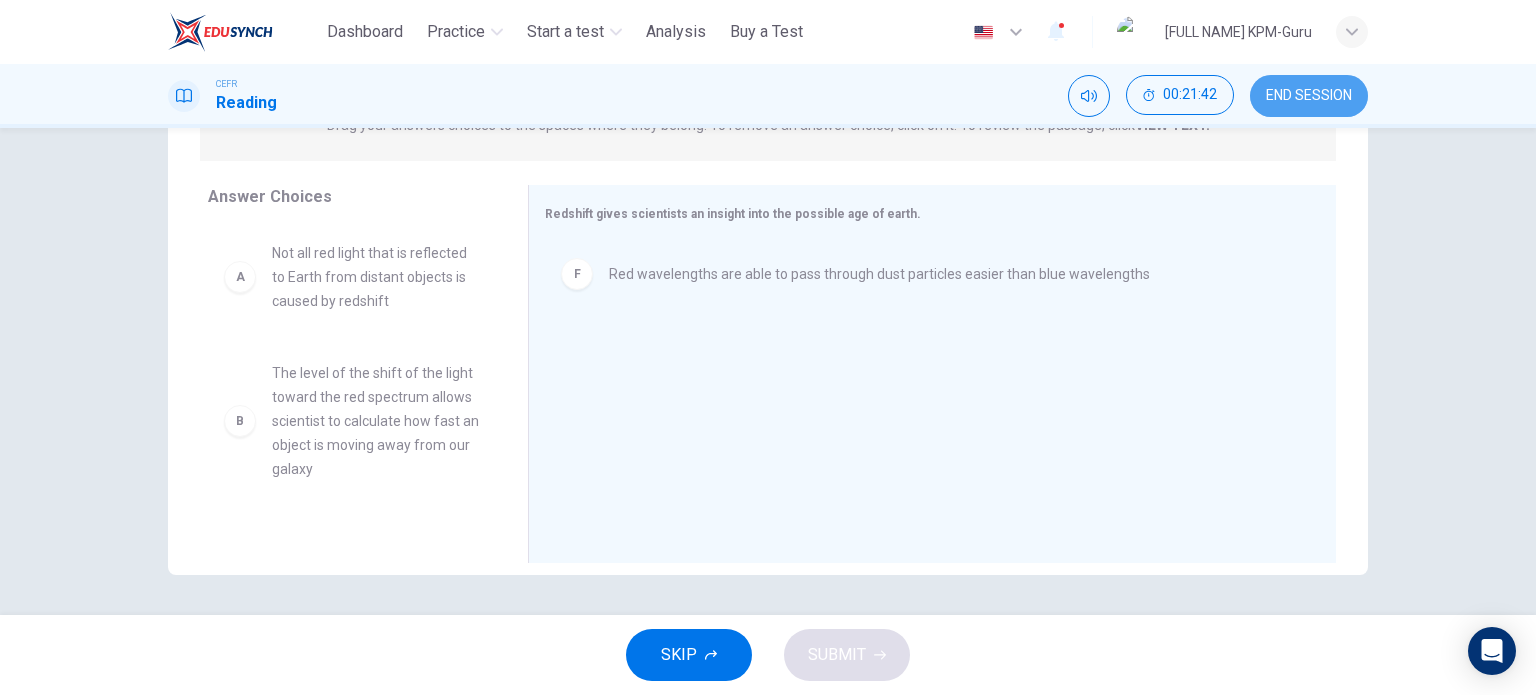 click on "END SESSION" at bounding box center (1309, 96) 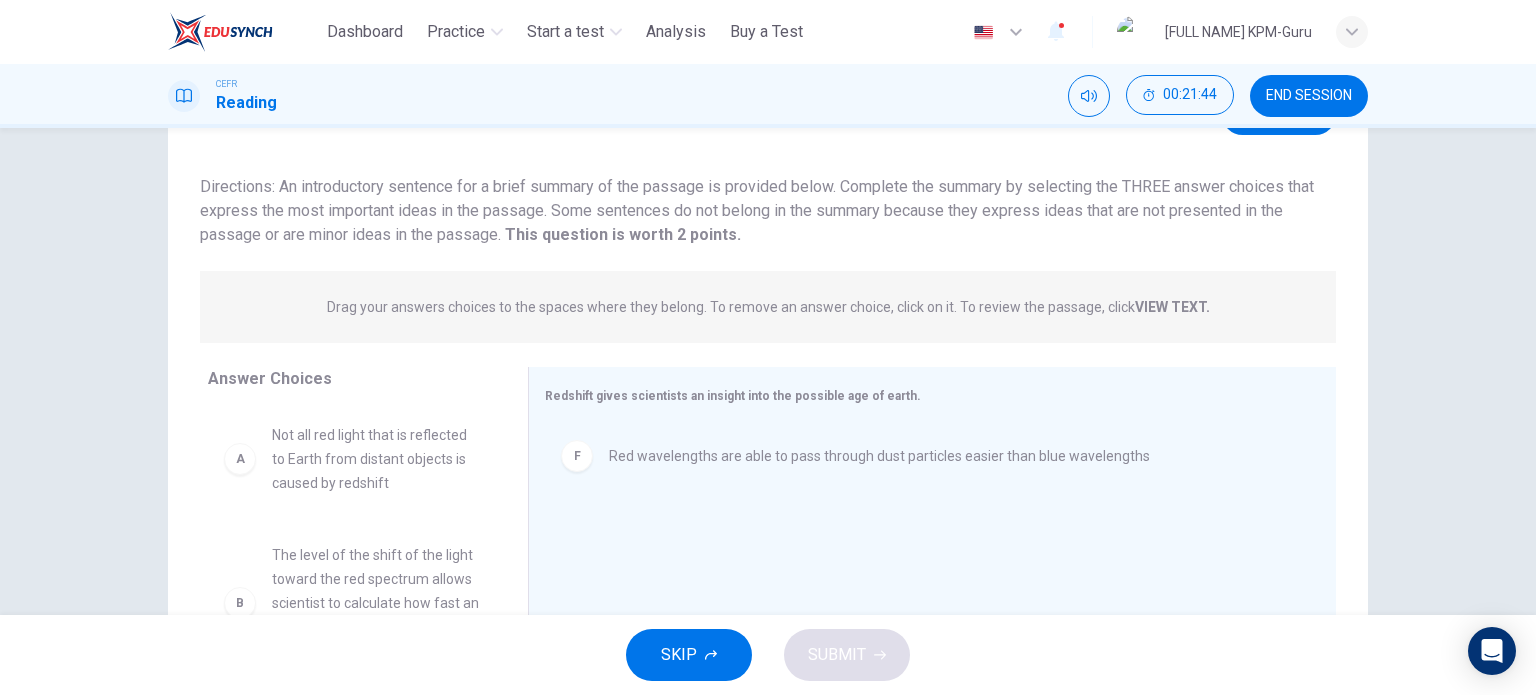 scroll, scrollTop: 0, scrollLeft: 0, axis: both 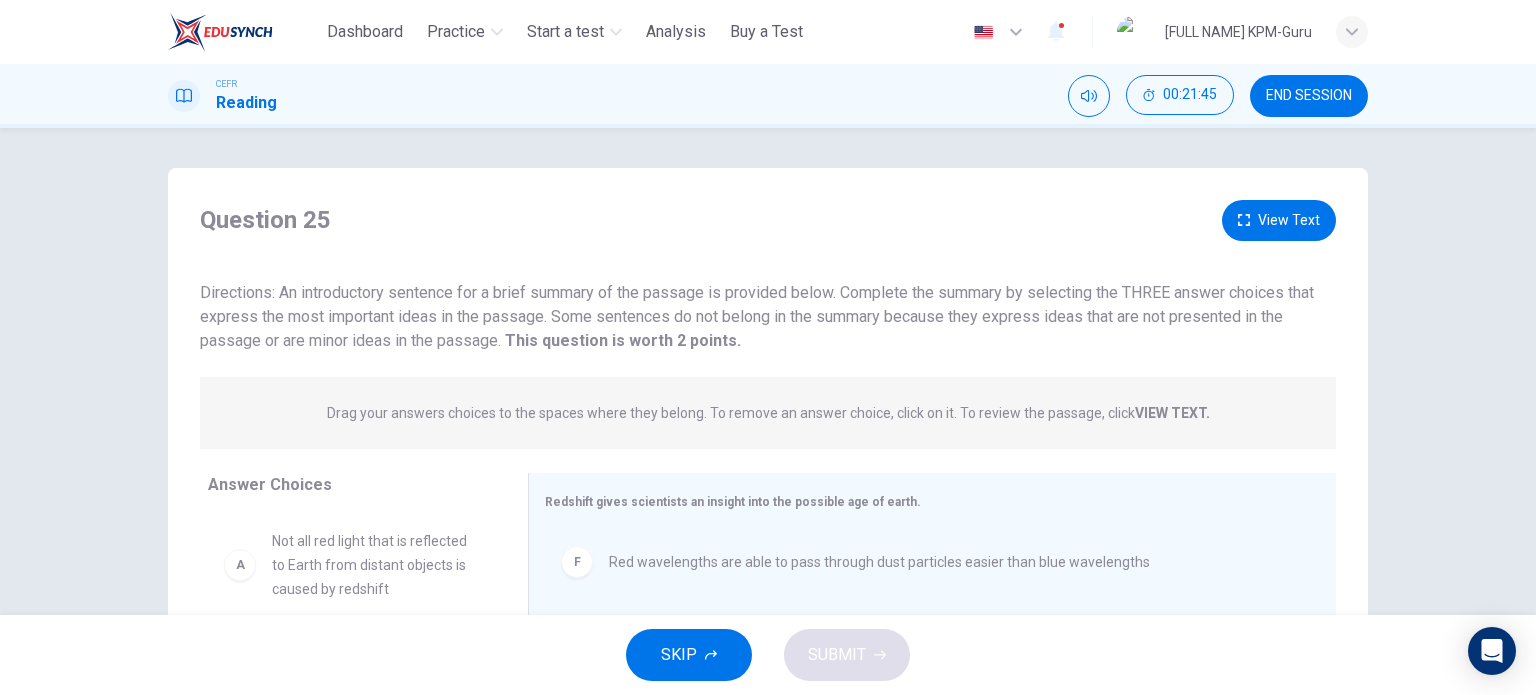 click at bounding box center [1244, 220] 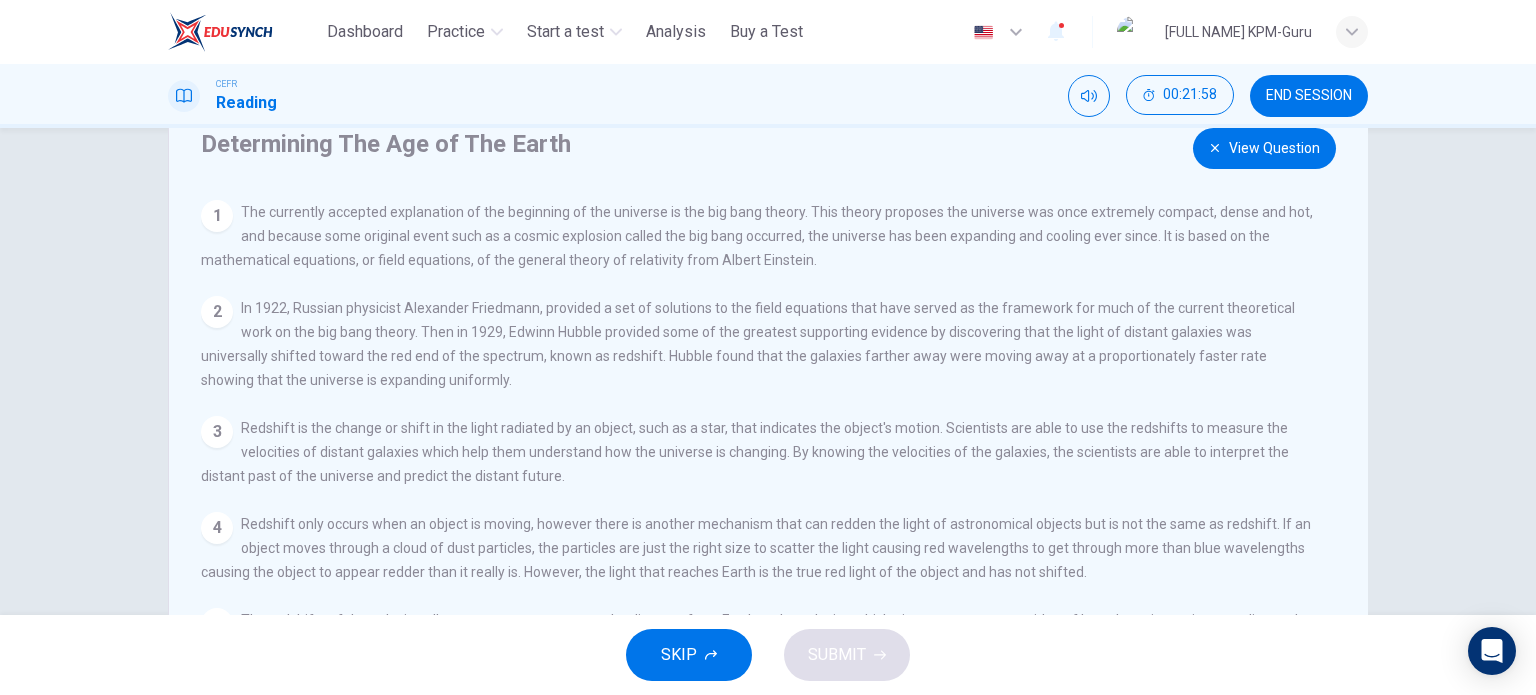 scroll, scrollTop: 0, scrollLeft: 0, axis: both 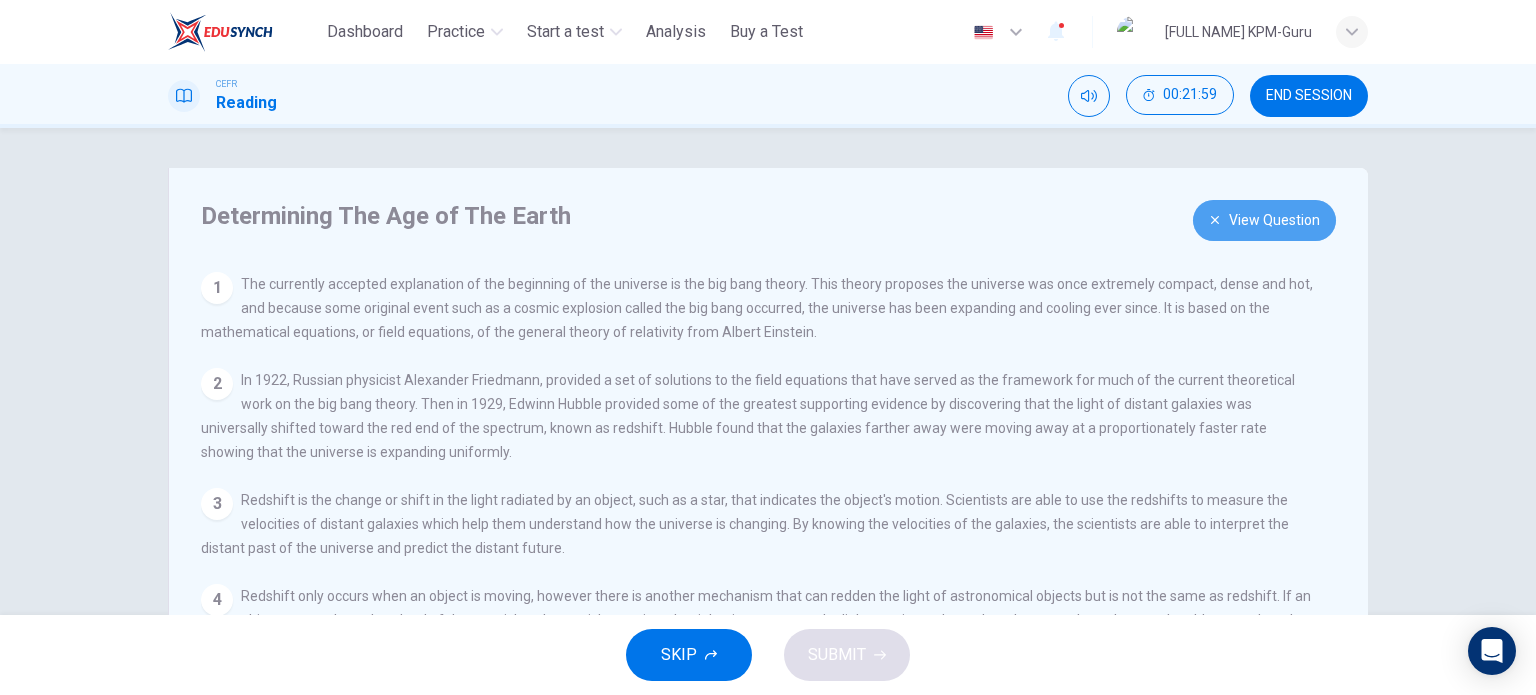 click on "View Question" at bounding box center [1264, 220] 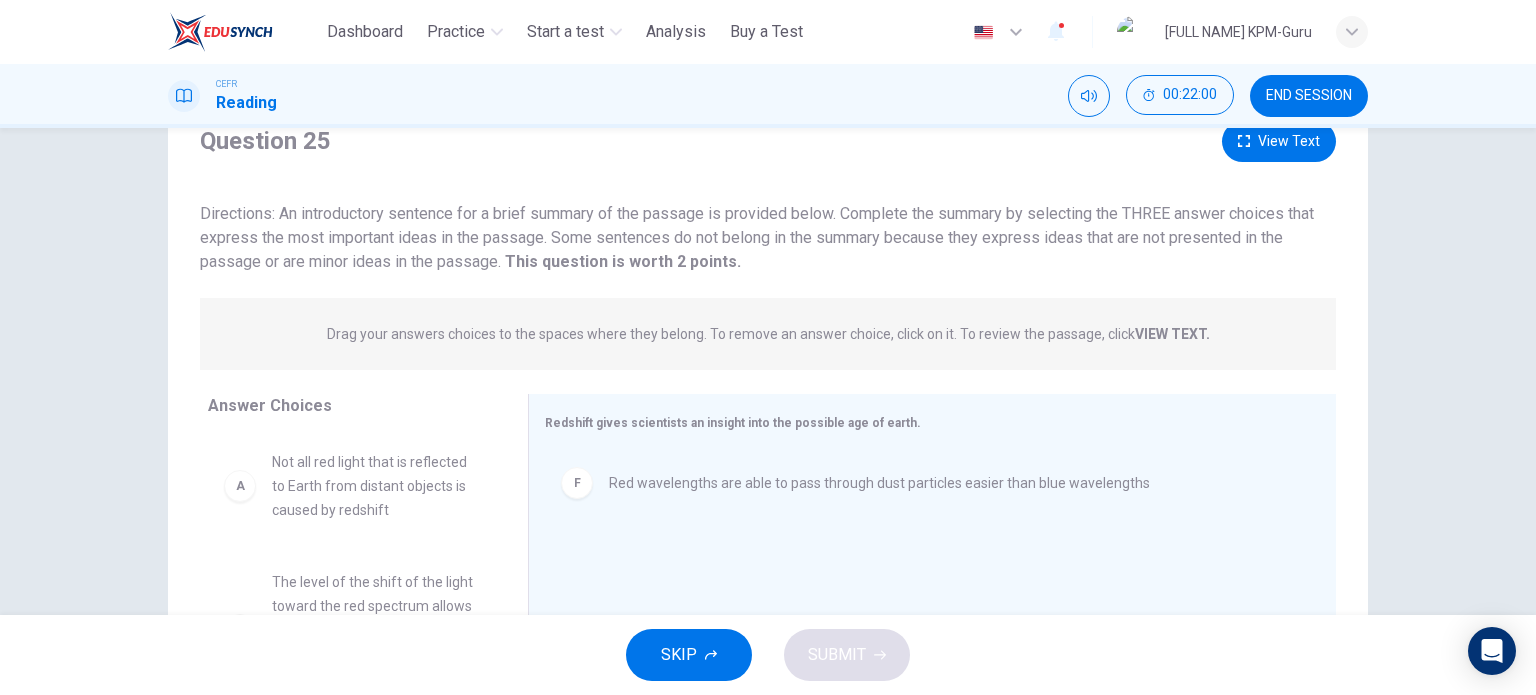 scroll, scrollTop: 200, scrollLeft: 0, axis: vertical 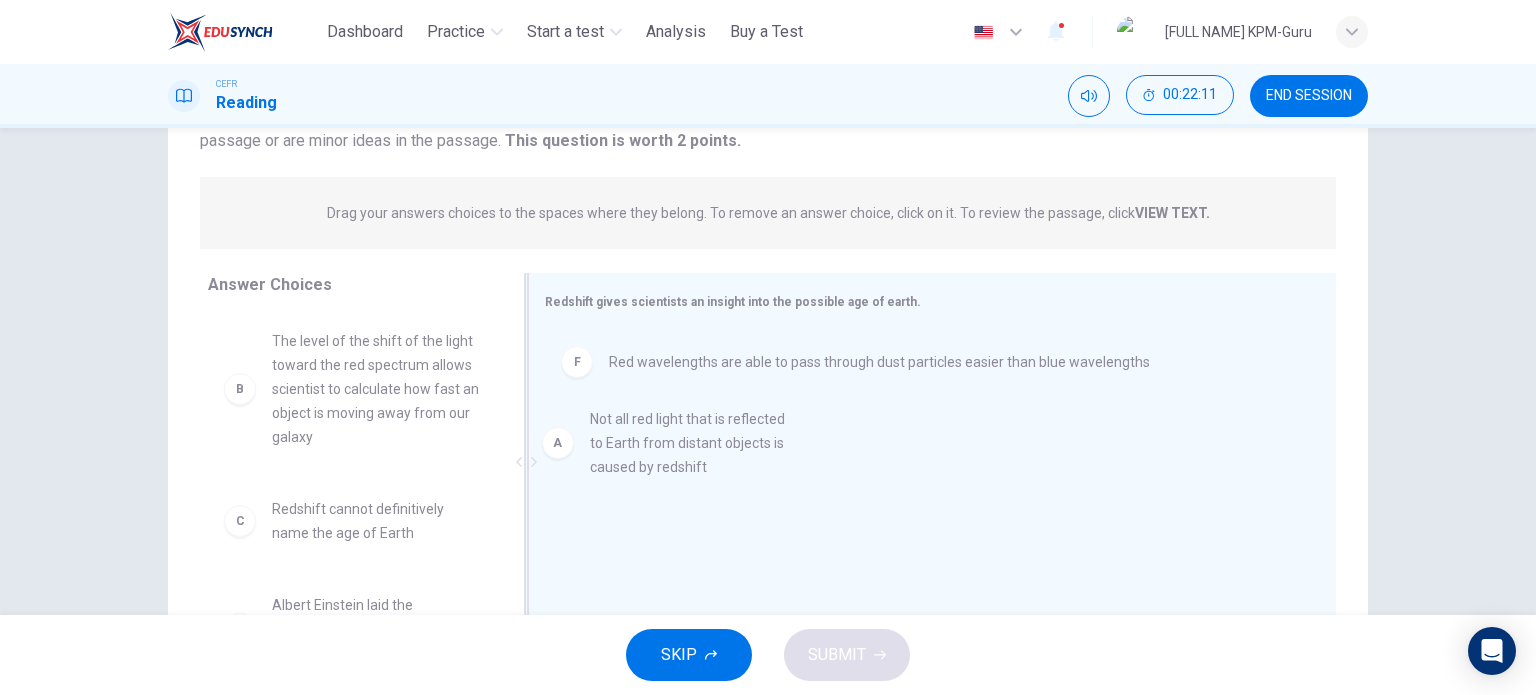drag, startPoint x: 360, startPoint y: 391, endPoint x: 688, endPoint y: 470, distance: 337.3796 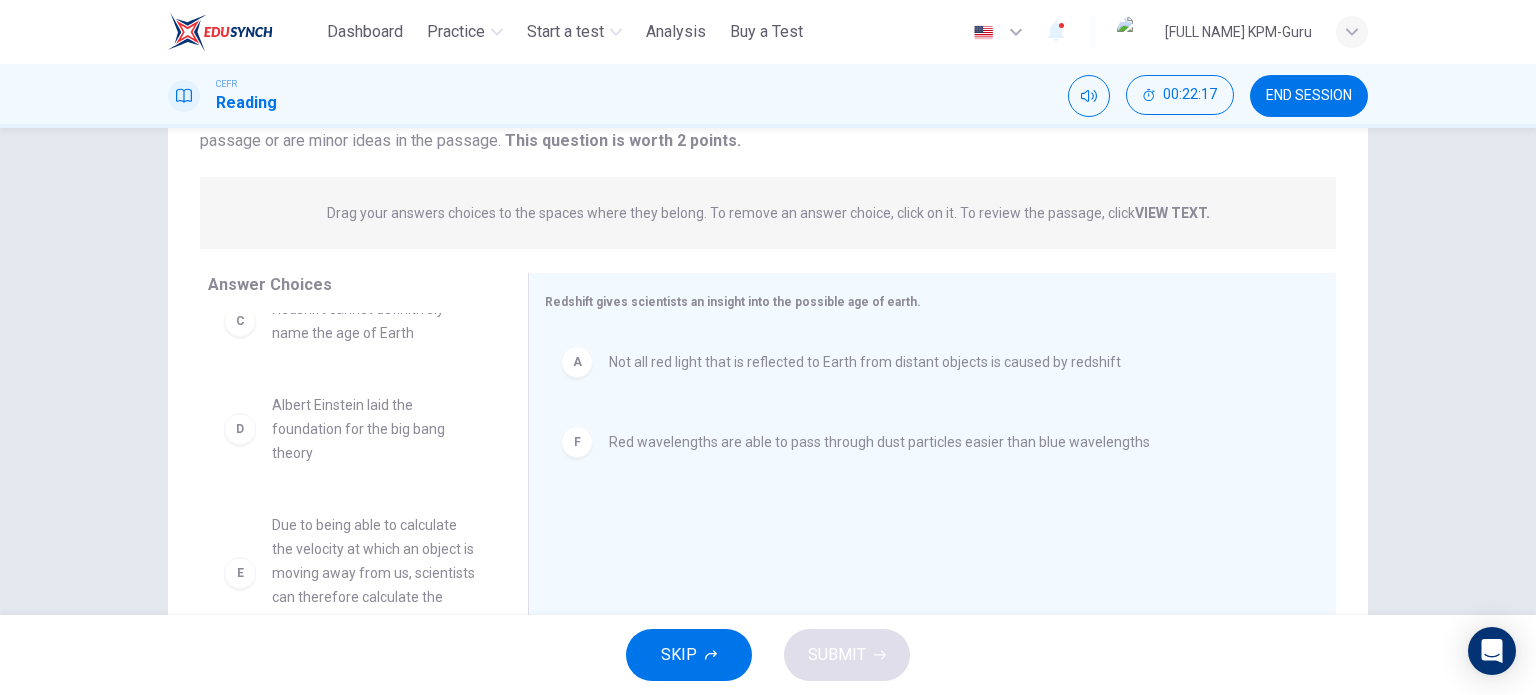 scroll, scrollTop: 252, scrollLeft: 0, axis: vertical 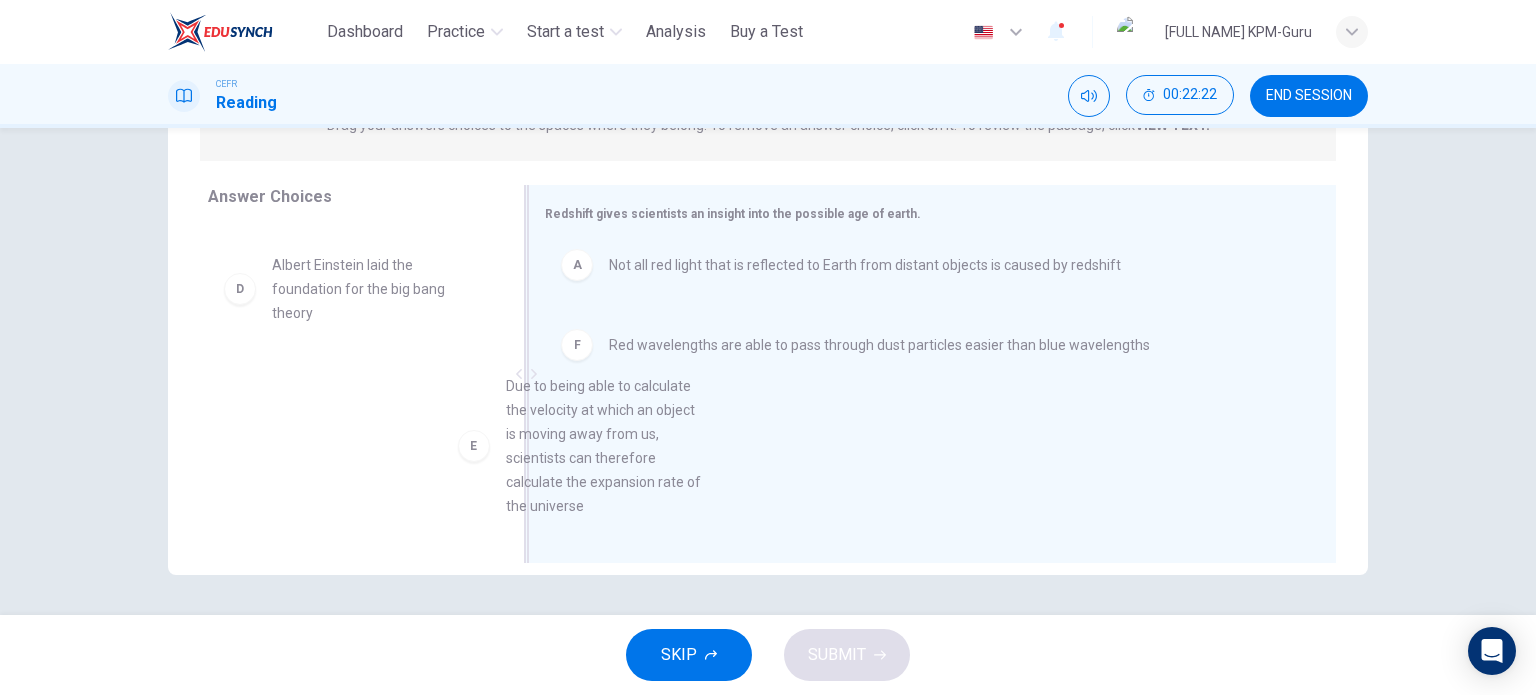 drag, startPoint x: 377, startPoint y: 455, endPoint x: 629, endPoint y: 459, distance: 252.03174 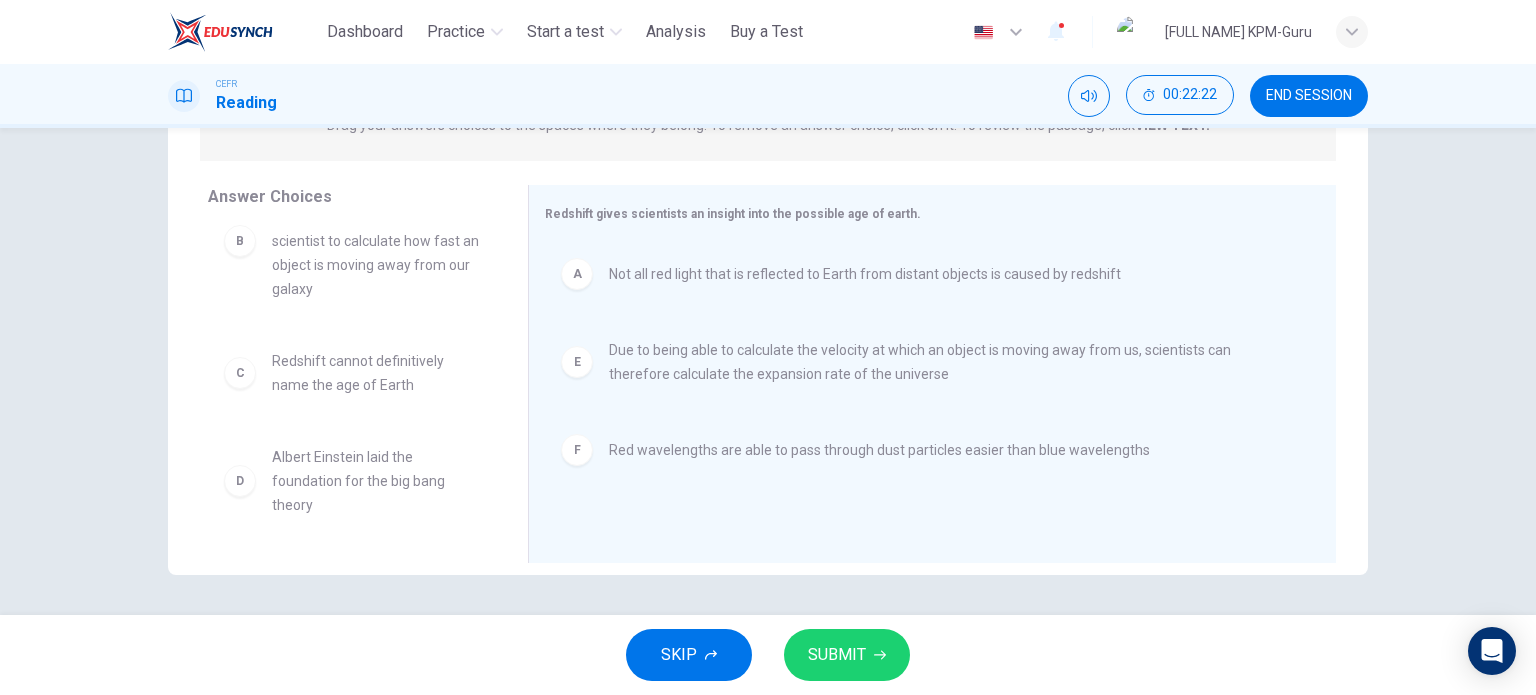 scroll, scrollTop: 0, scrollLeft: 0, axis: both 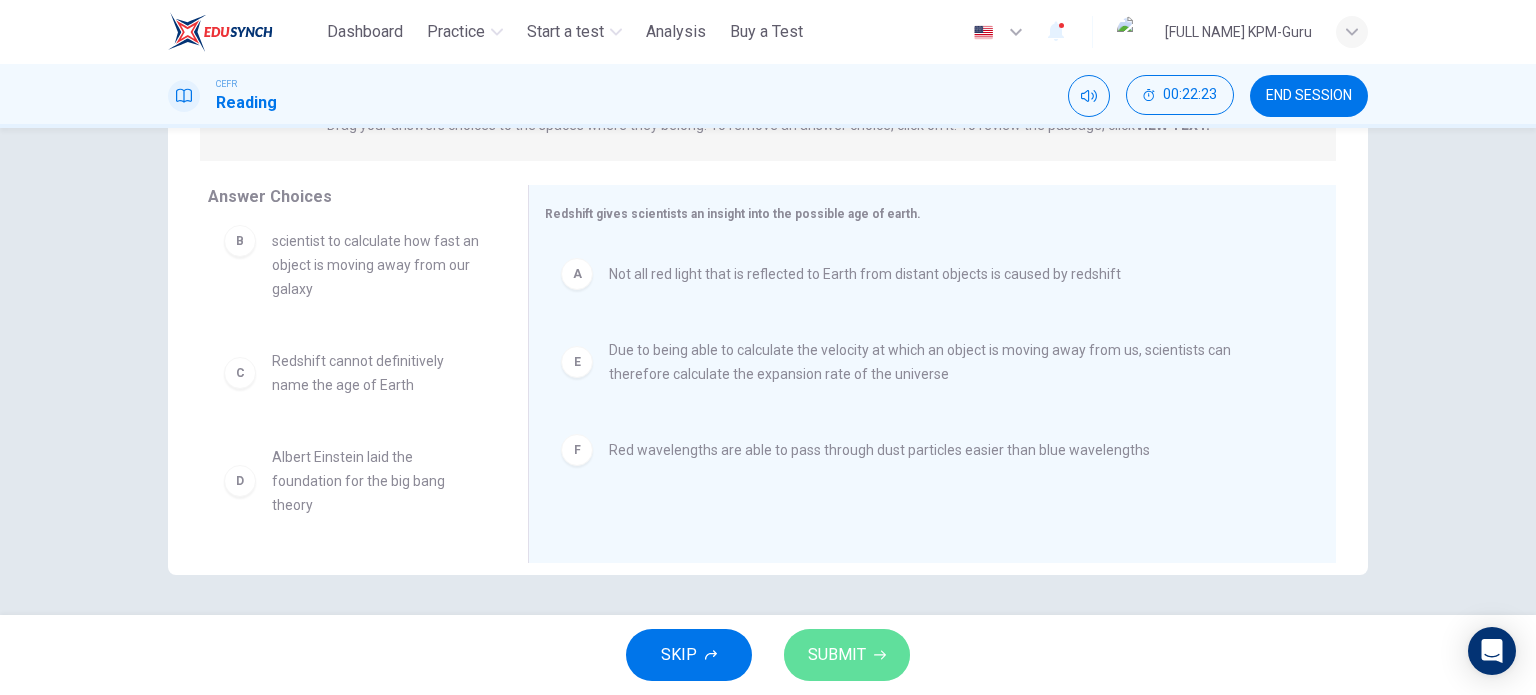 click on "SUBMIT" at bounding box center [837, 655] 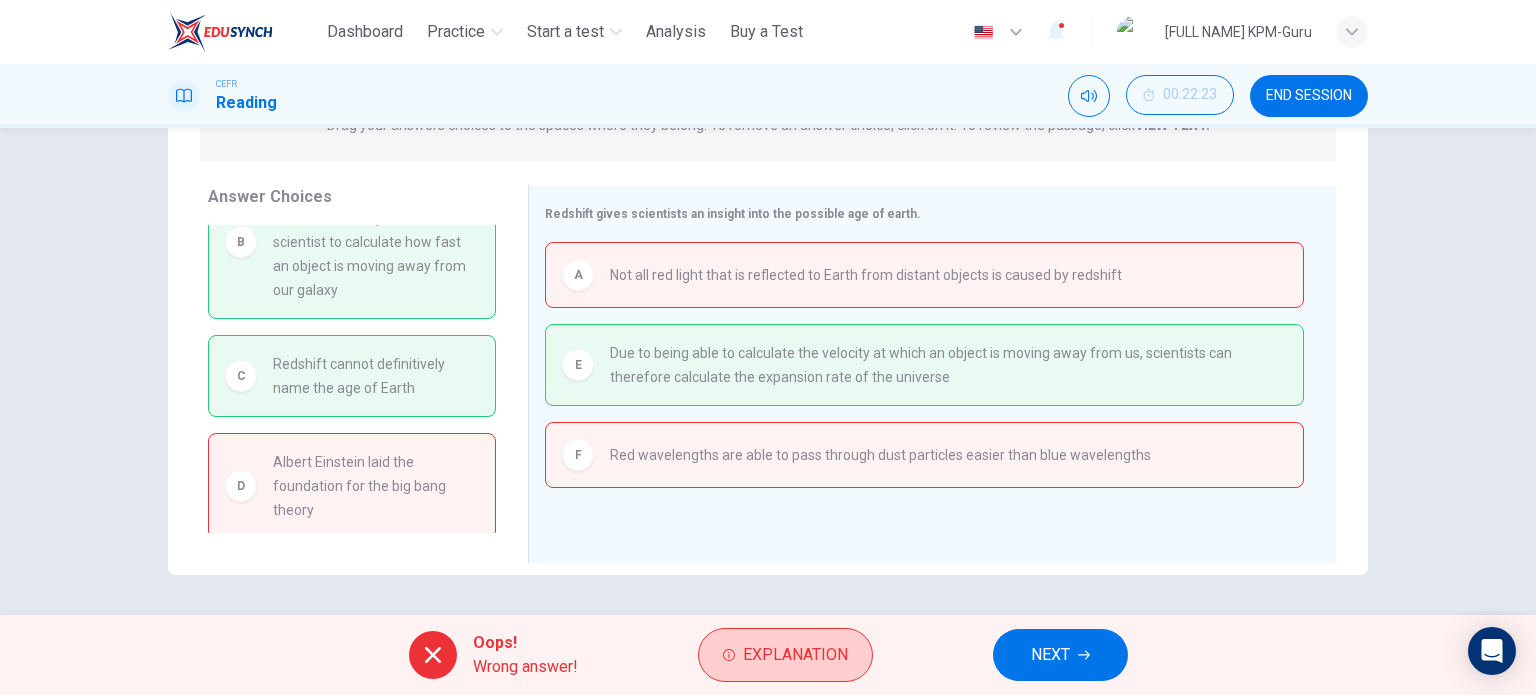 click on "Explanation" at bounding box center (795, 655) 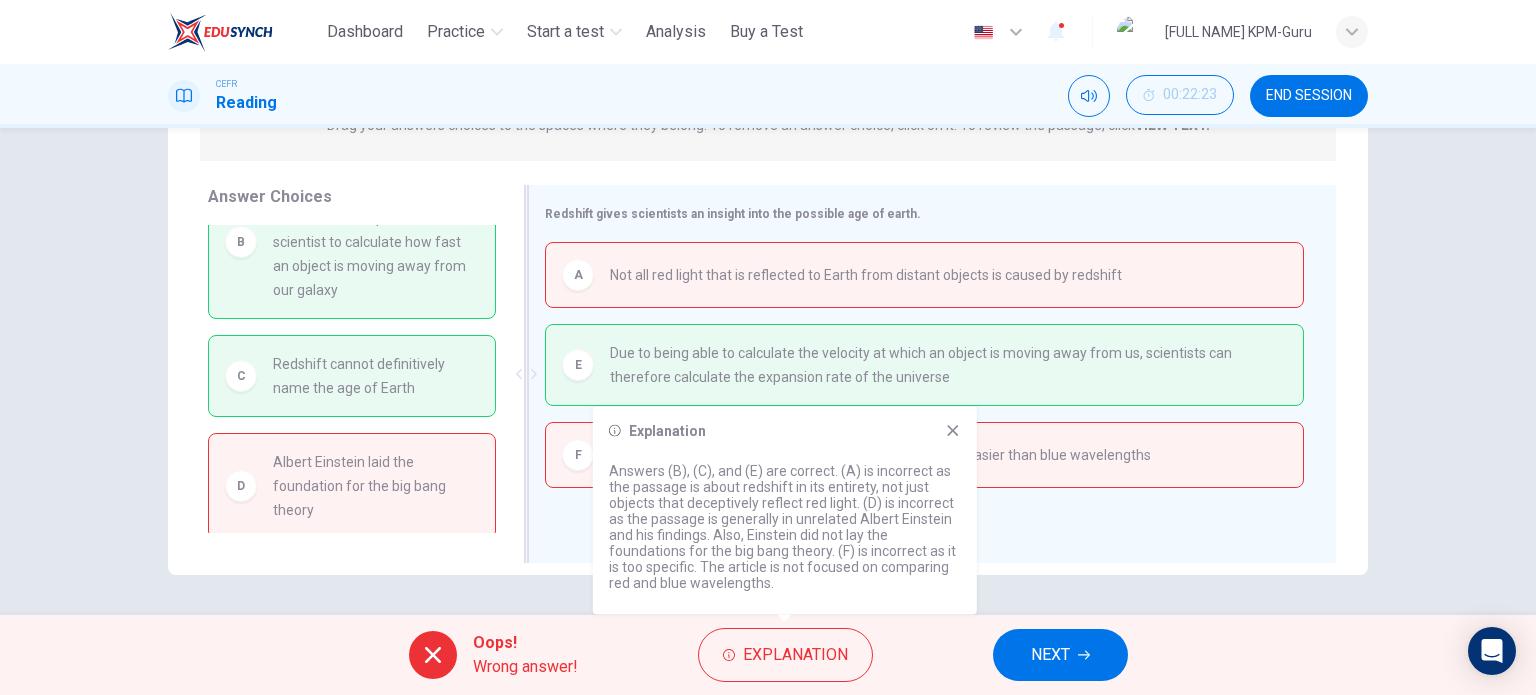 click at bounding box center [953, 431] 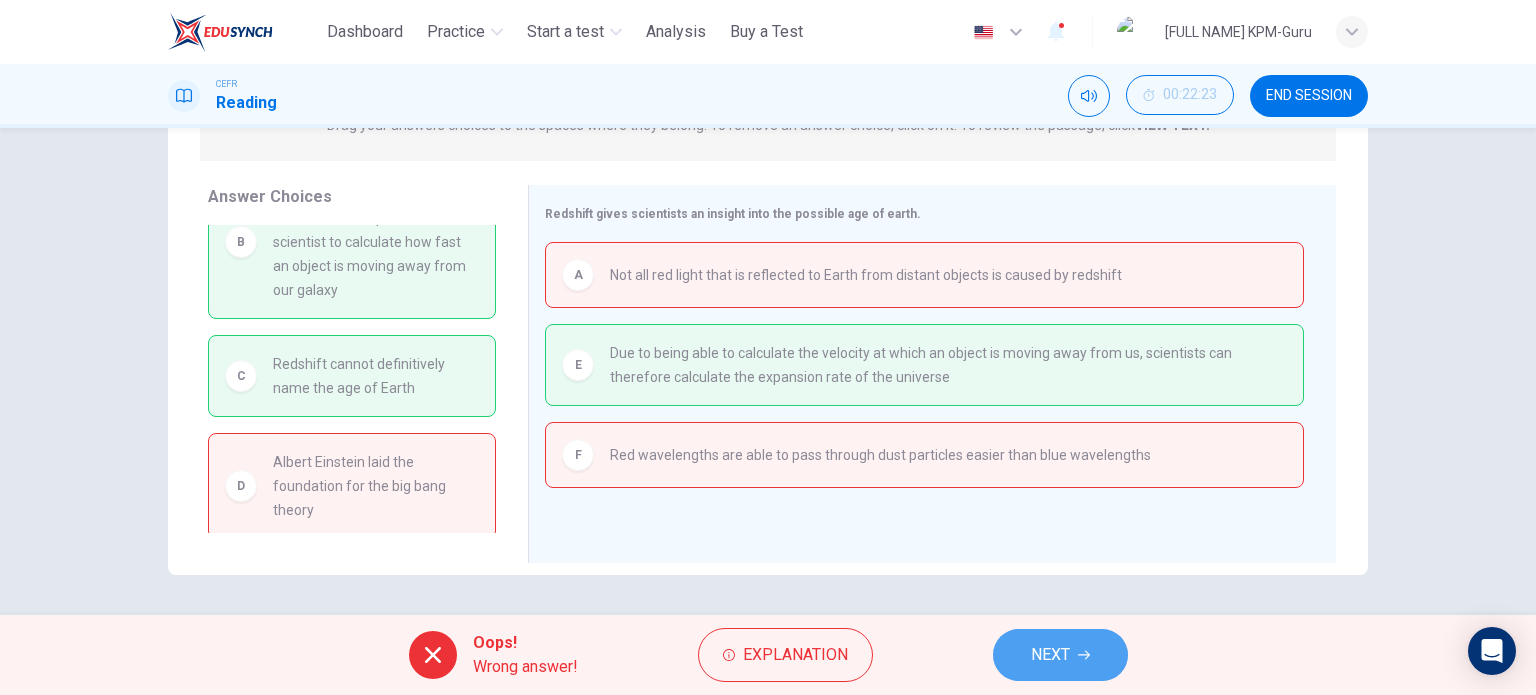 click on "NEXT" at bounding box center [1050, 655] 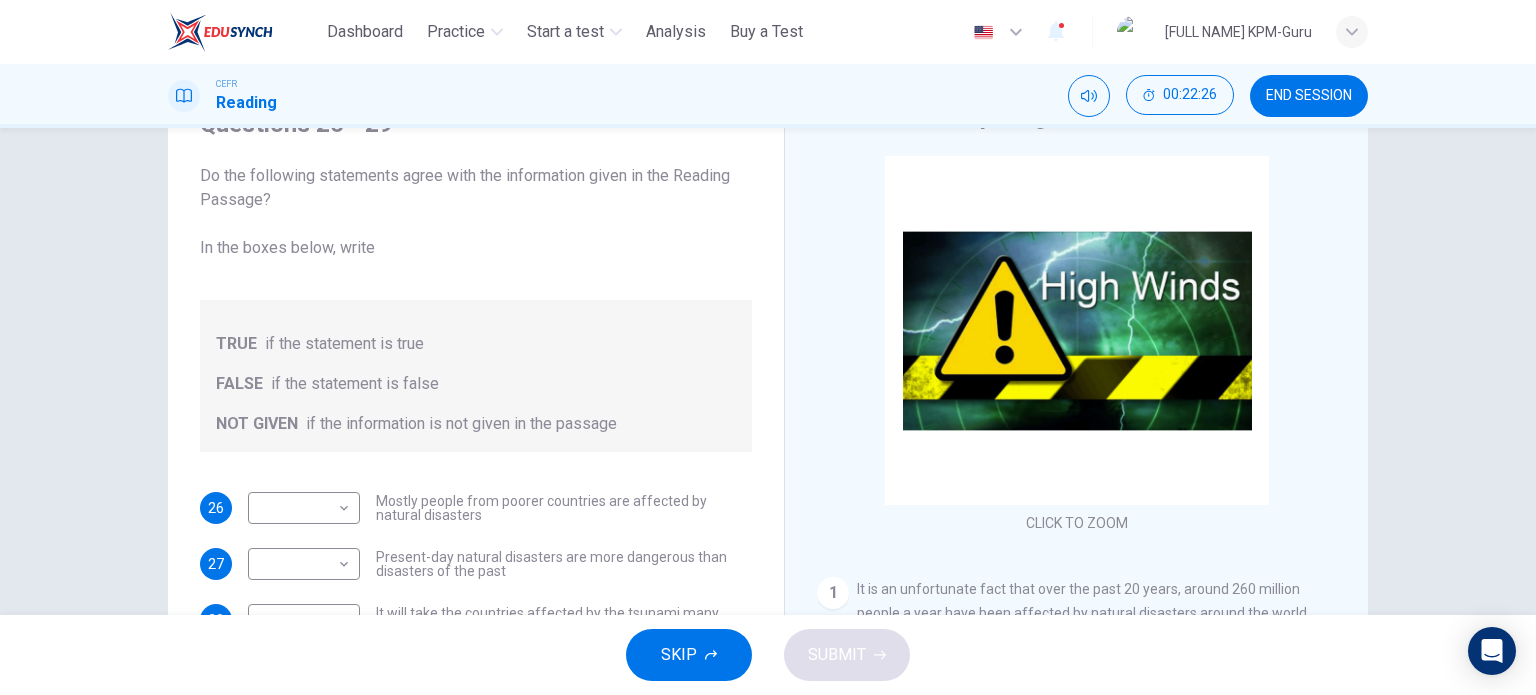 scroll, scrollTop: 288, scrollLeft: 0, axis: vertical 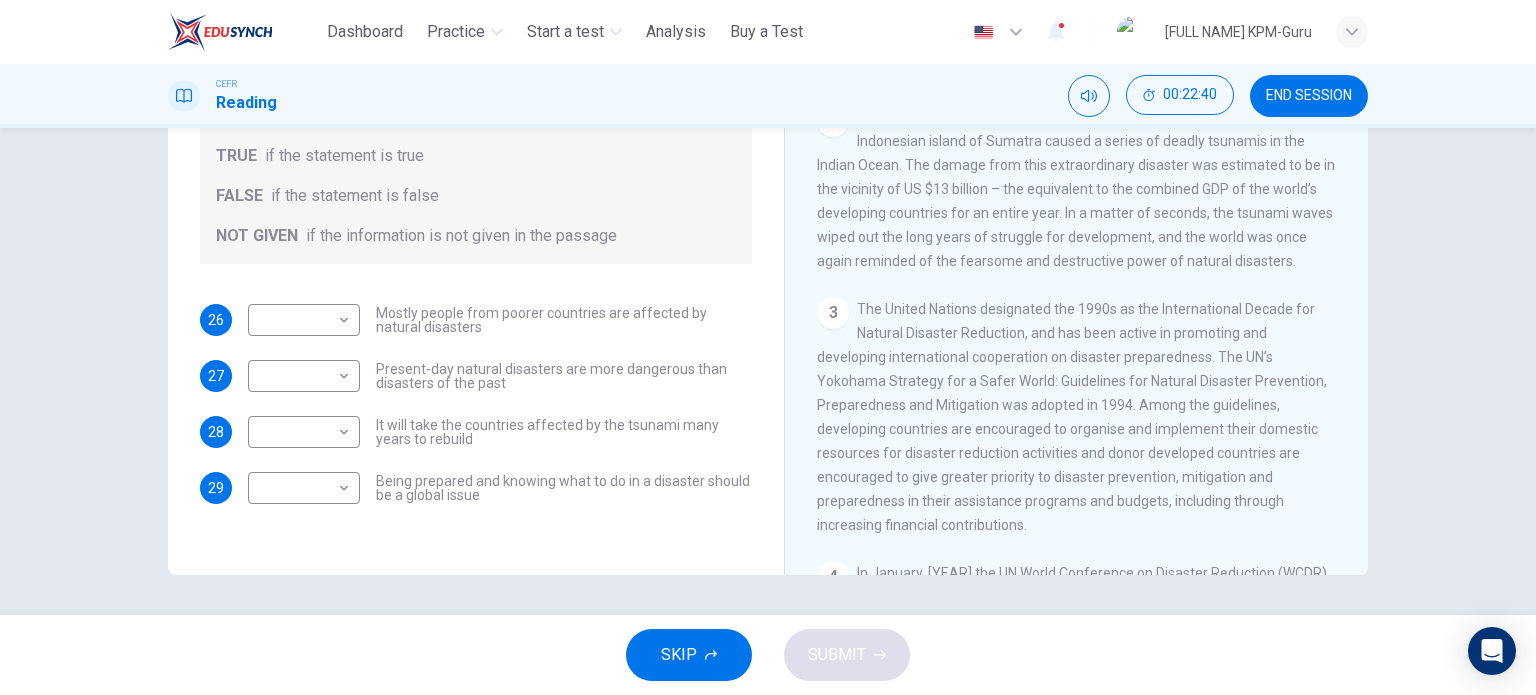 click on "END SESSION" at bounding box center (1309, 96) 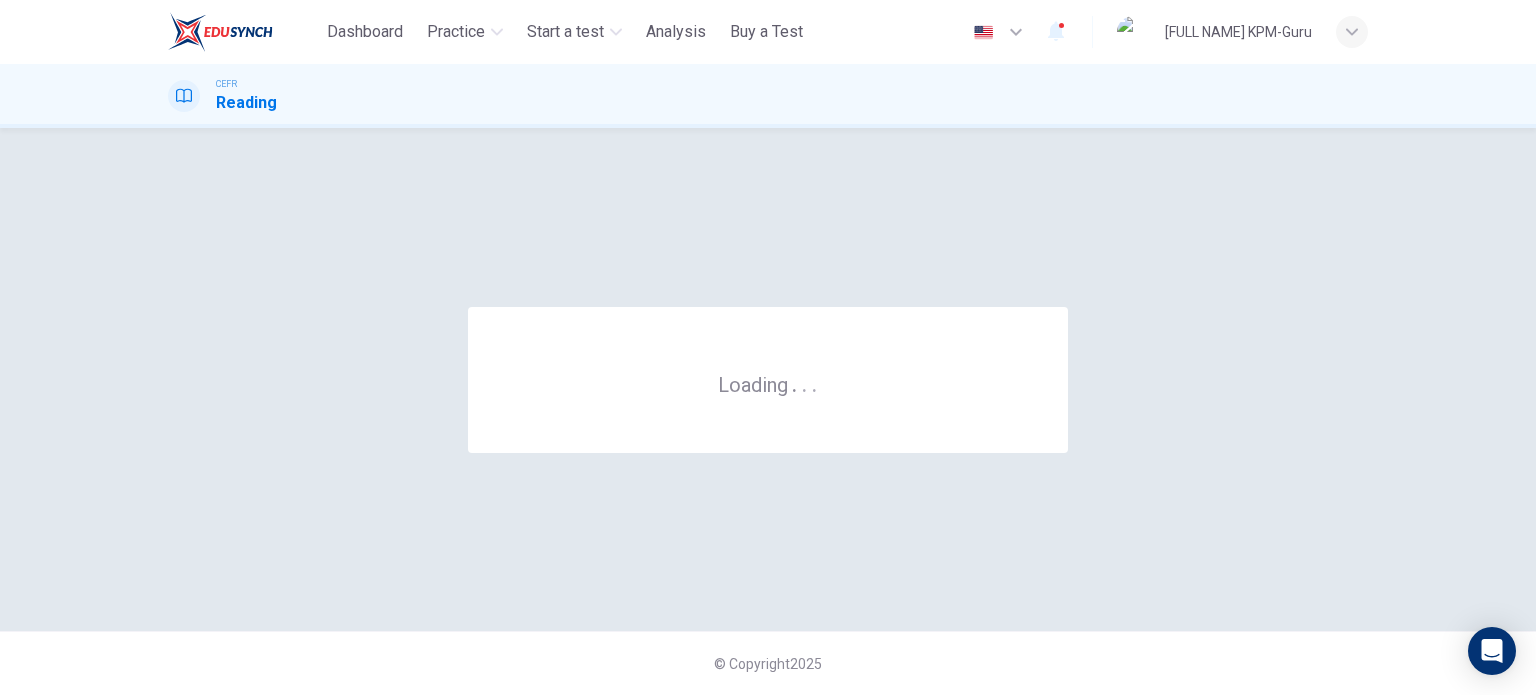 scroll, scrollTop: 0, scrollLeft: 0, axis: both 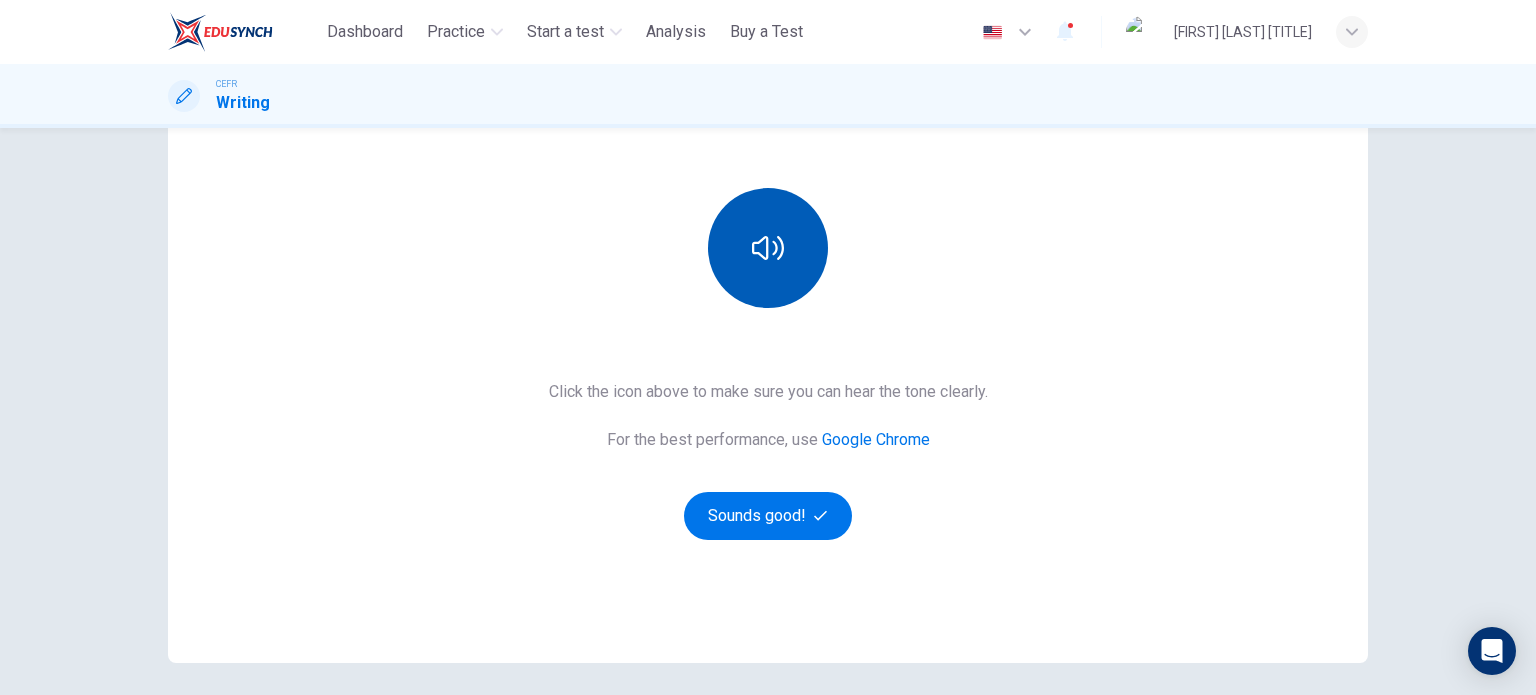 click at bounding box center (768, 248) 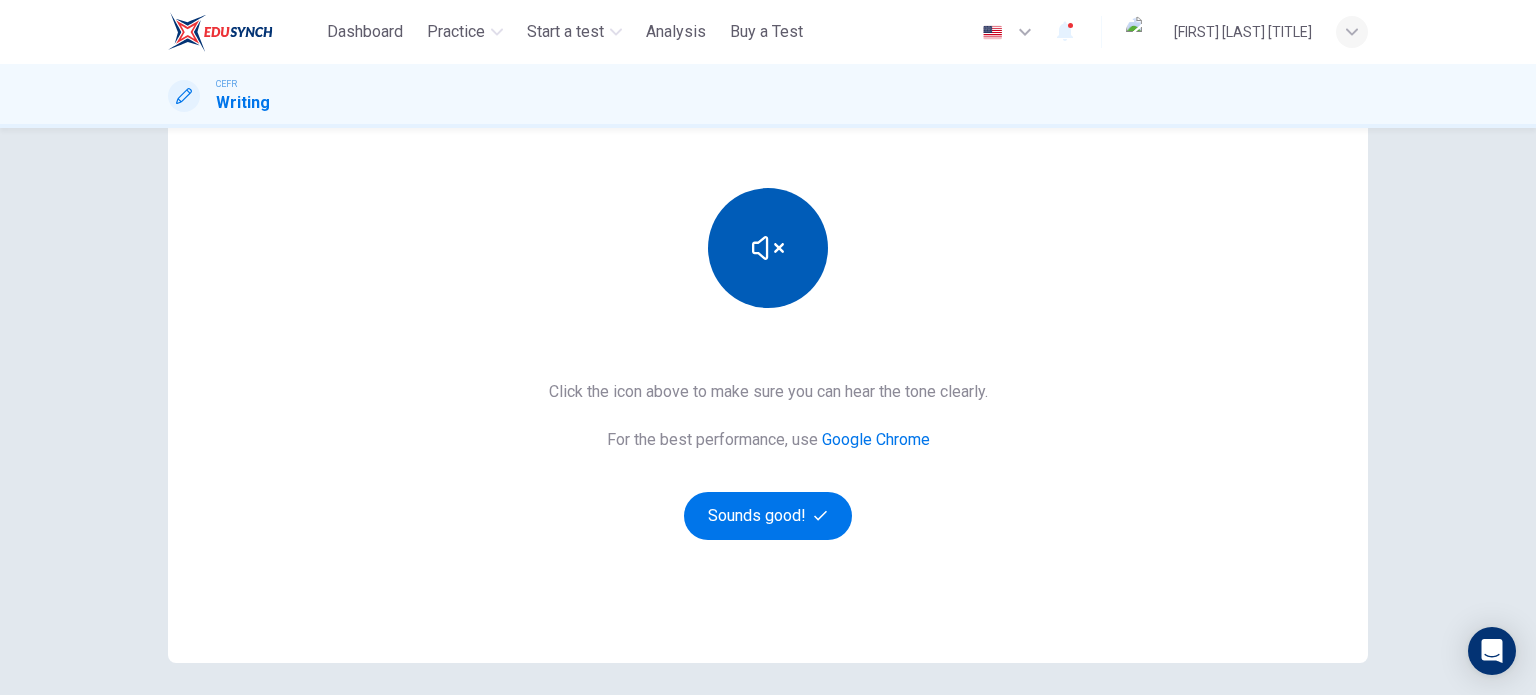 click at bounding box center [768, 248] 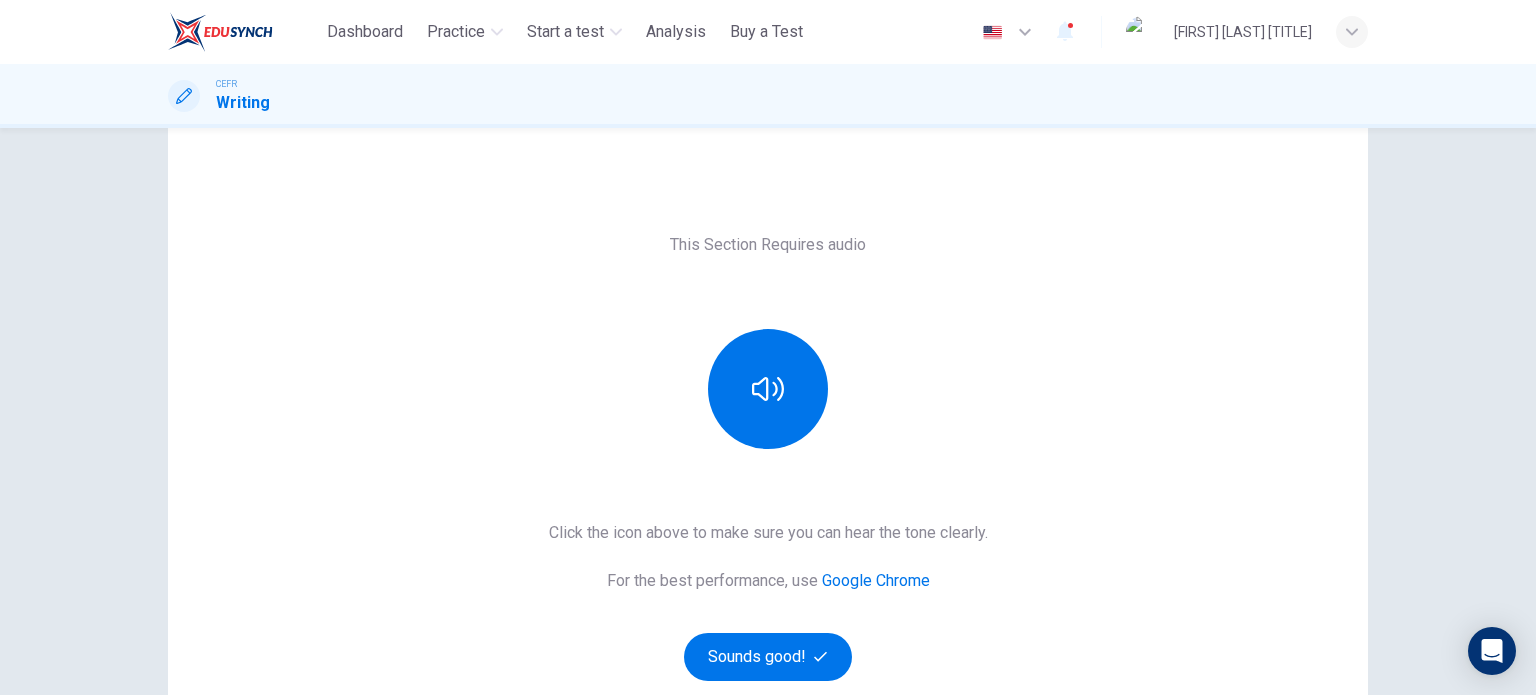 scroll, scrollTop: 0, scrollLeft: 0, axis: both 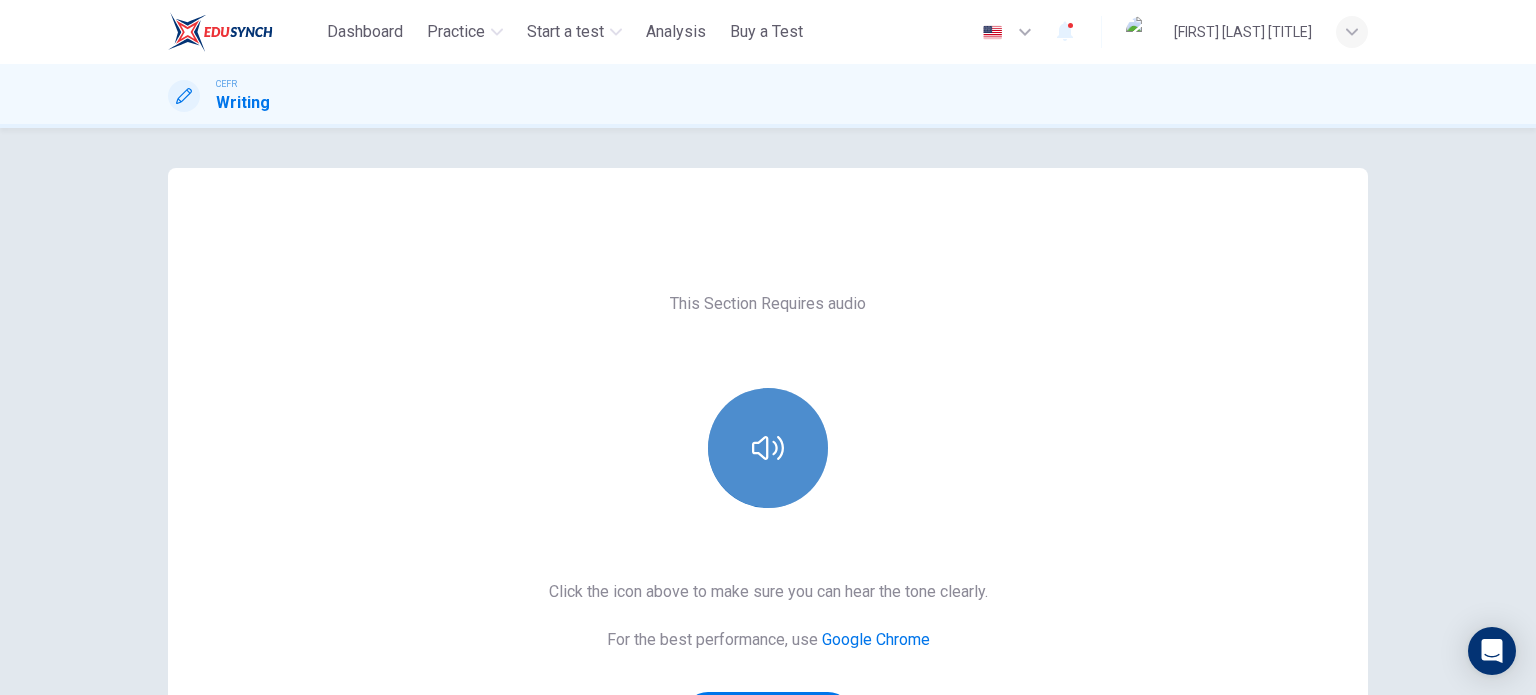 click at bounding box center (768, 448) 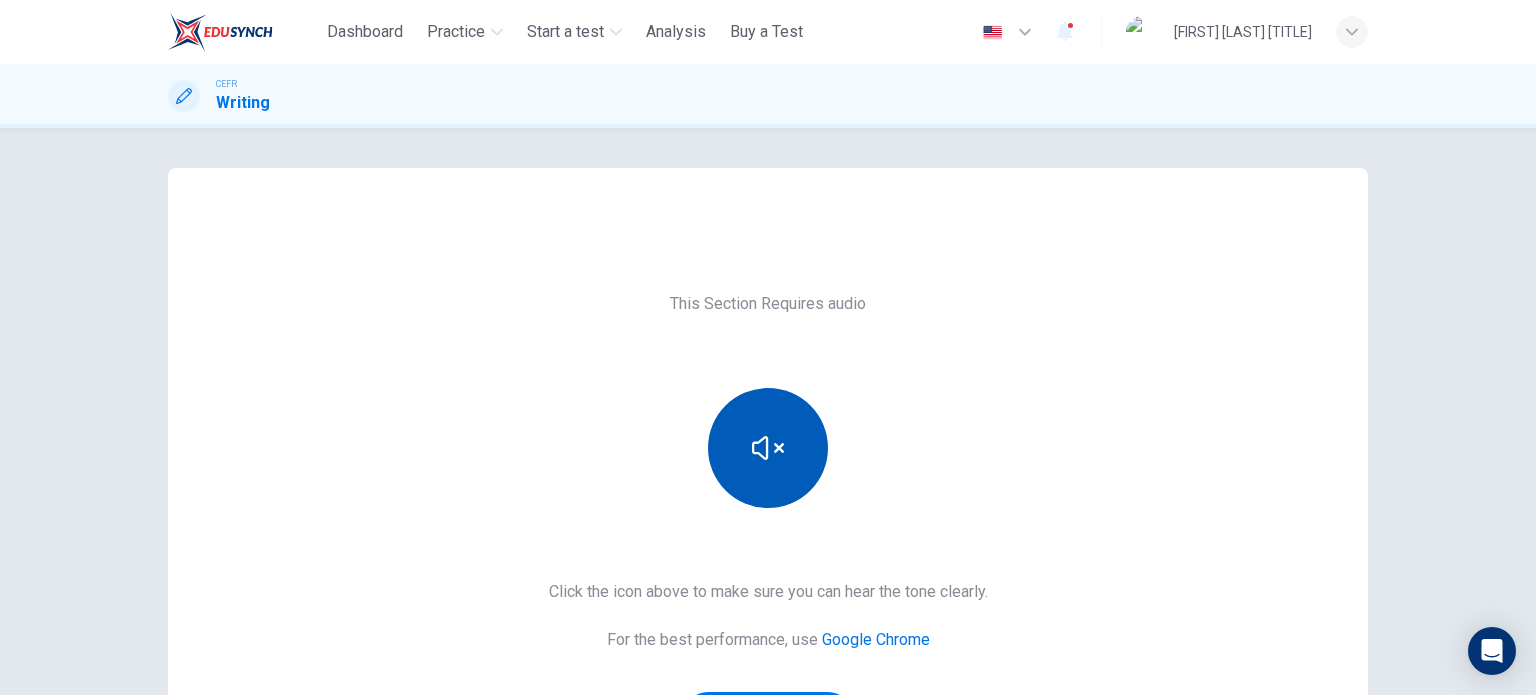 click at bounding box center (768, 448) 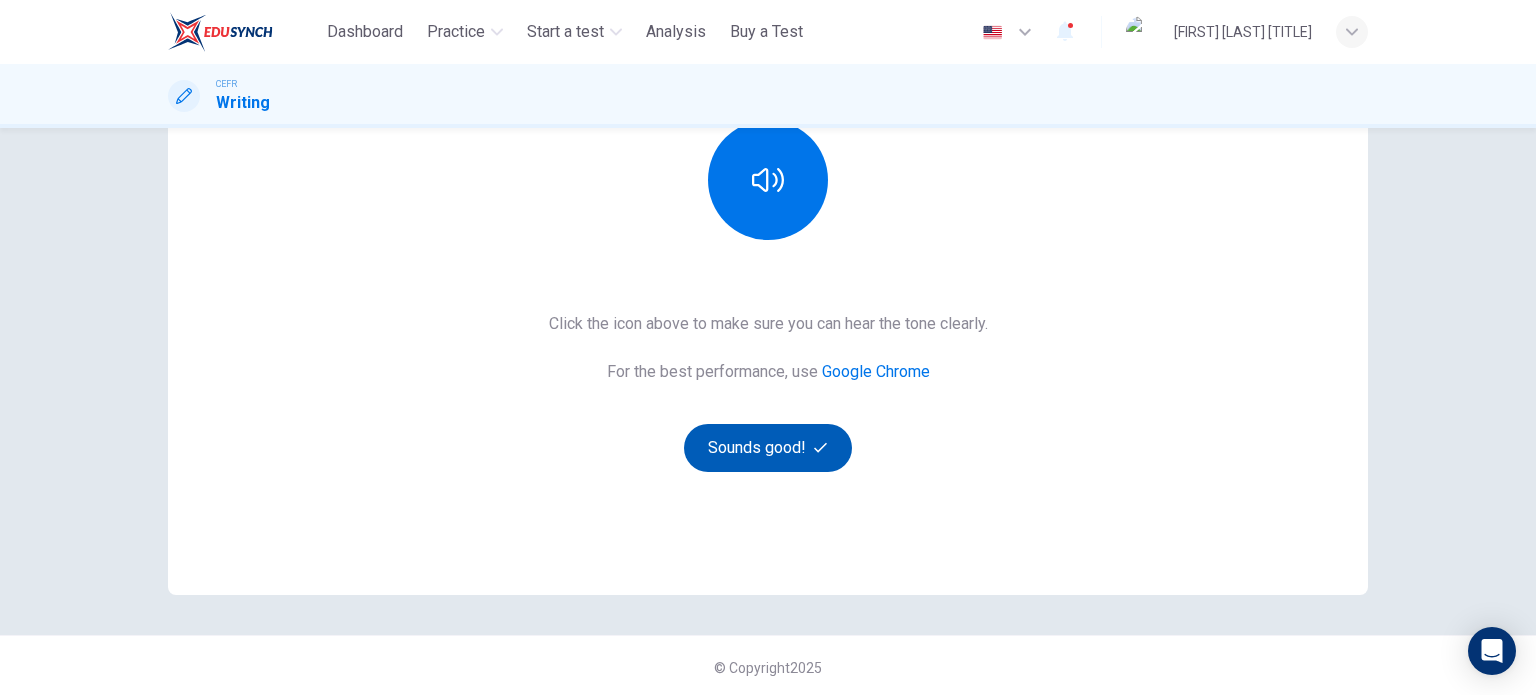 scroll, scrollTop: 272, scrollLeft: 0, axis: vertical 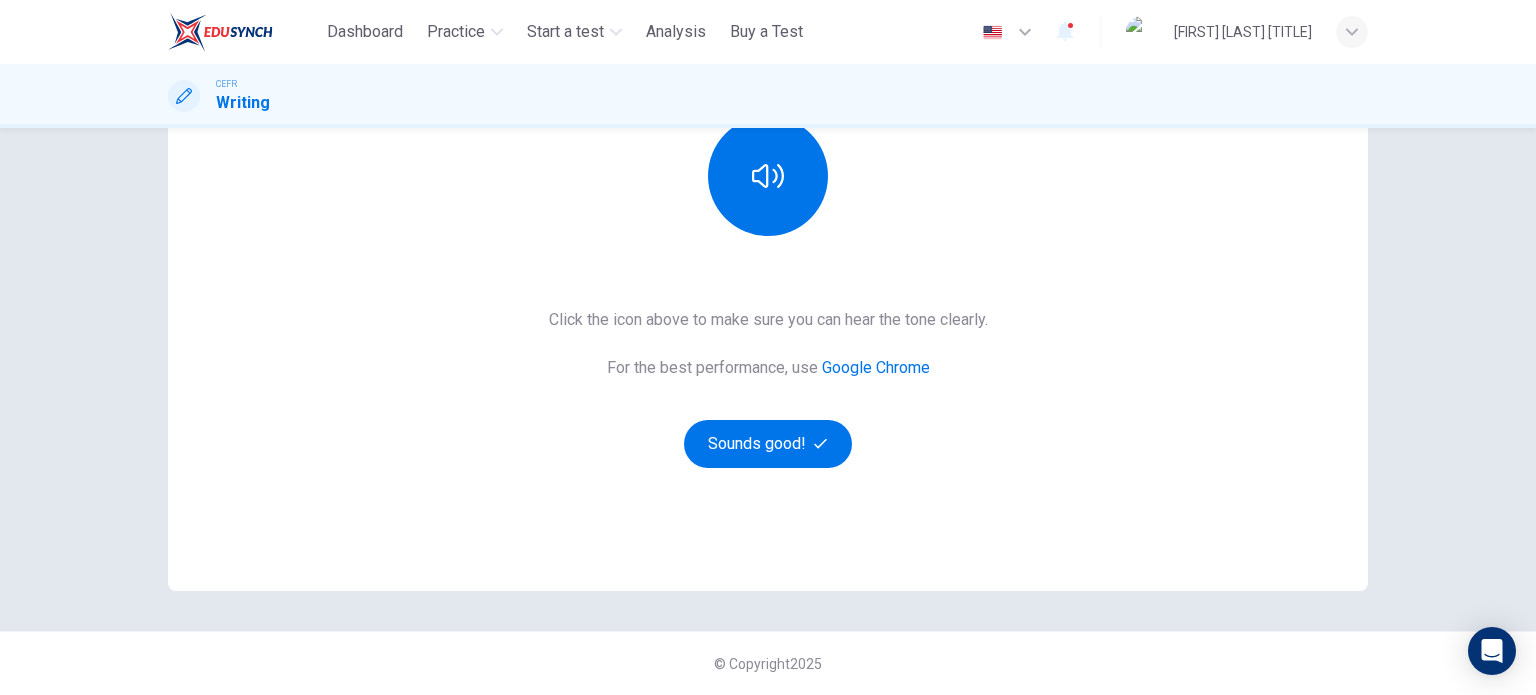 click on "This Section Requires audio Click the icon above to make sure you can hear the tone clearly. For the best performance, use   Google Chrome Sounds good!" at bounding box center [768, 244] 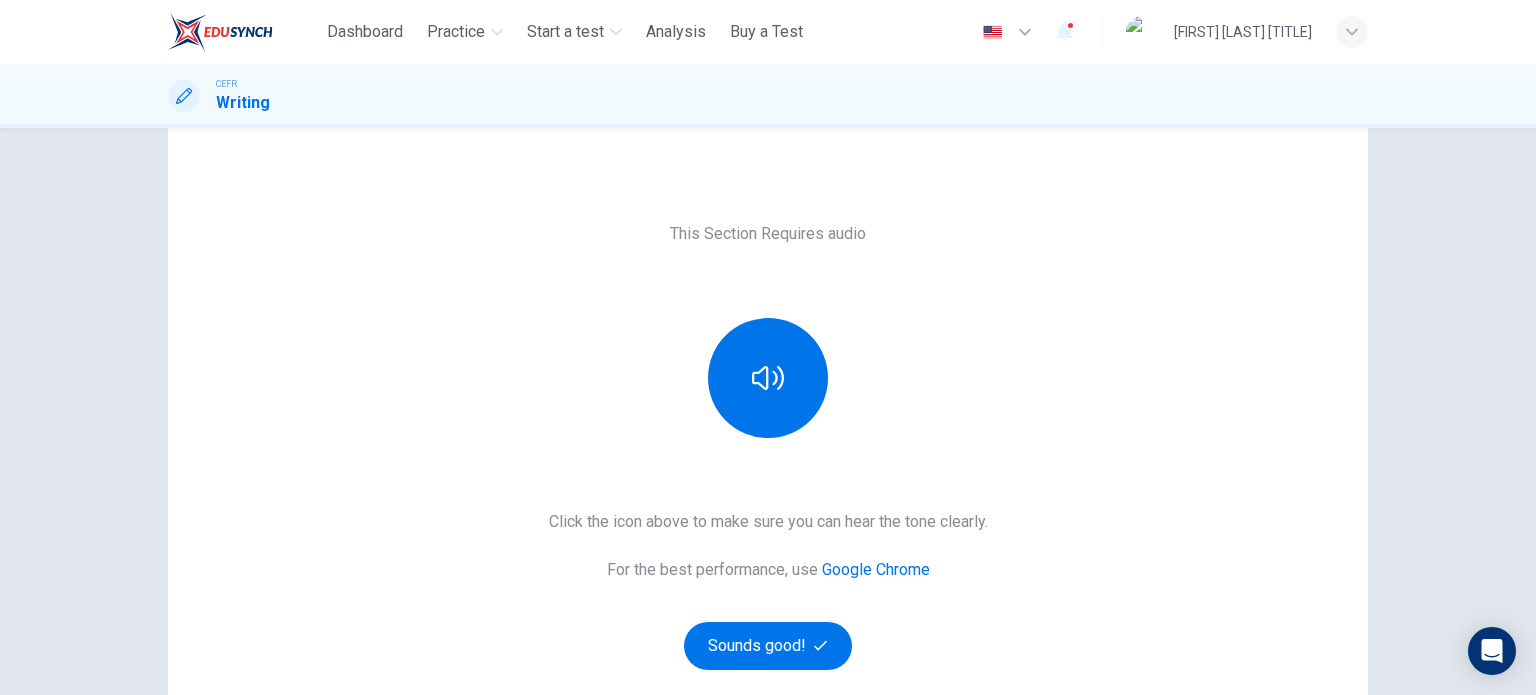 scroll, scrollTop: 100, scrollLeft: 0, axis: vertical 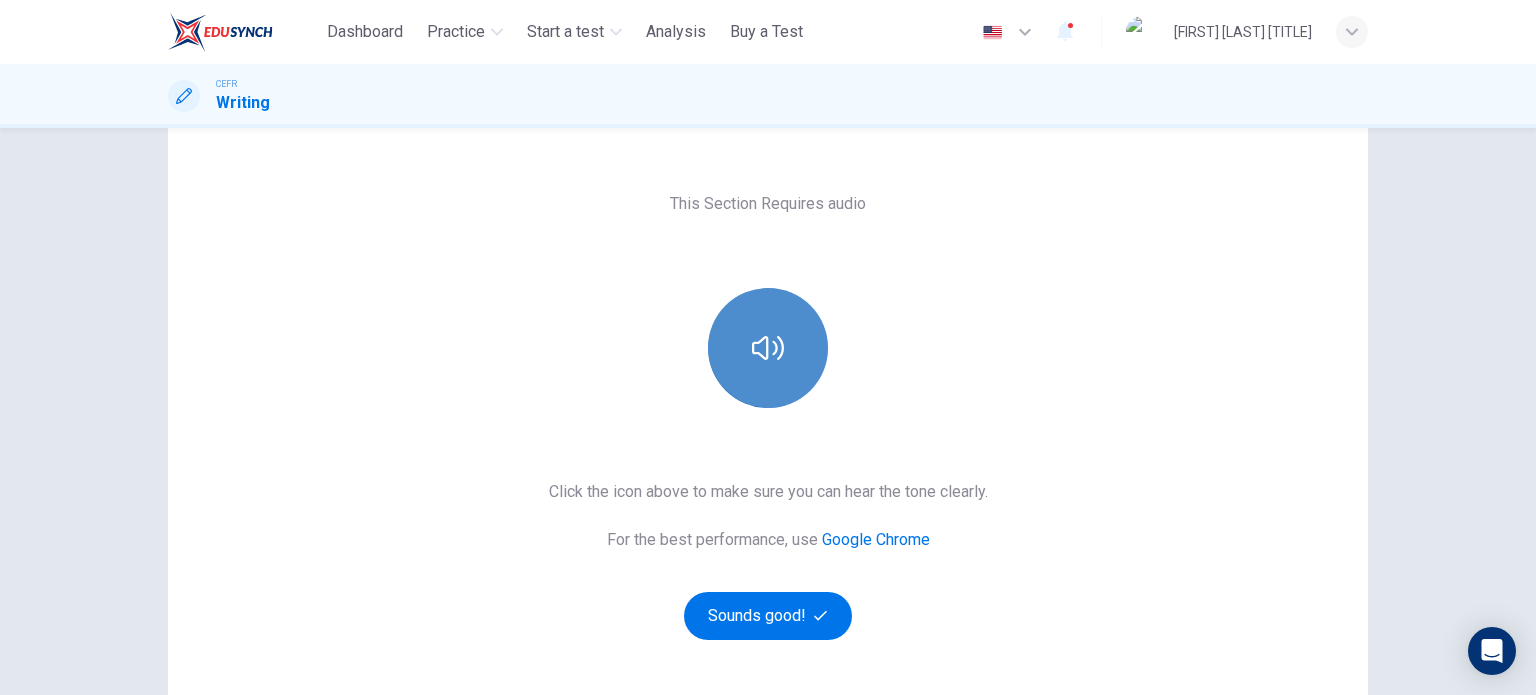 click at bounding box center (768, 348) 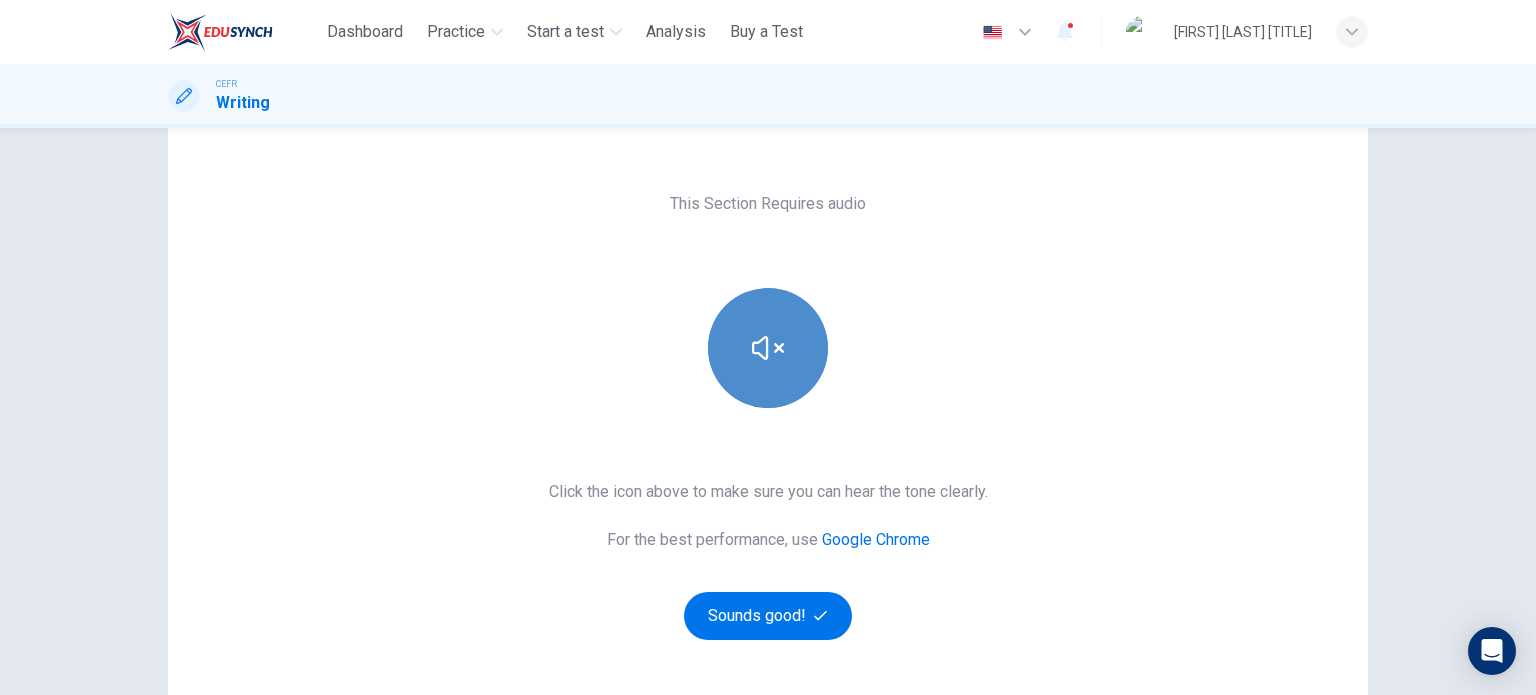 click at bounding box center [768, 348] 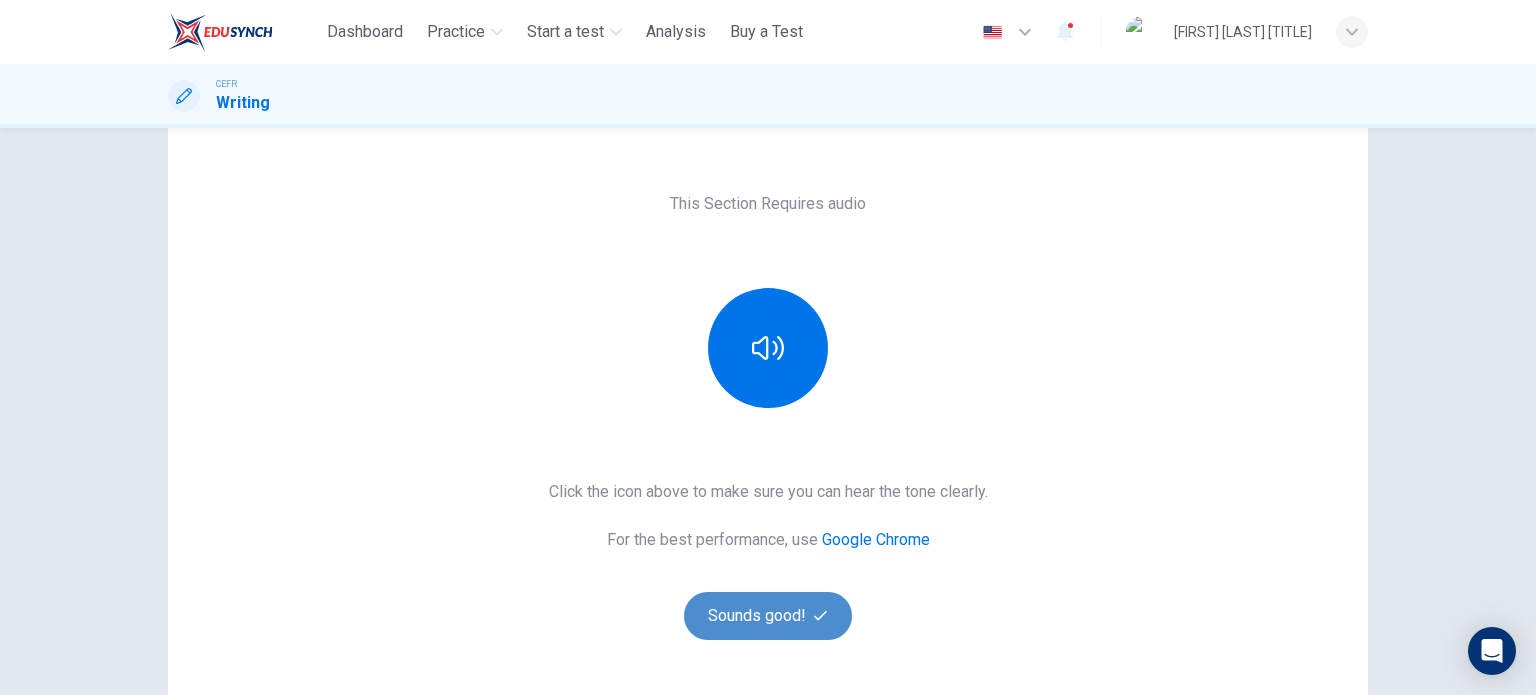 click on "Sounds good!" at bounding box center (768, 616) 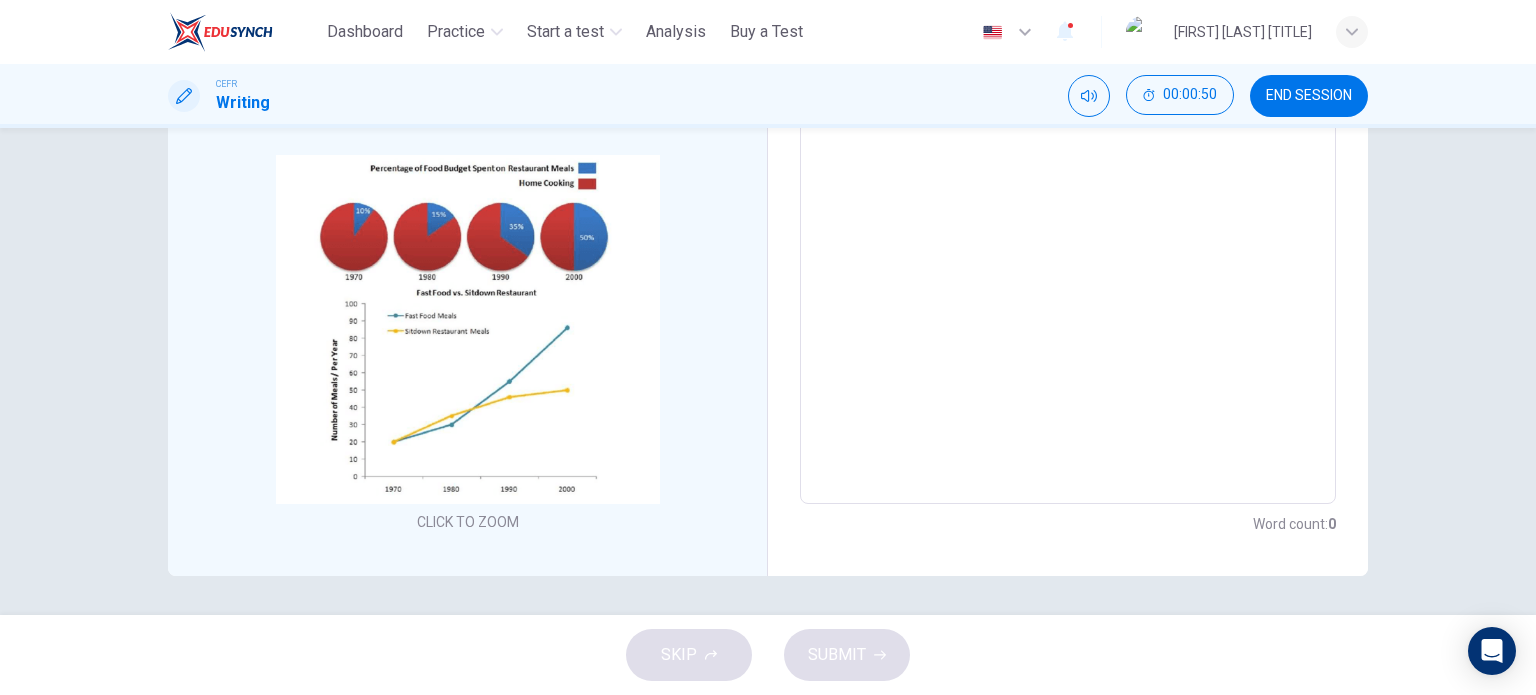 scroll, scrollTop: 49, scrollLeft: 0, axis: vertical 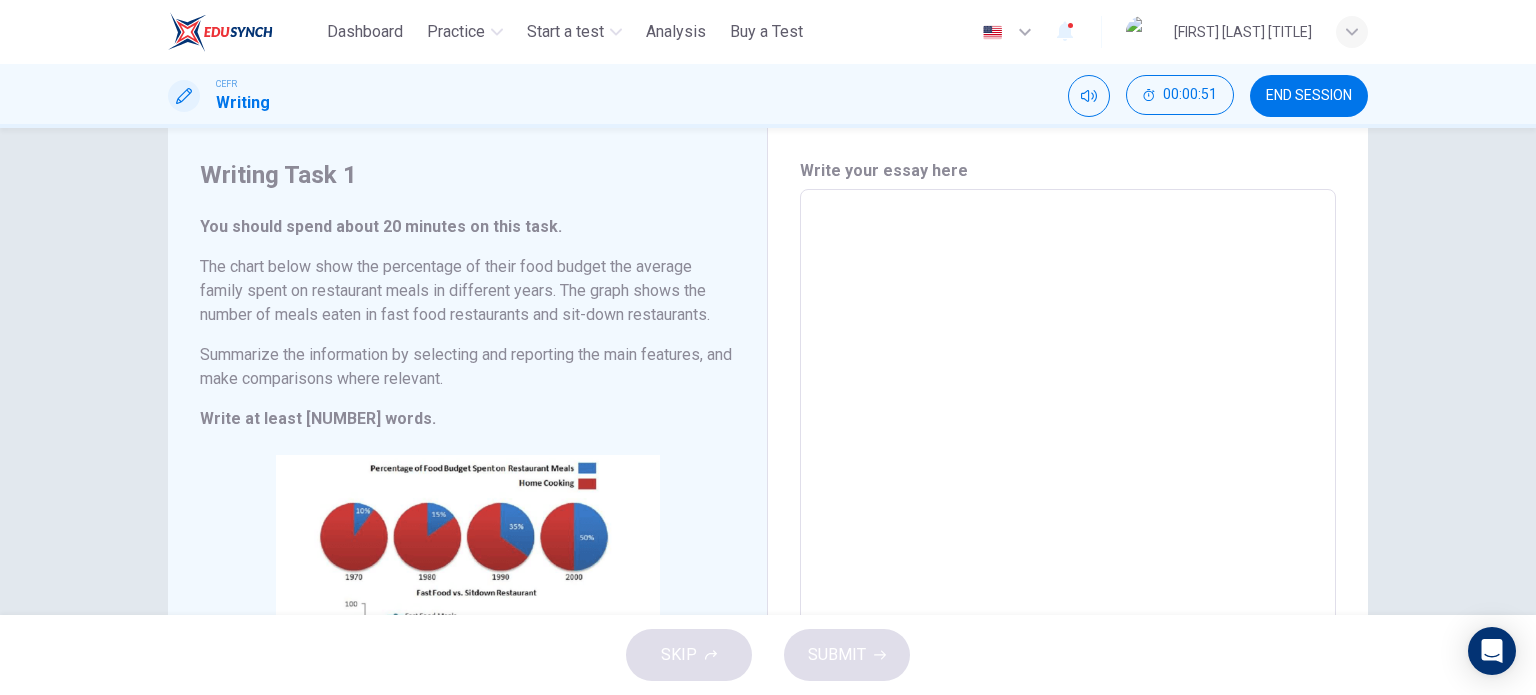 click at bounding box center (1068, 497) 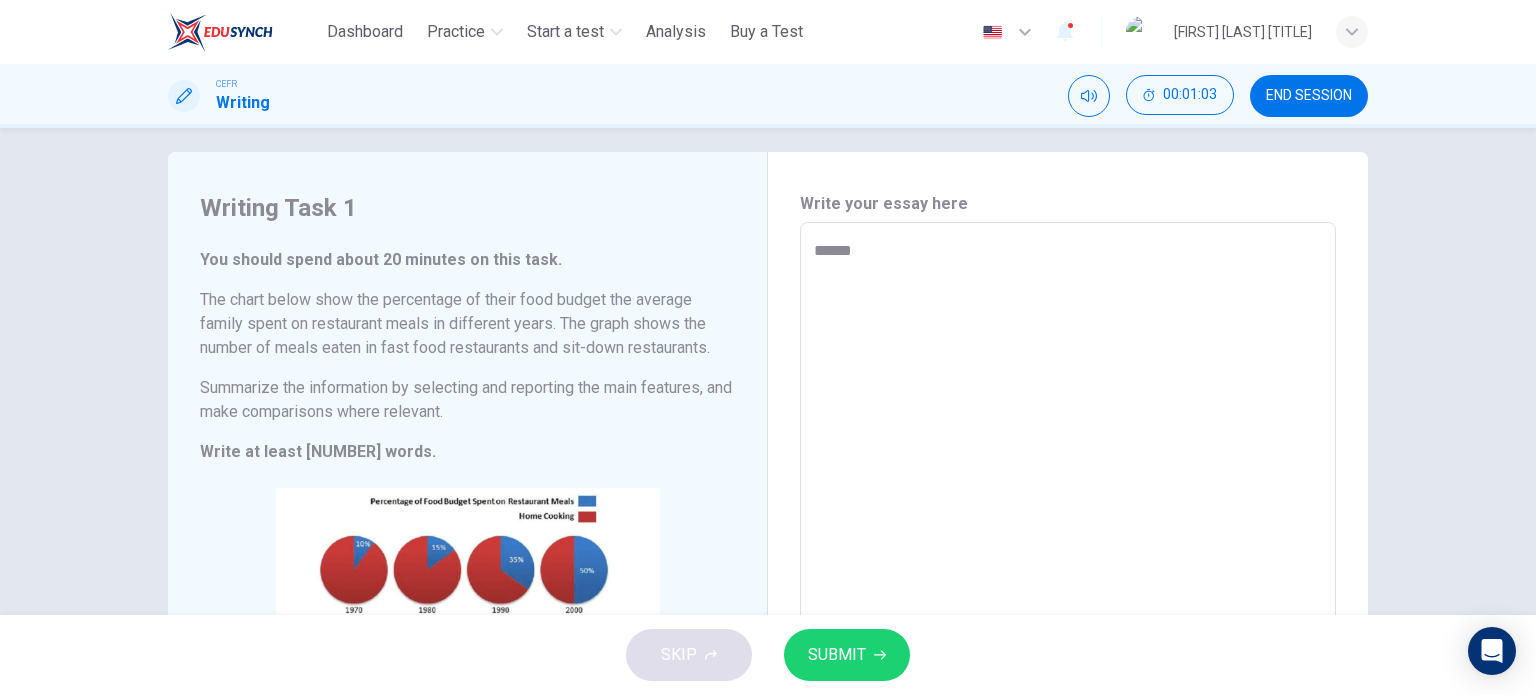 scroll, scrollTop: 0, scrollLeft: 0, axis: both 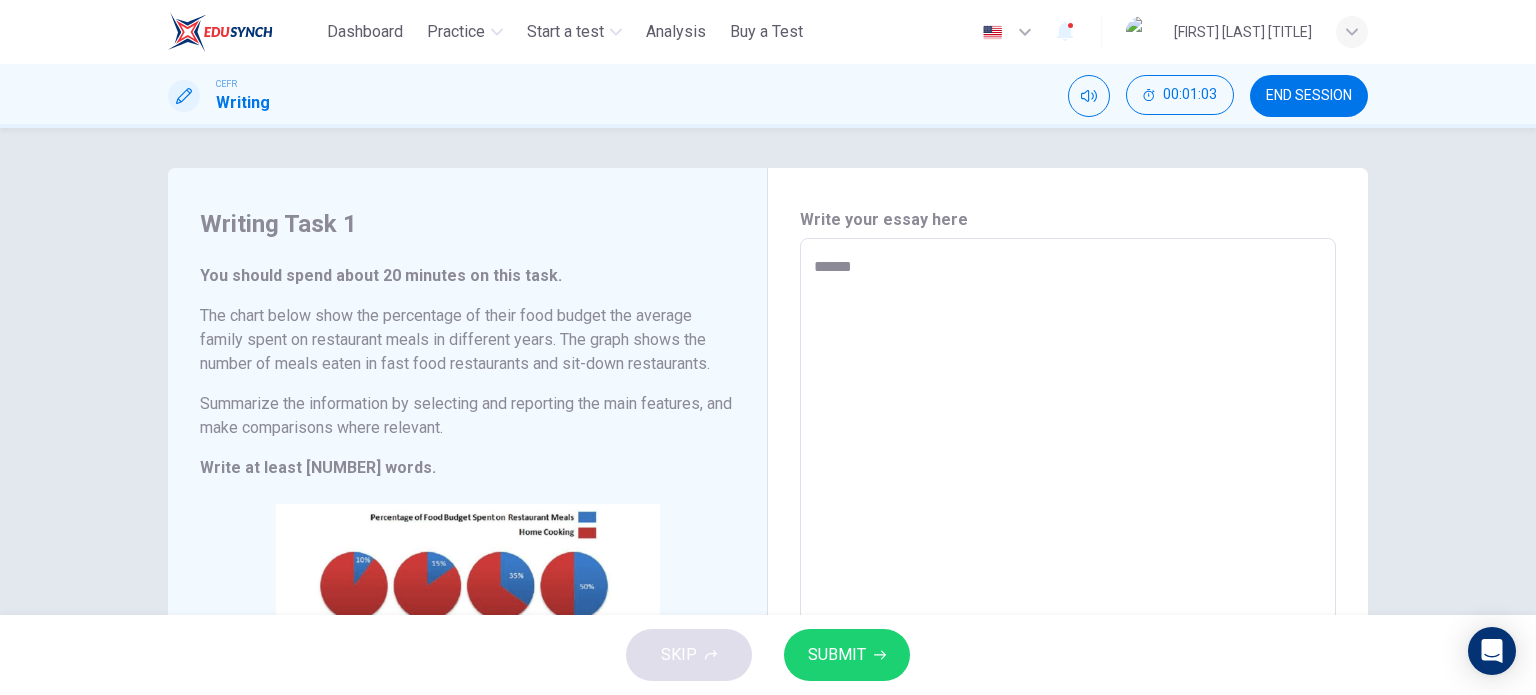 type on "******" 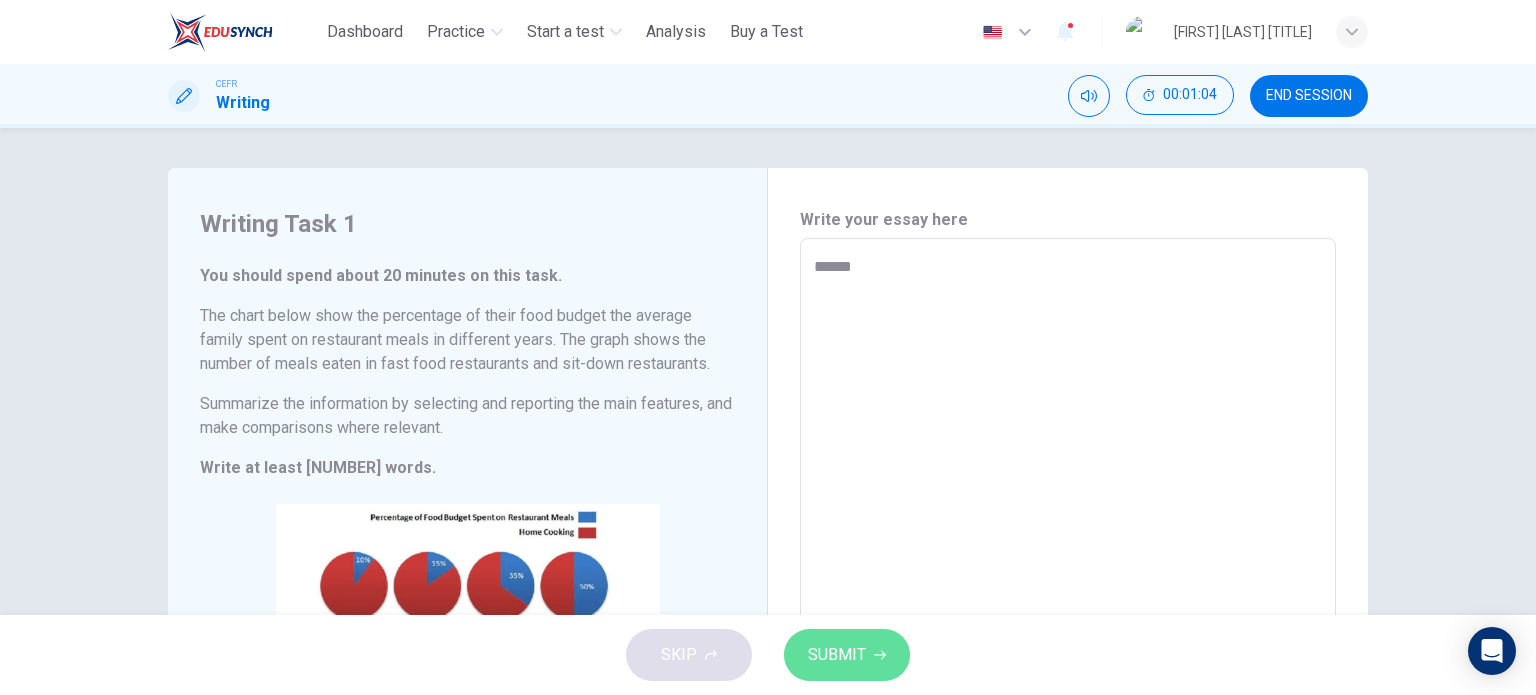 click on "SUBMIT" at bounding box center [847, 655] 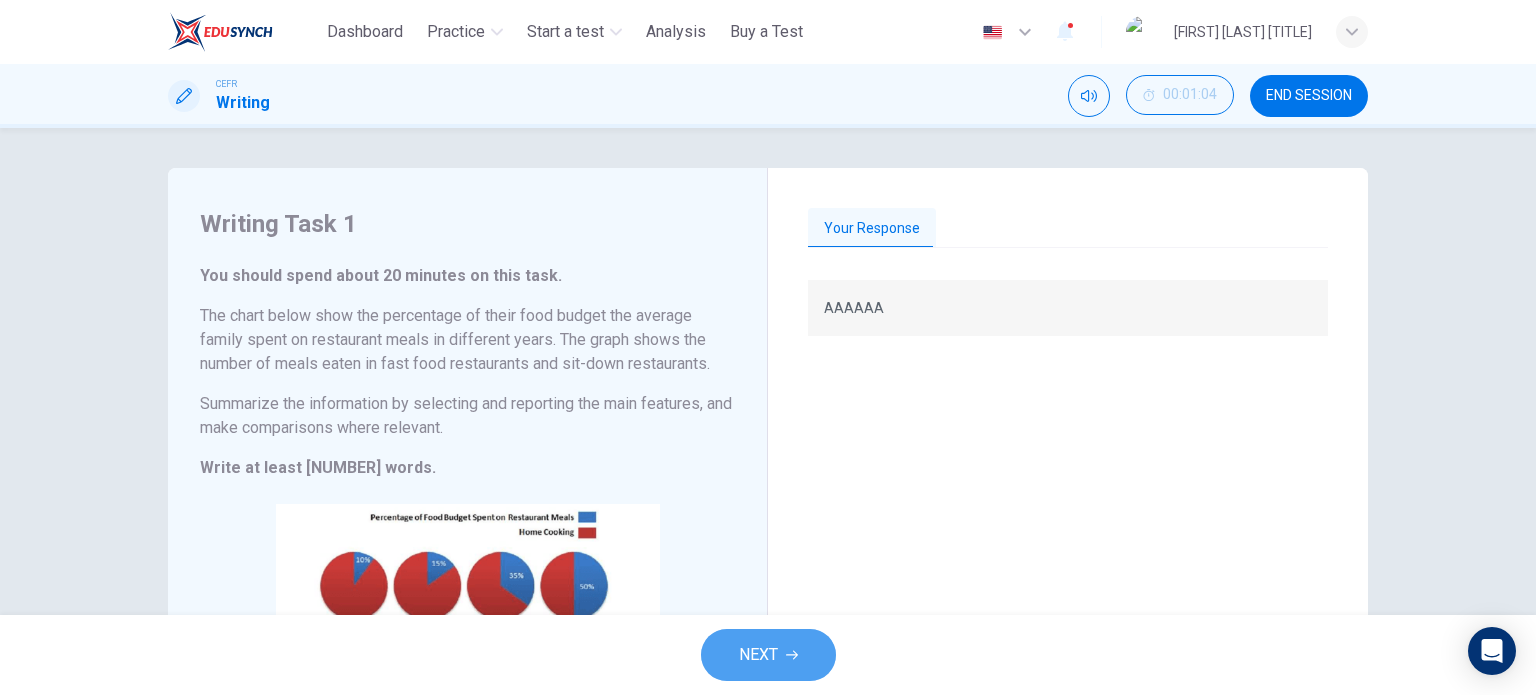 click on "NEXT" at bounding box center (758, 655) 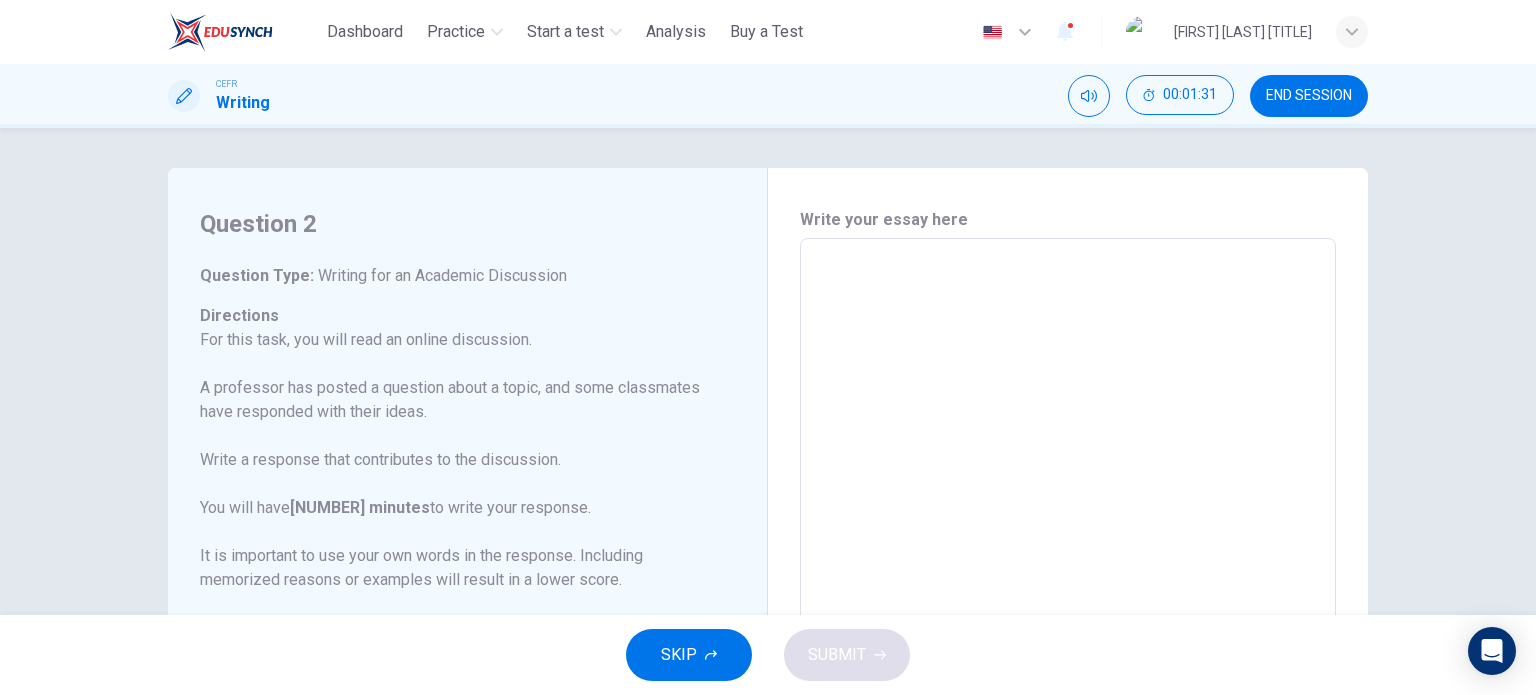 click at bounding box center (1068, 572) 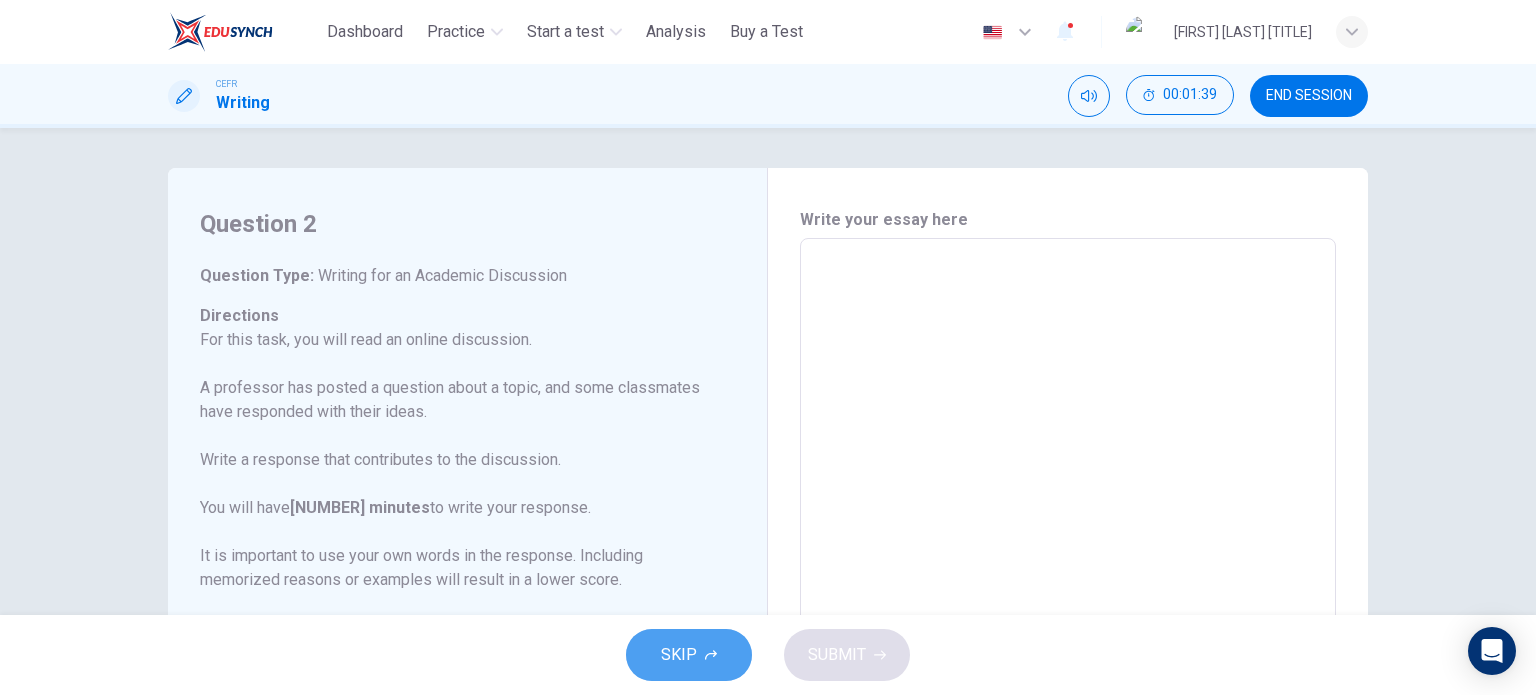 click on "SKIP" at bounding box center [689, 655] 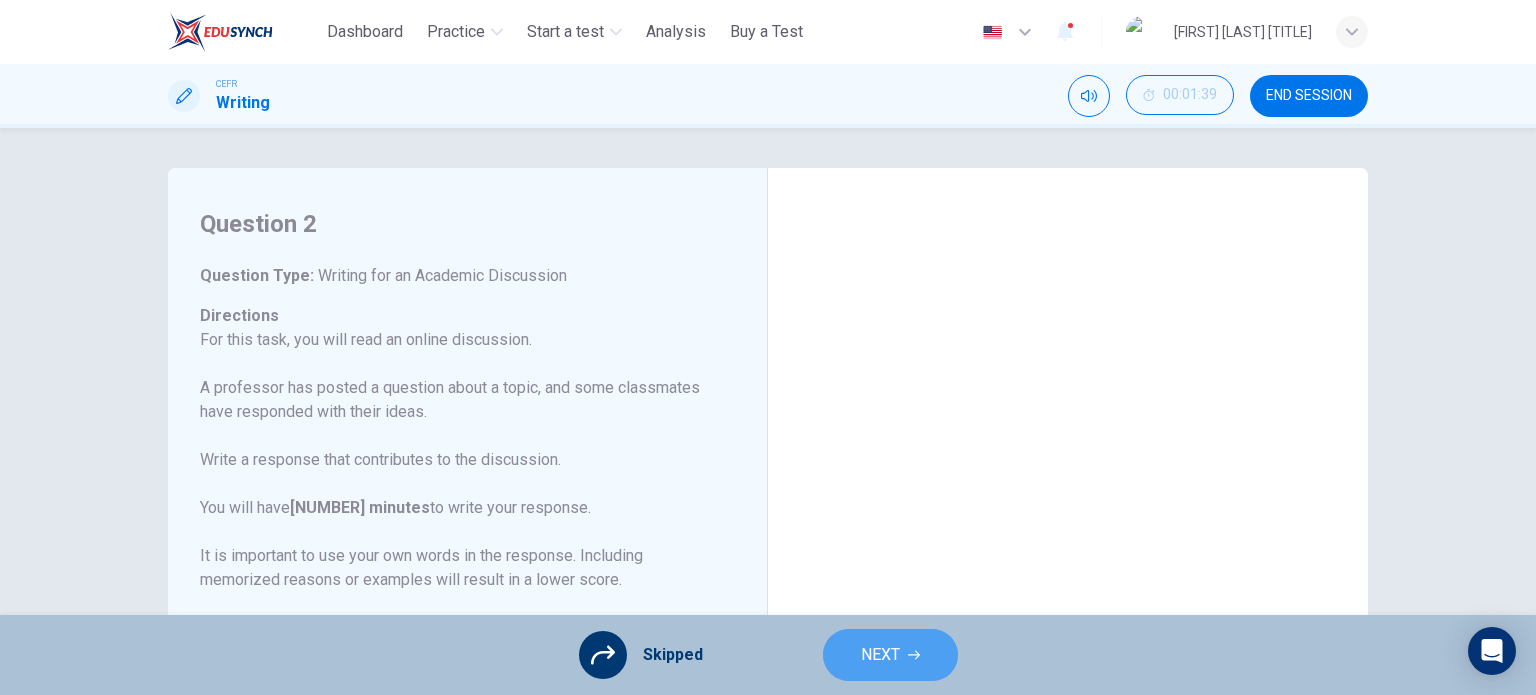click on "NEXT" at bounding box center [880, 655] 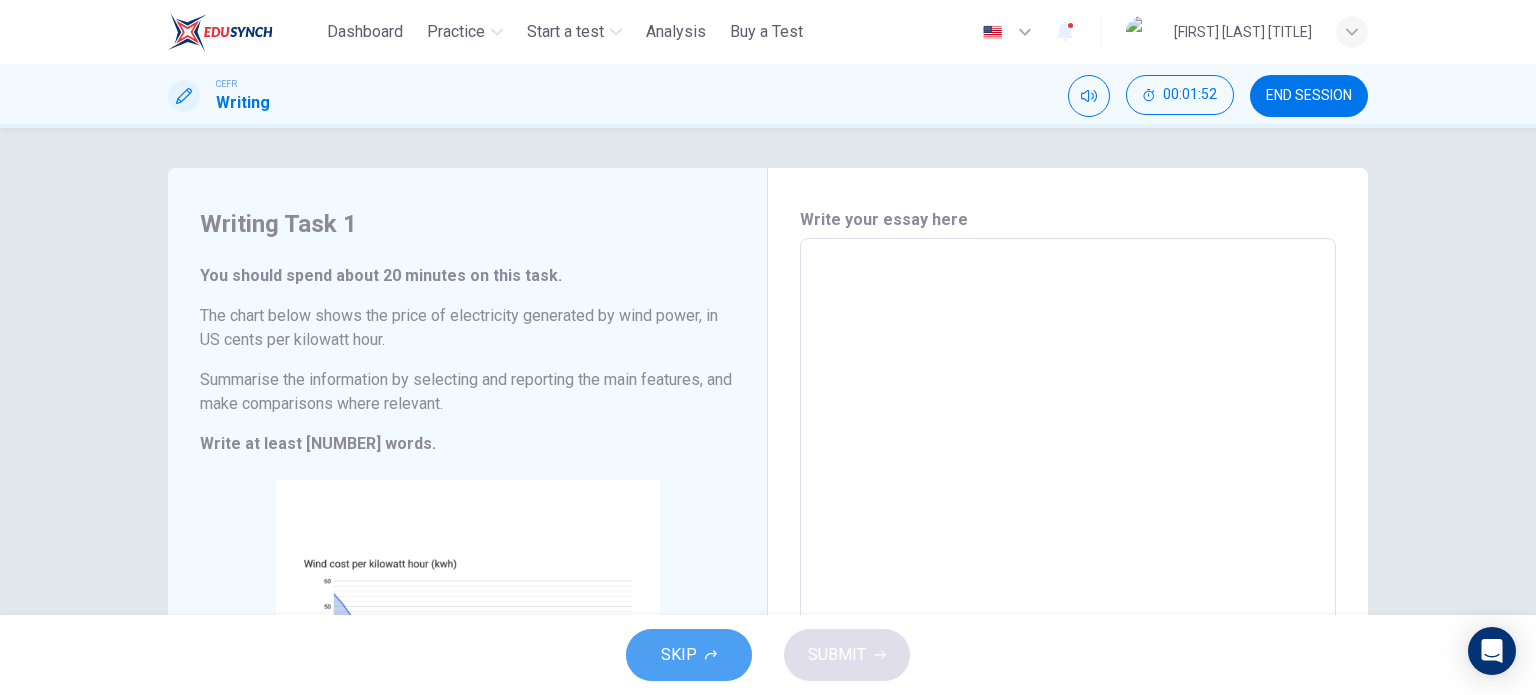click on "SKIP" at bounding box center (689, 655) 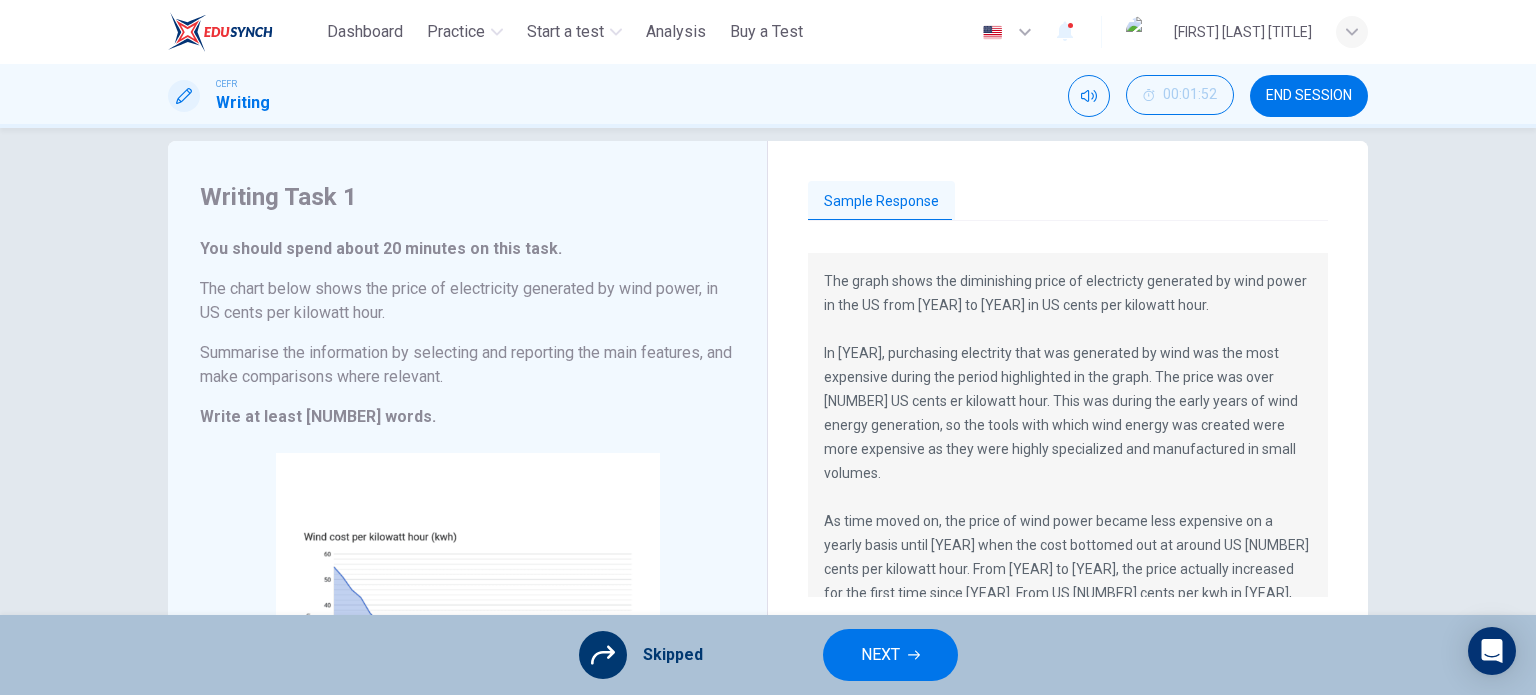 scroll, scrollTop: 25, scrollLeft: 0, axis: vertical 